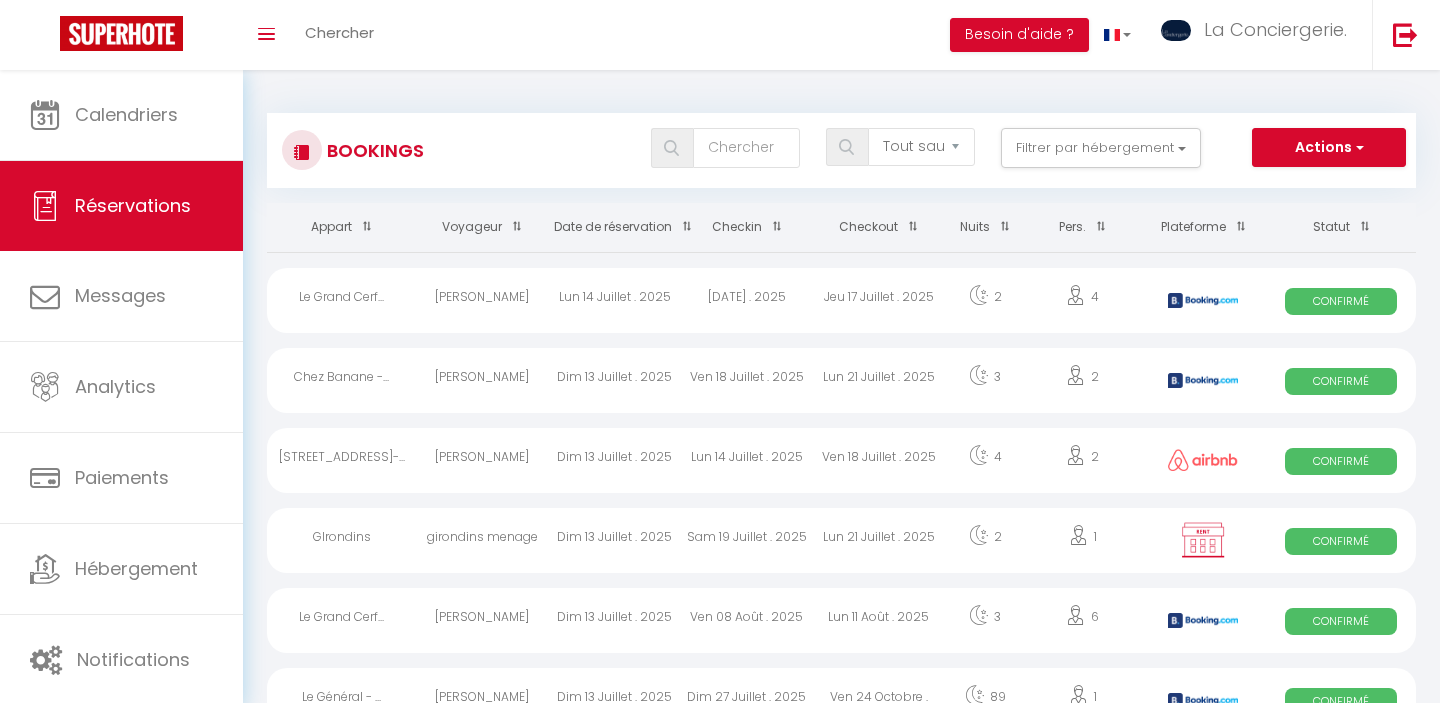 select on "not_cancelled" 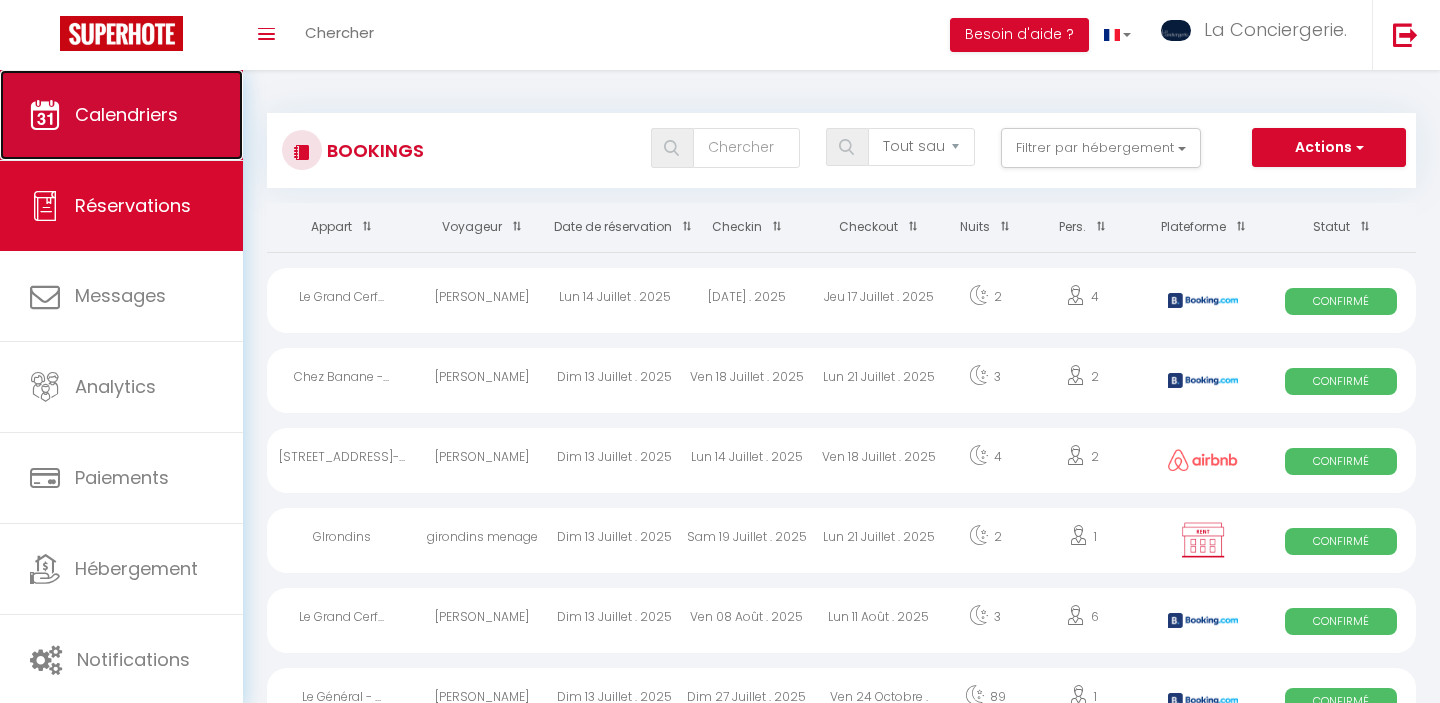 scroll, scrollTop: 0, scrollLeft: 0, axis: both 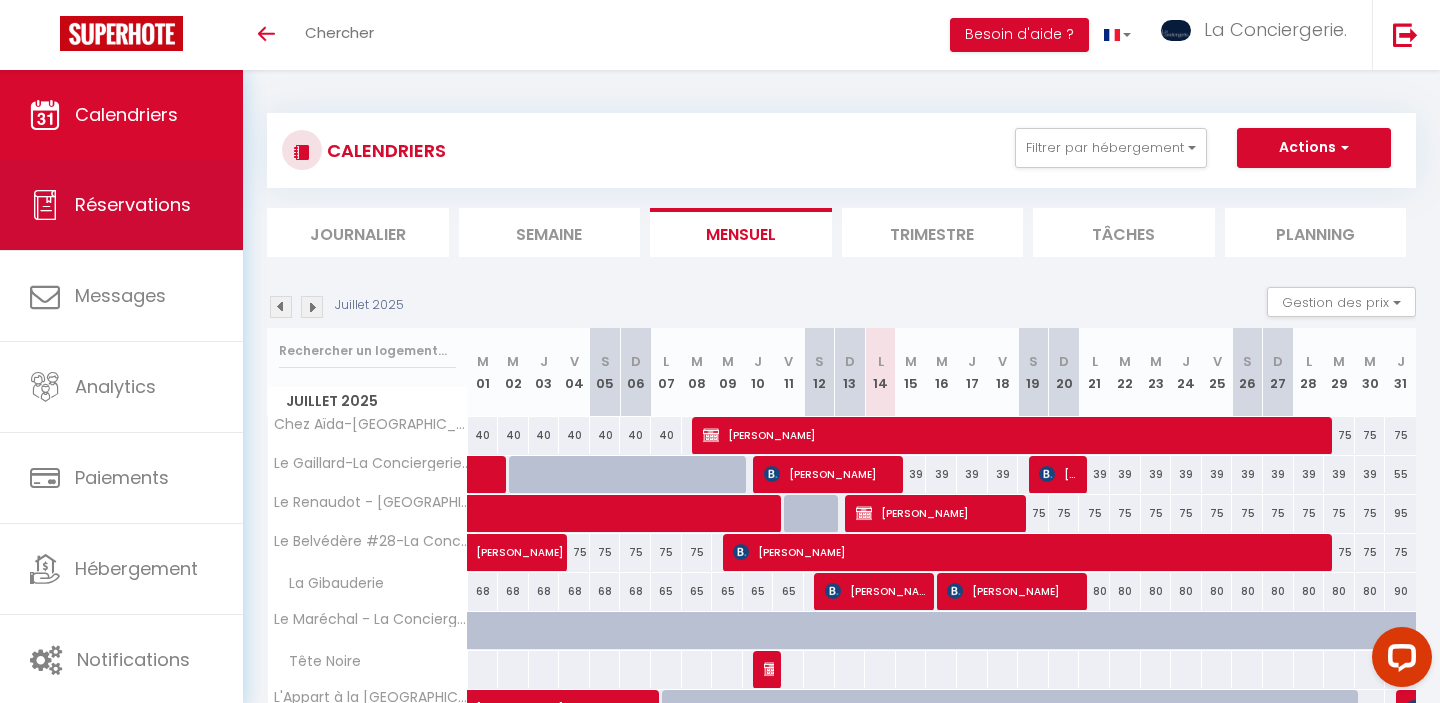 click on "Réservations" at bounding box center [121, 205] 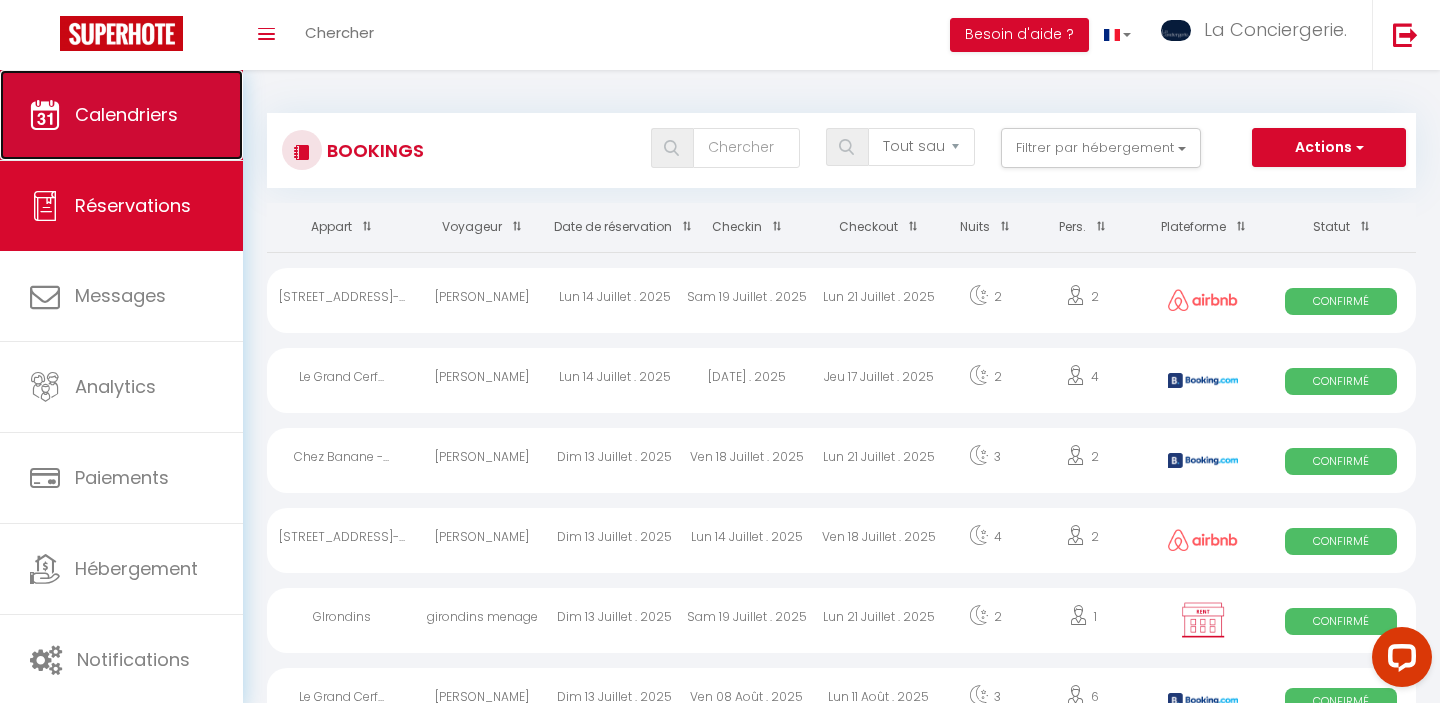click on "Calendriers" at bounding box center (121, 115) 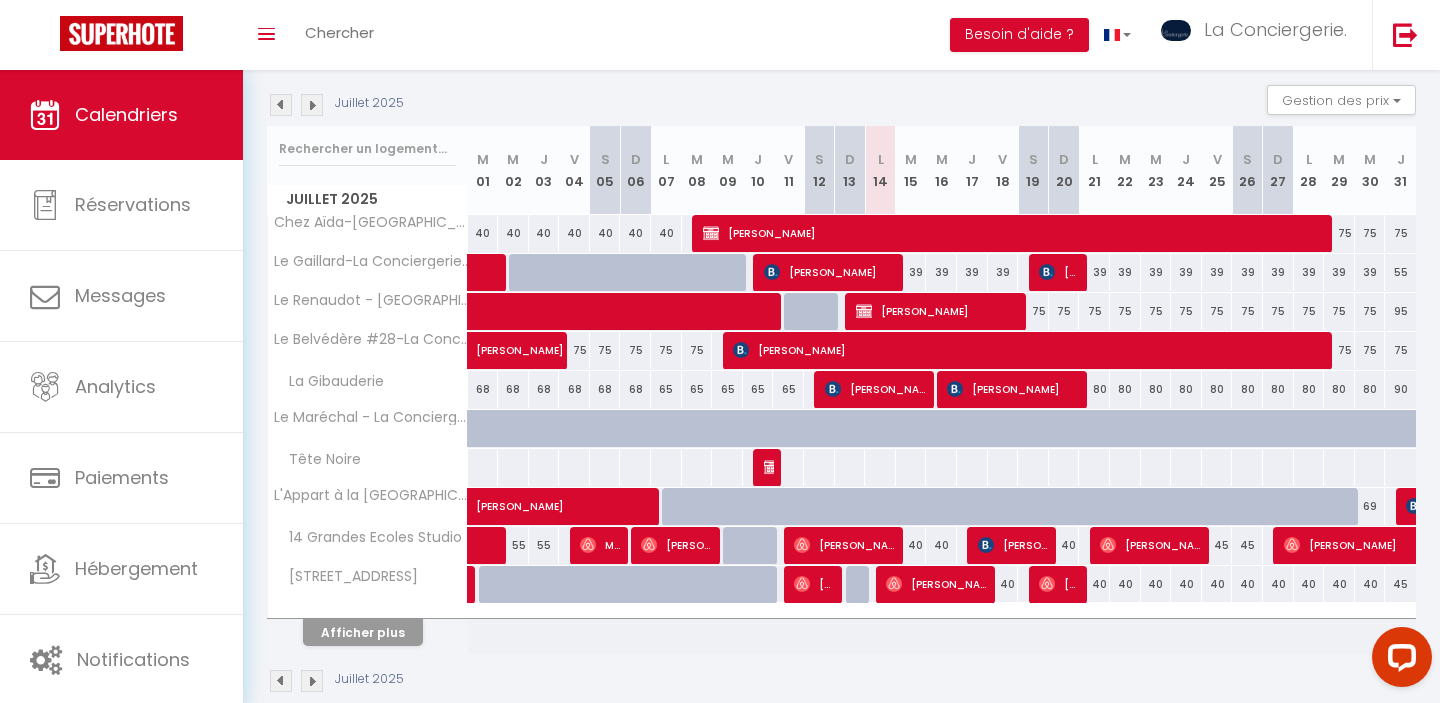 scroll, scrollTop: 219, scrollLeft: 0, axis: vertical 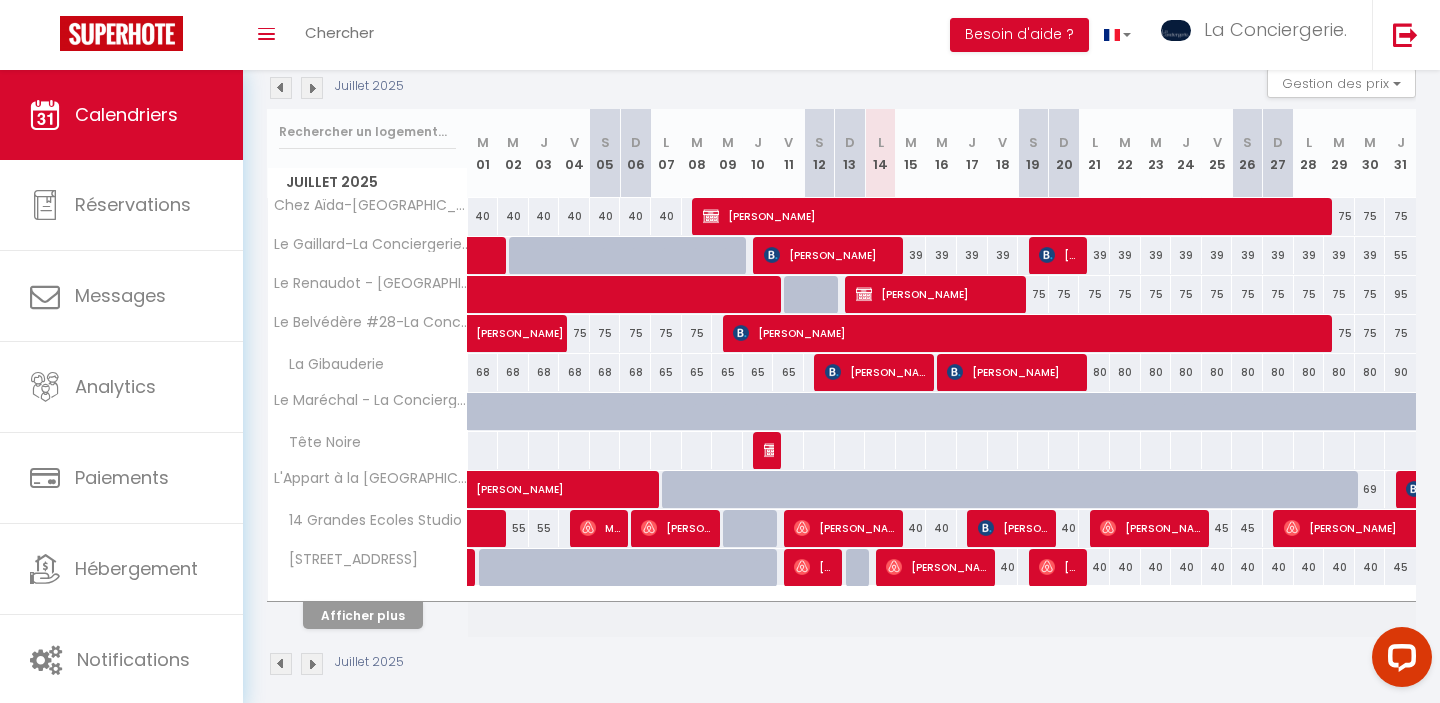 click on "Afficher plus" at bounding box center (368, 612) 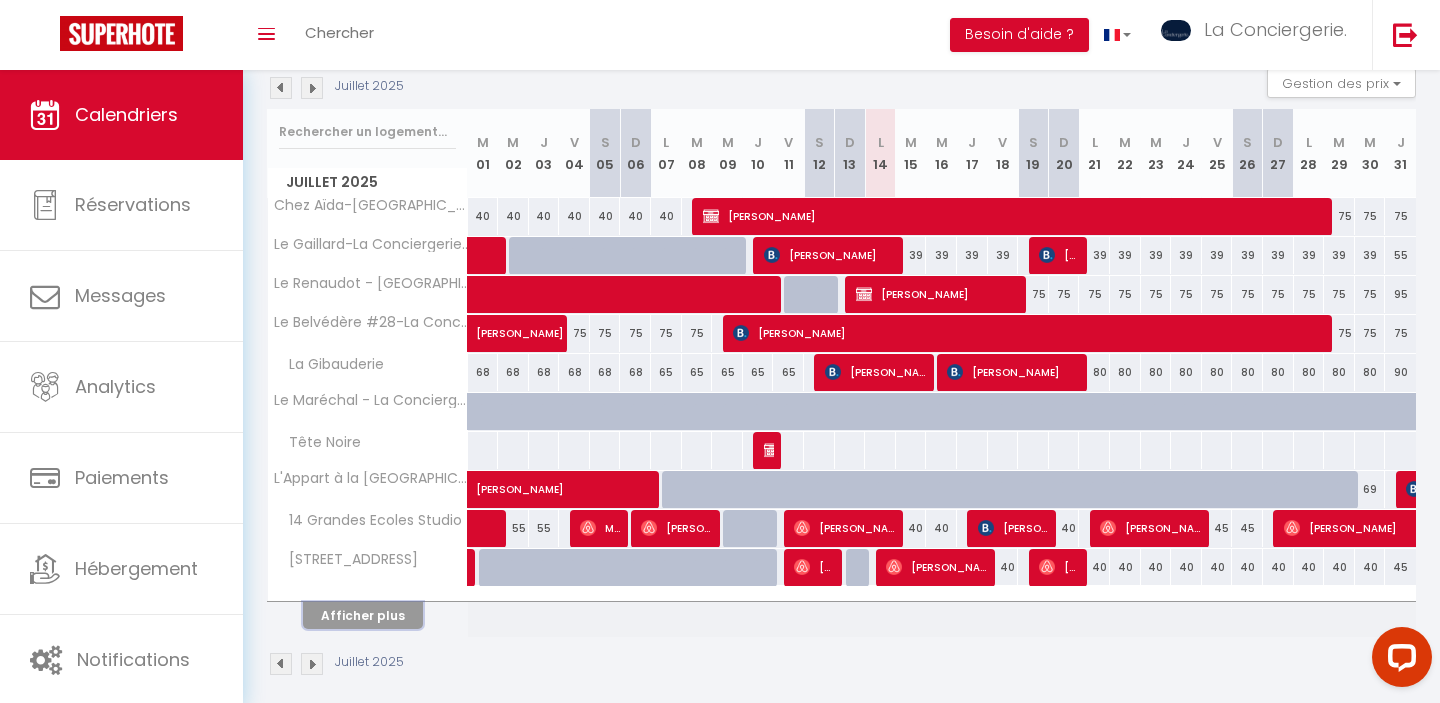 click on "Afficher plus" at bounding box center [363, 615] 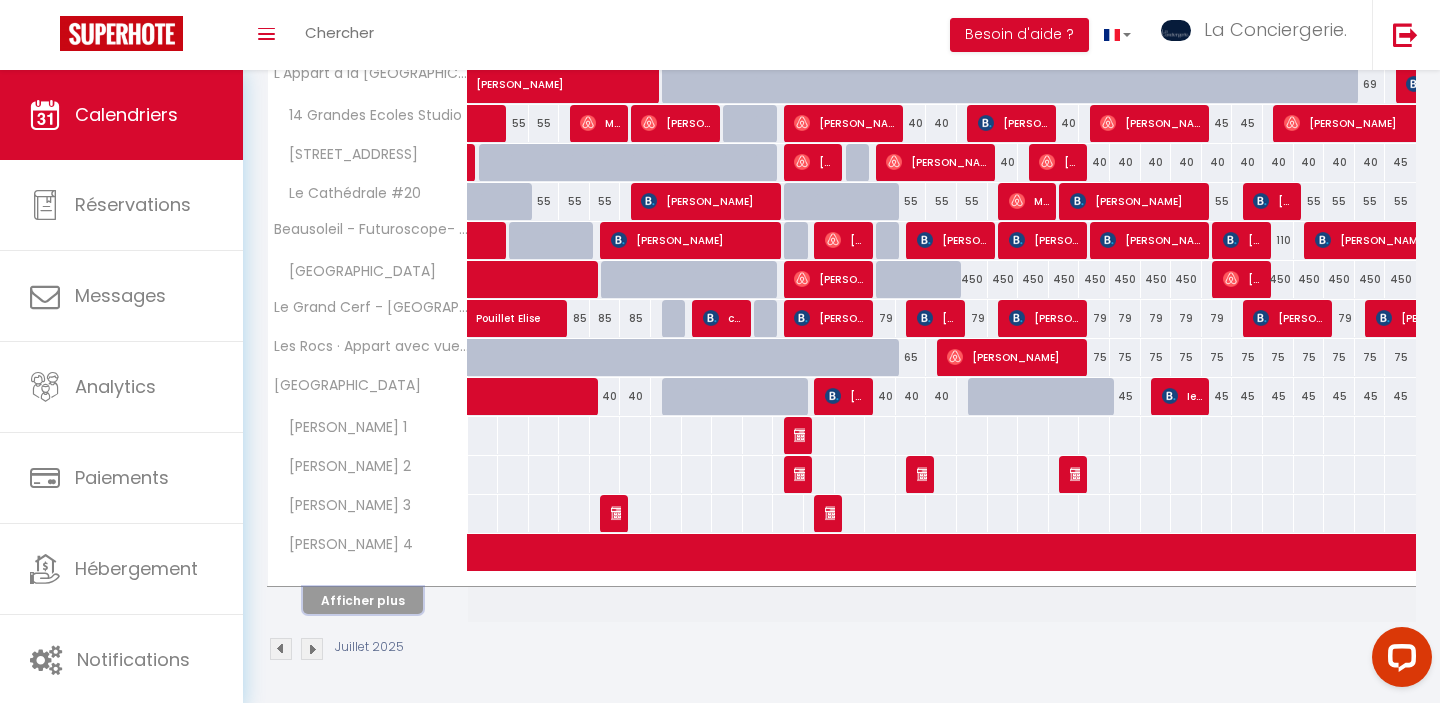 scroll, scrollTop: 626, scrollLeft: 0, axis: vertical 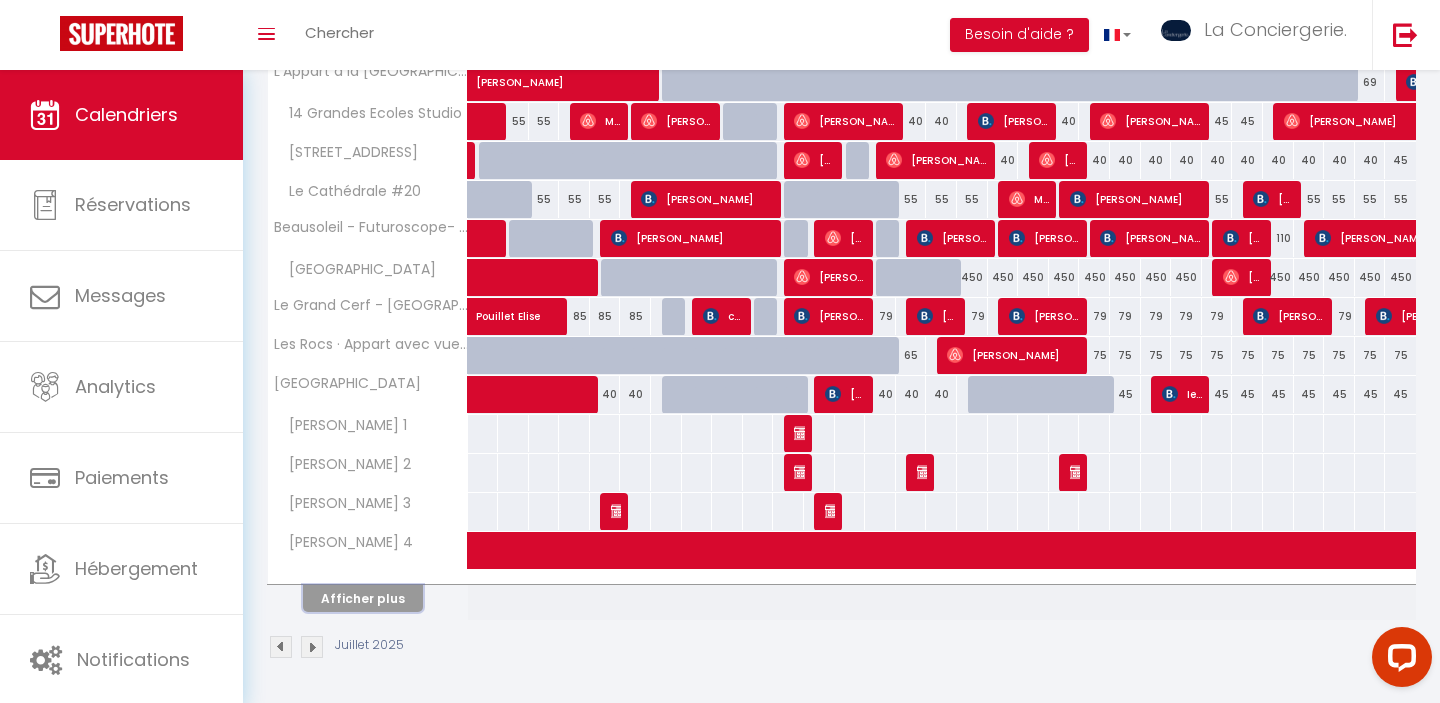 click on "Afficher plus" at bounding box center [363, 598] 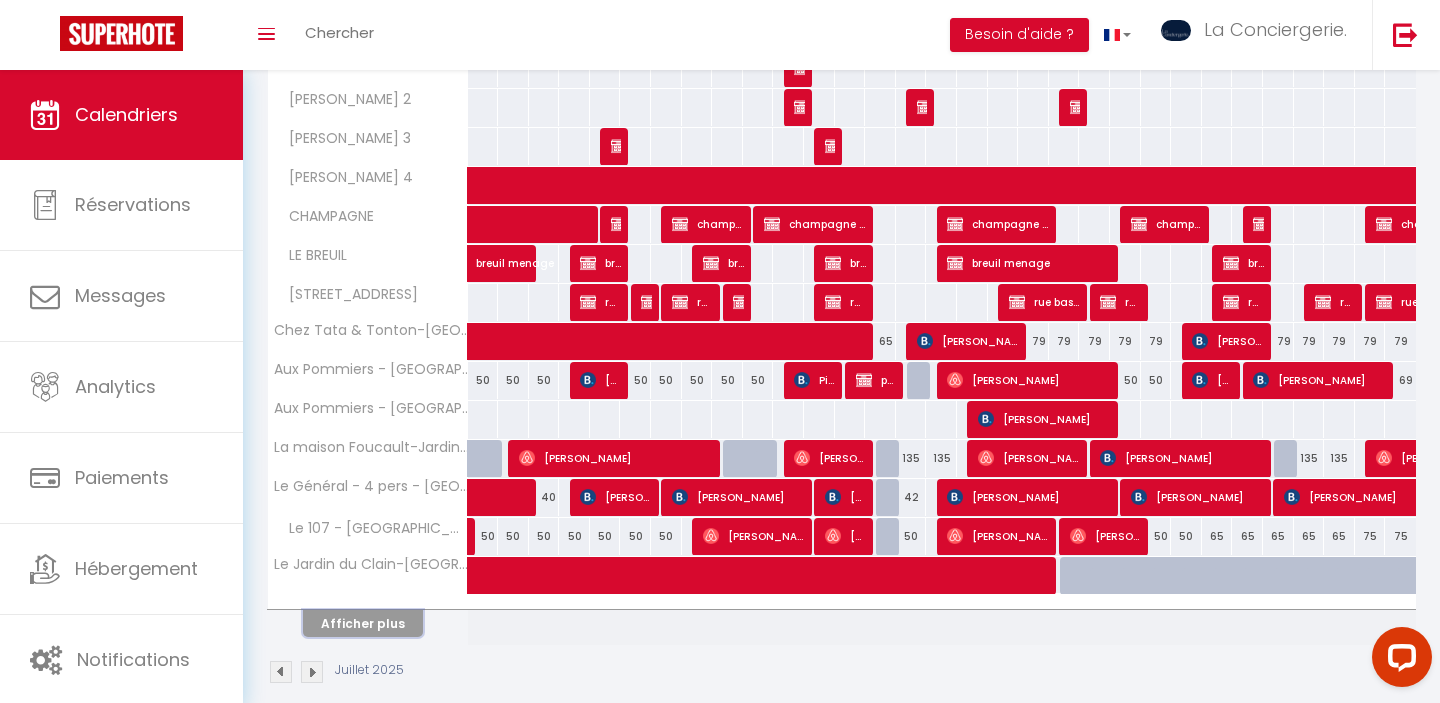 scroll, scrollTop: 1016, scrollLeft: 0, axis: vertical 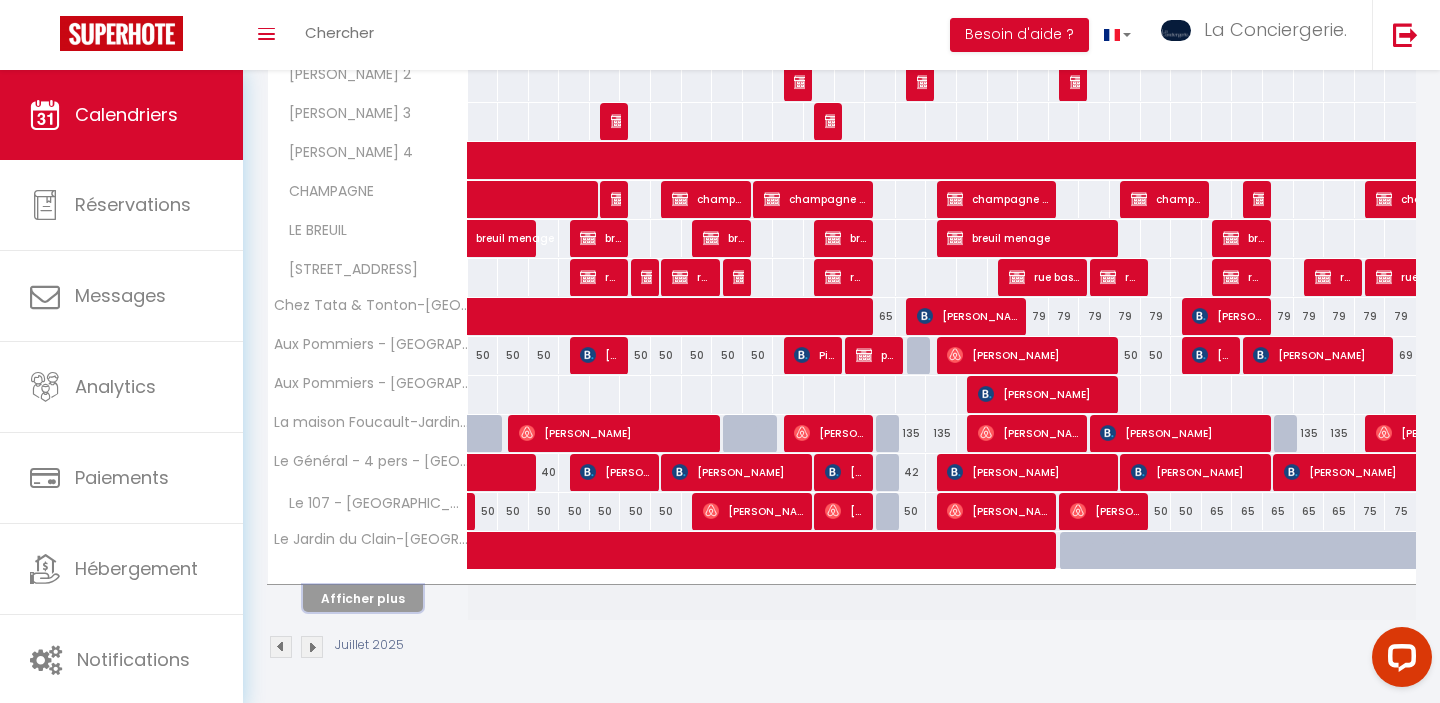 click on "Afficher plus" at bounding box center [363, 598] 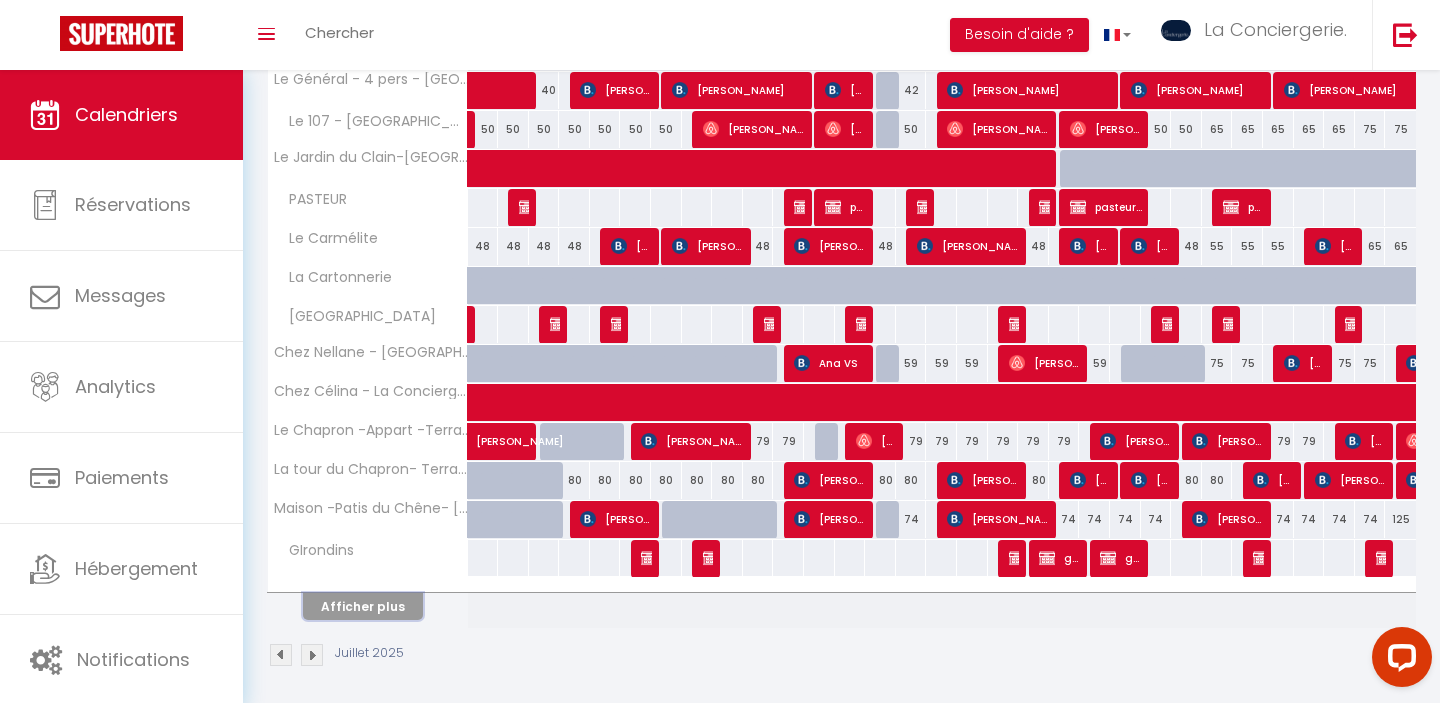 scroll, scrollTop: 1406, scrollLeft: 0, axis: vertical 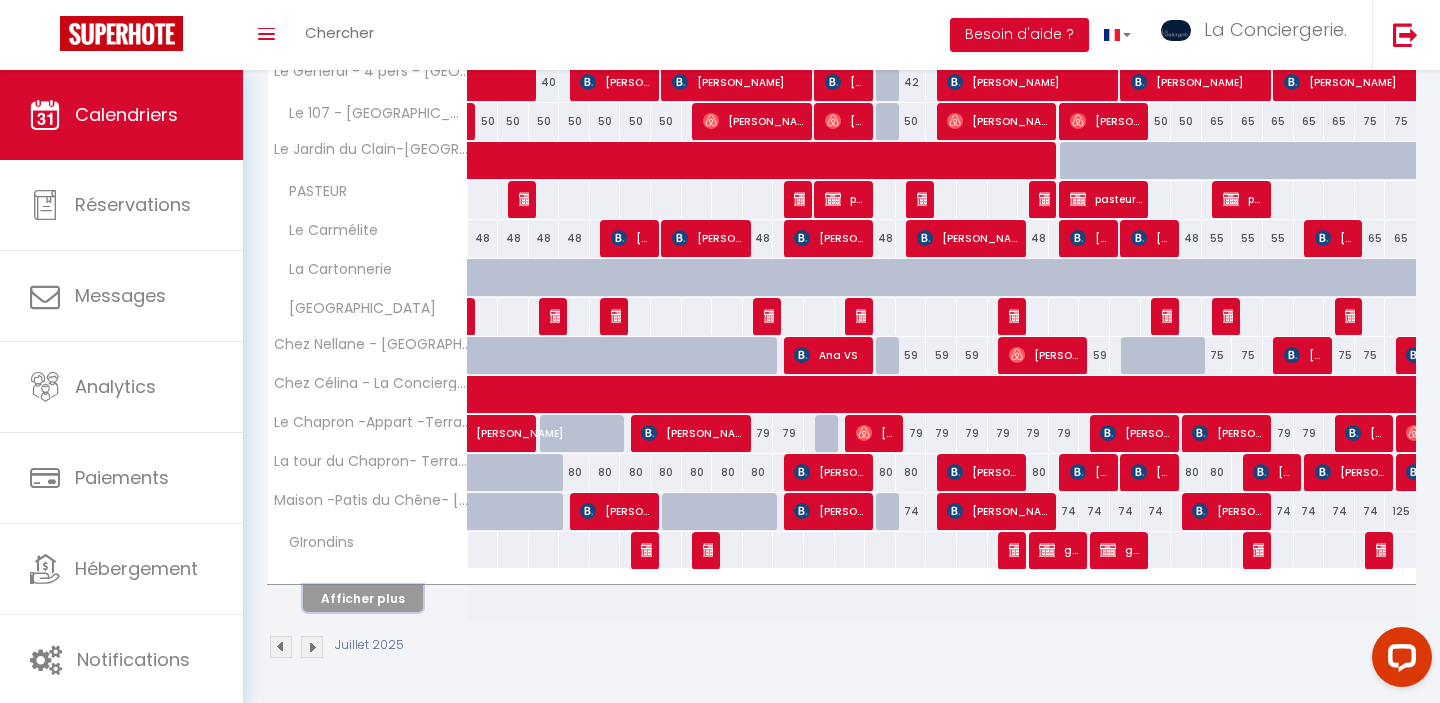 click on "Afficher plus" at bounding box center (363, 598) 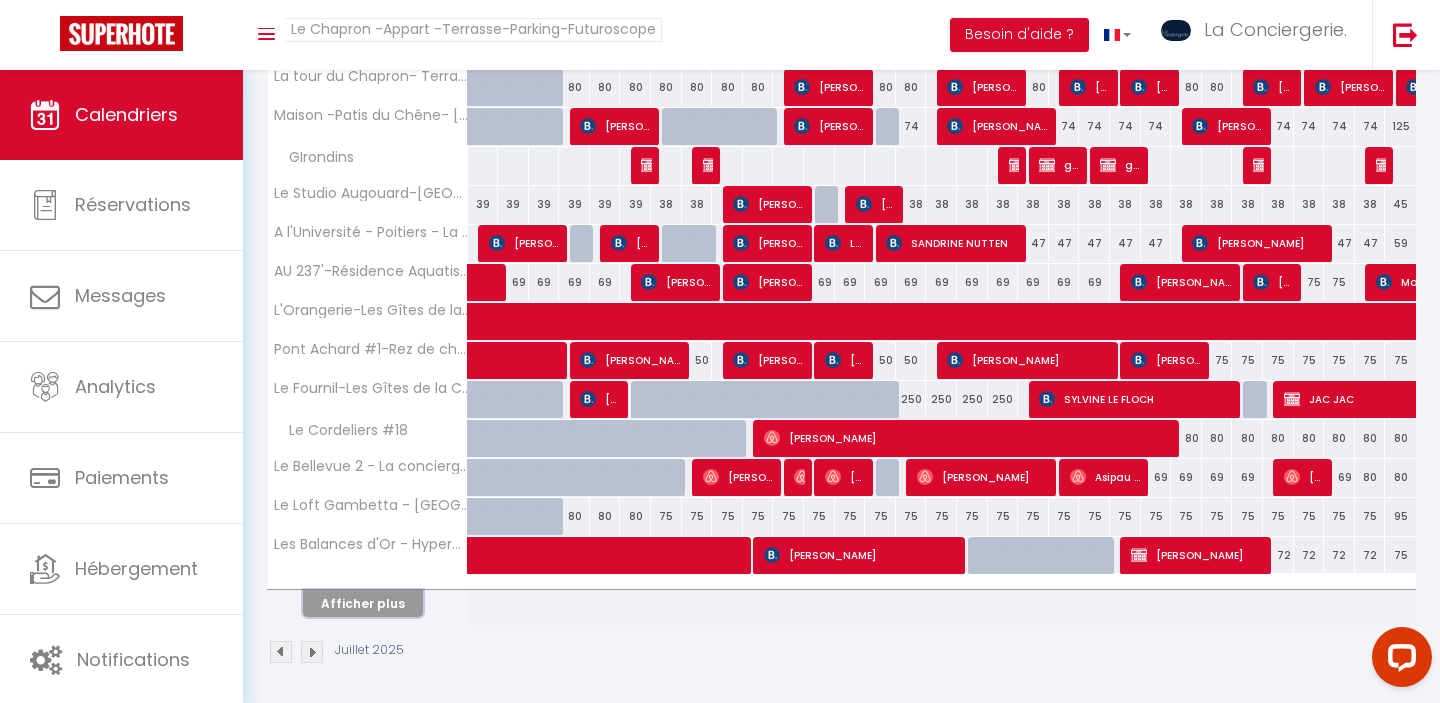 scroll, scrollTop: 1796, scrollLeft: 0, axis: vertical 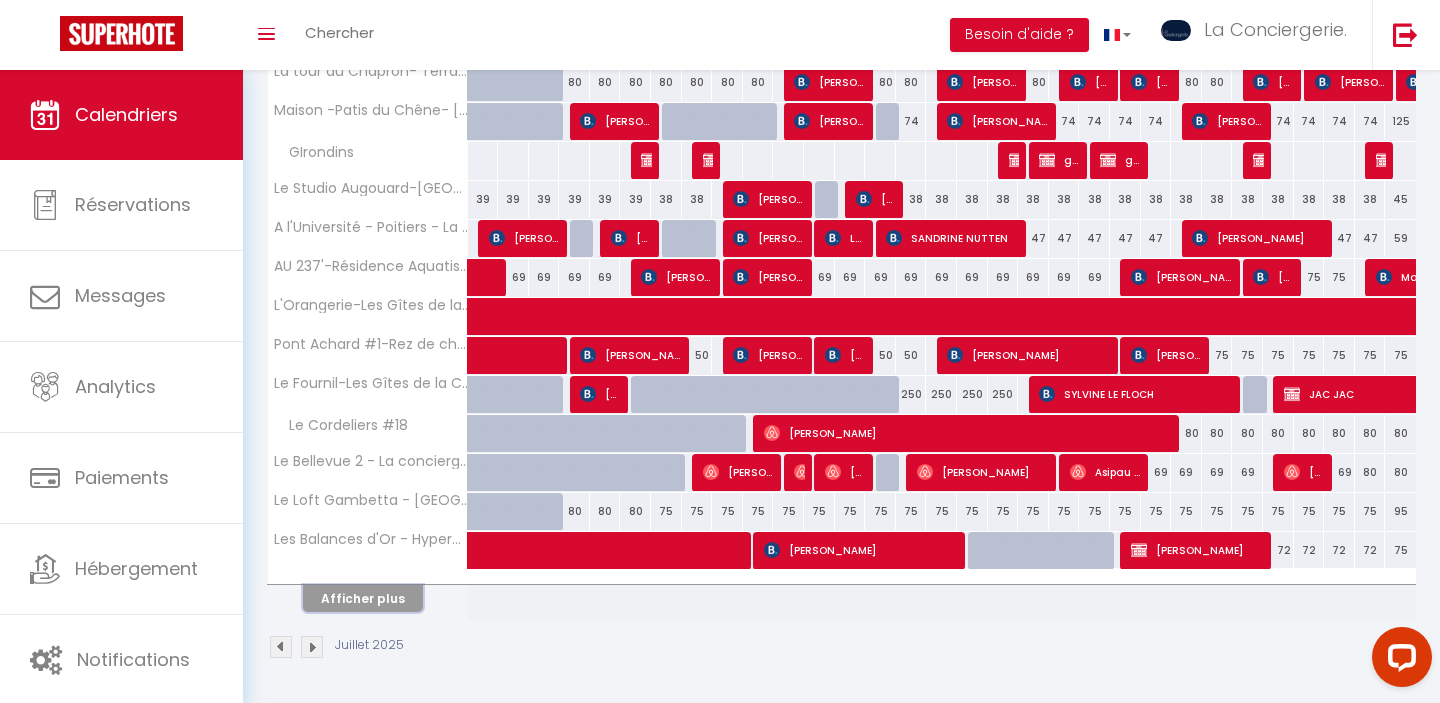 click on "Afficher plus" at bounding box center (363, 598) 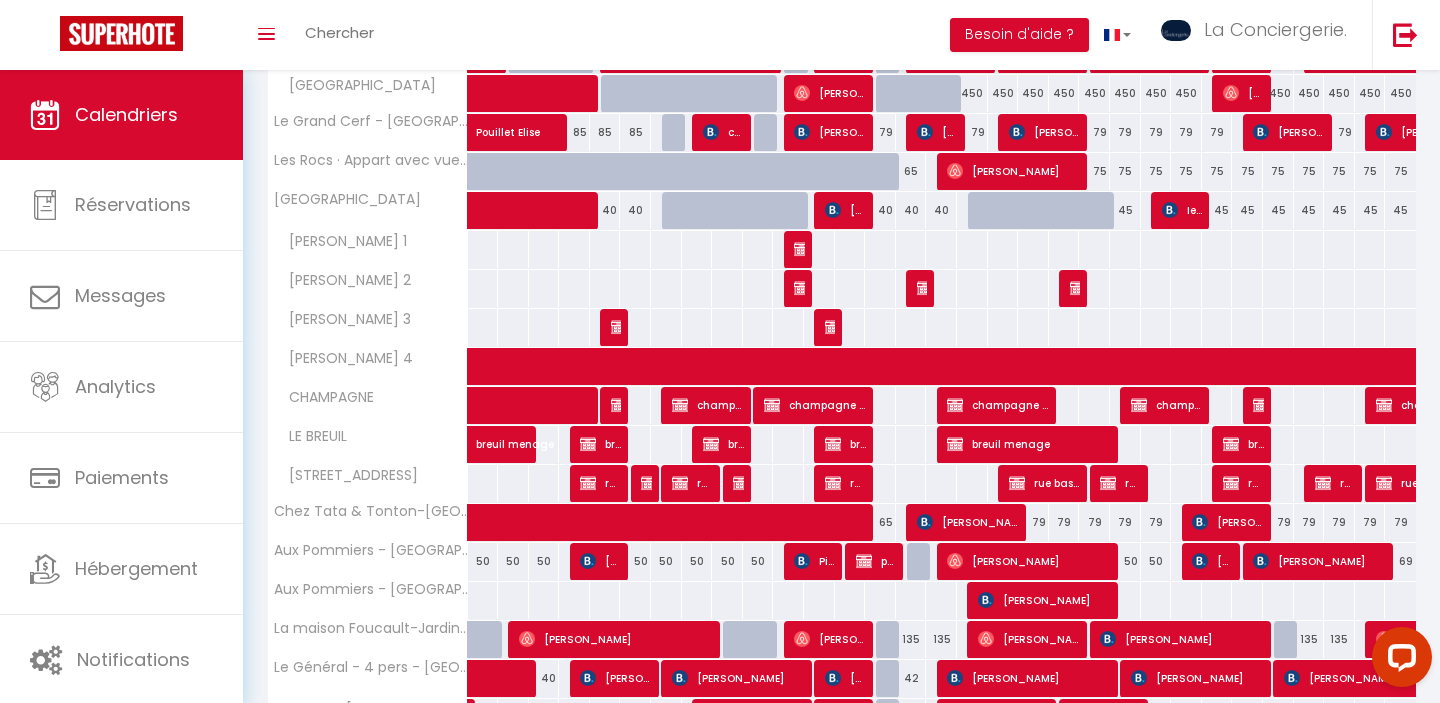 scroll, scrollTop: 0, scrollLeft: 0, axis: both 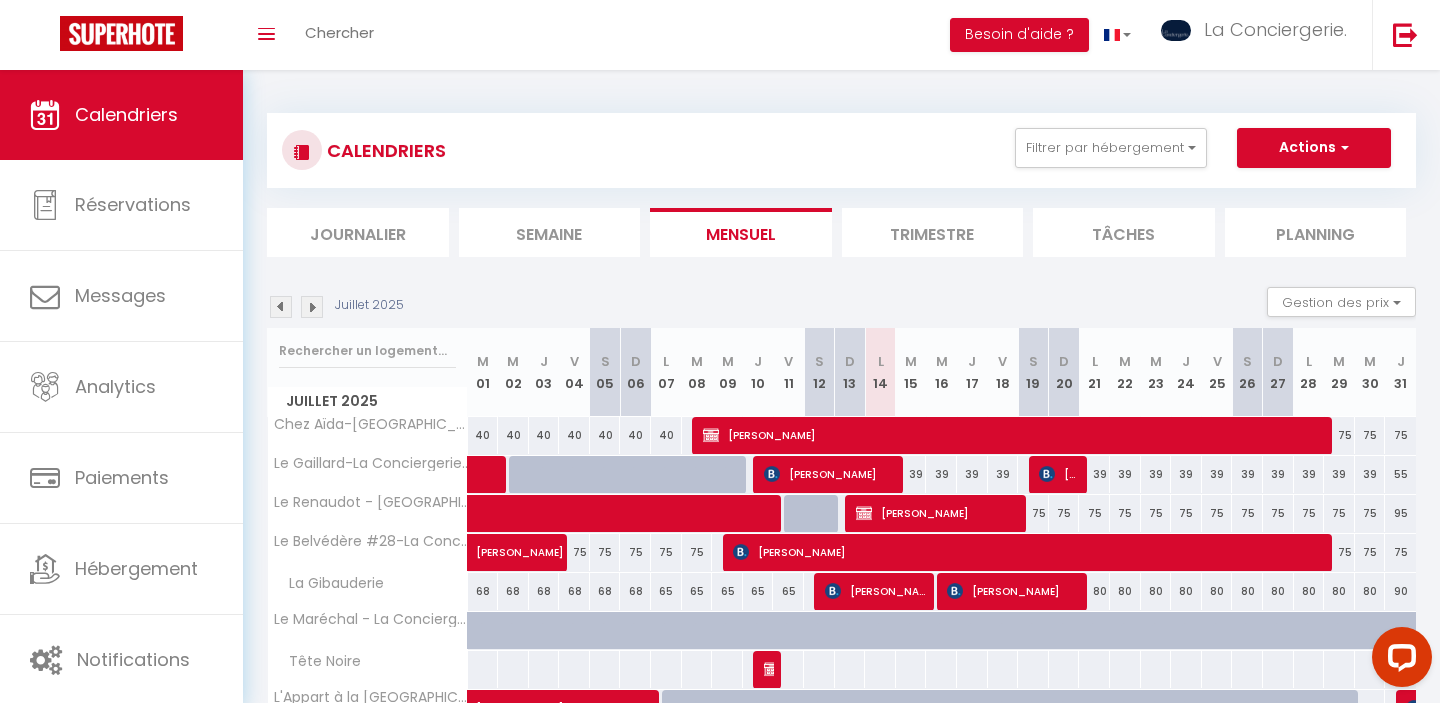 click at bounding box center (312, 307) 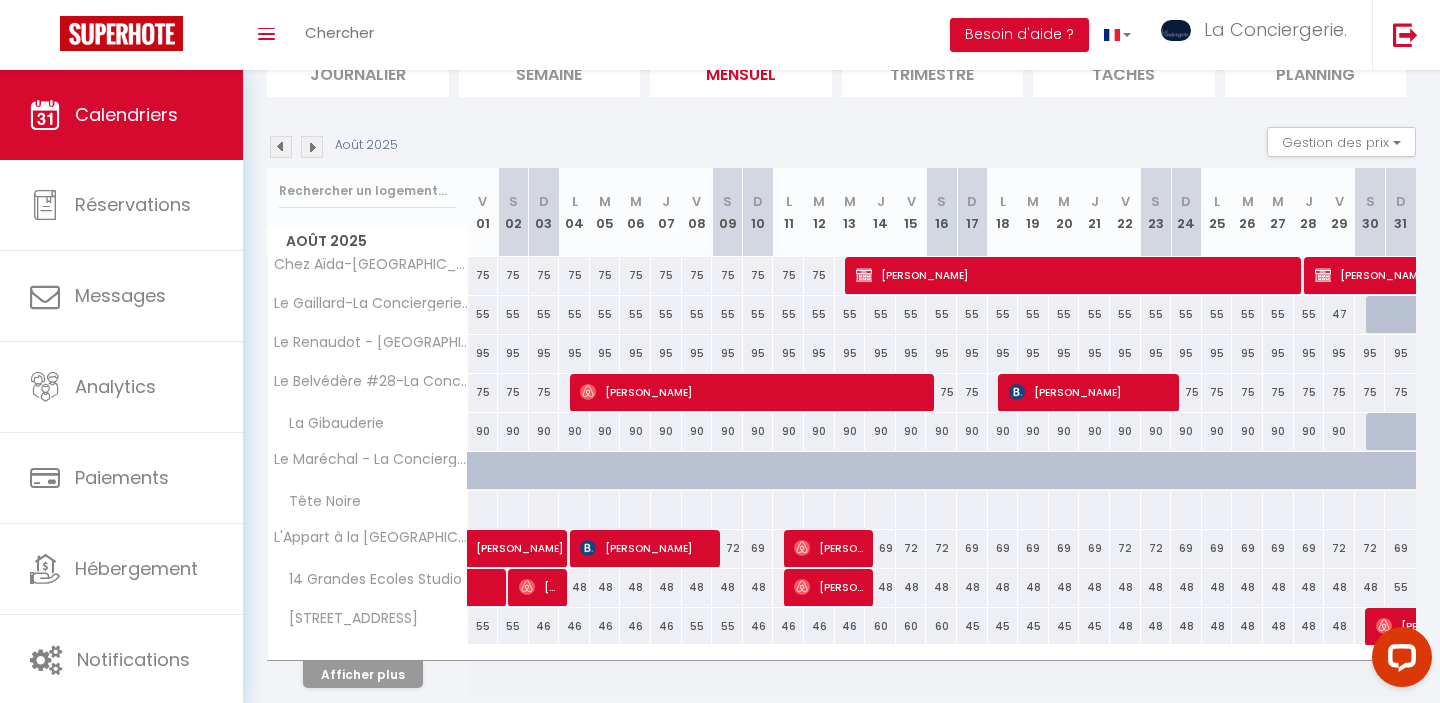 scroll, scrollTop: 236, scrollLeft: 0, axis: vertical 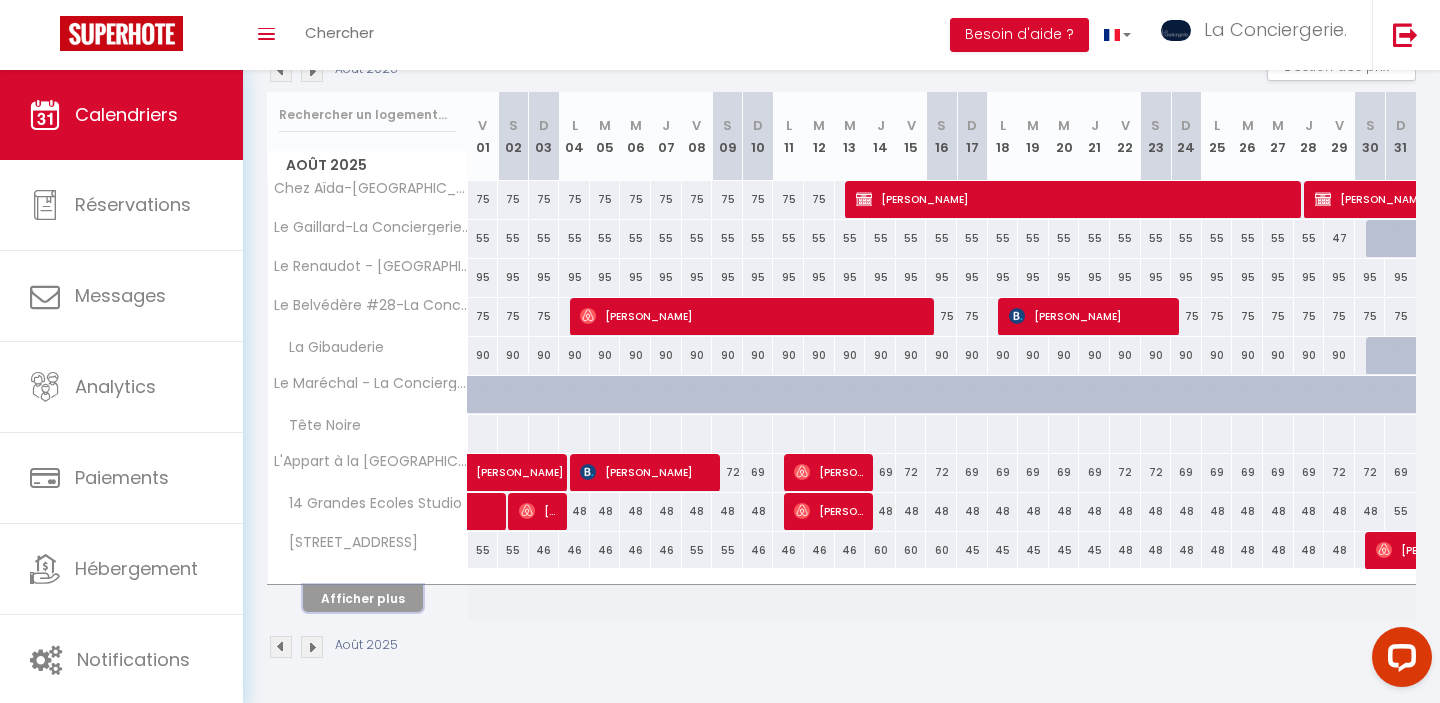 click on "Afficher plus" at bounding box center [363, 598] 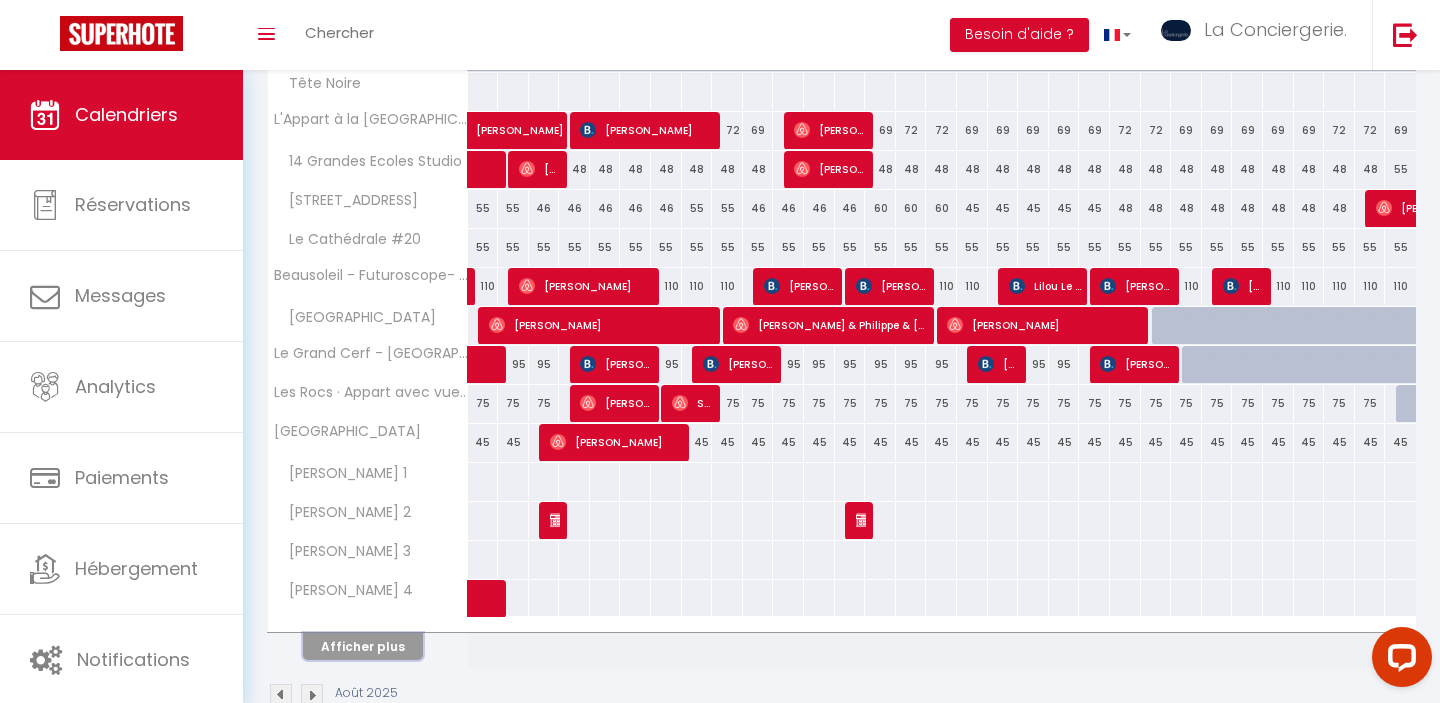 scroll, scrollTop: 626, scrollLeft: 0, axis: vertical 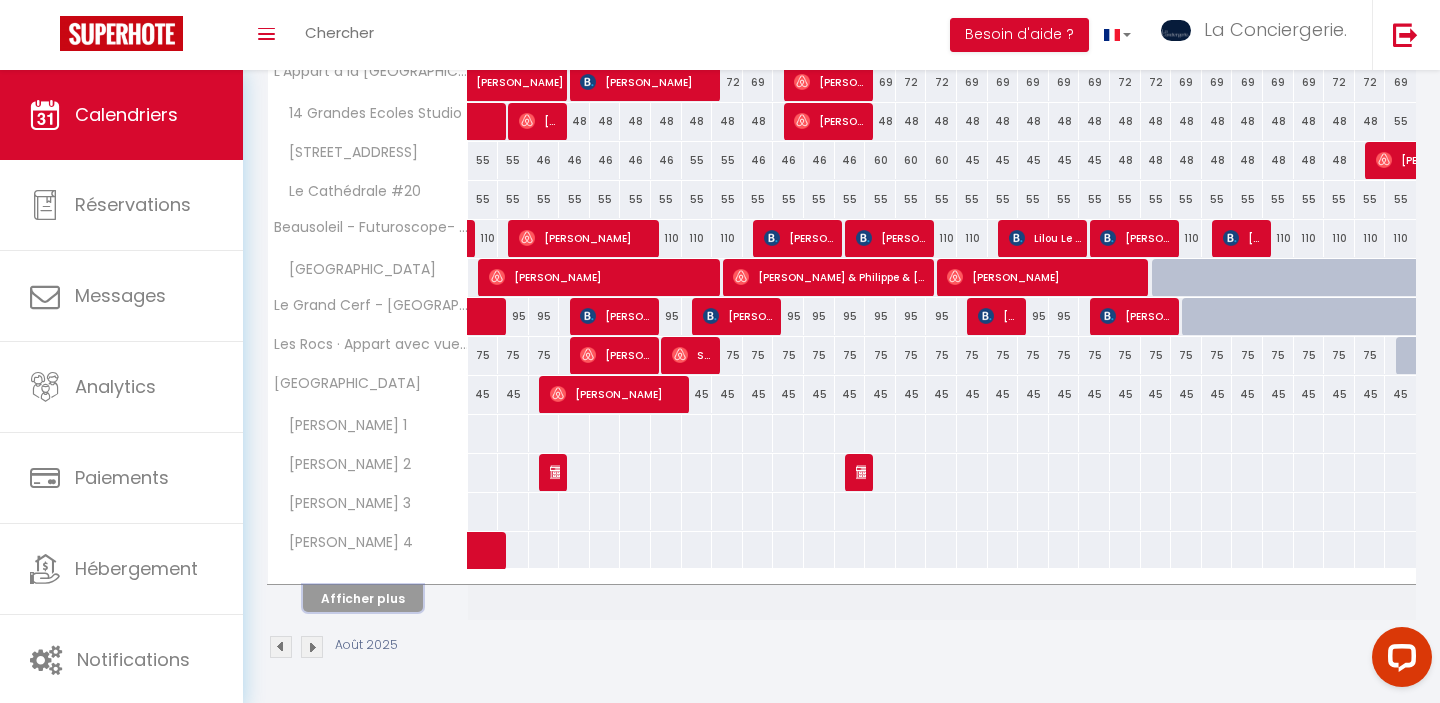 click on "Afficher plus" at bounding box center [363, 598] 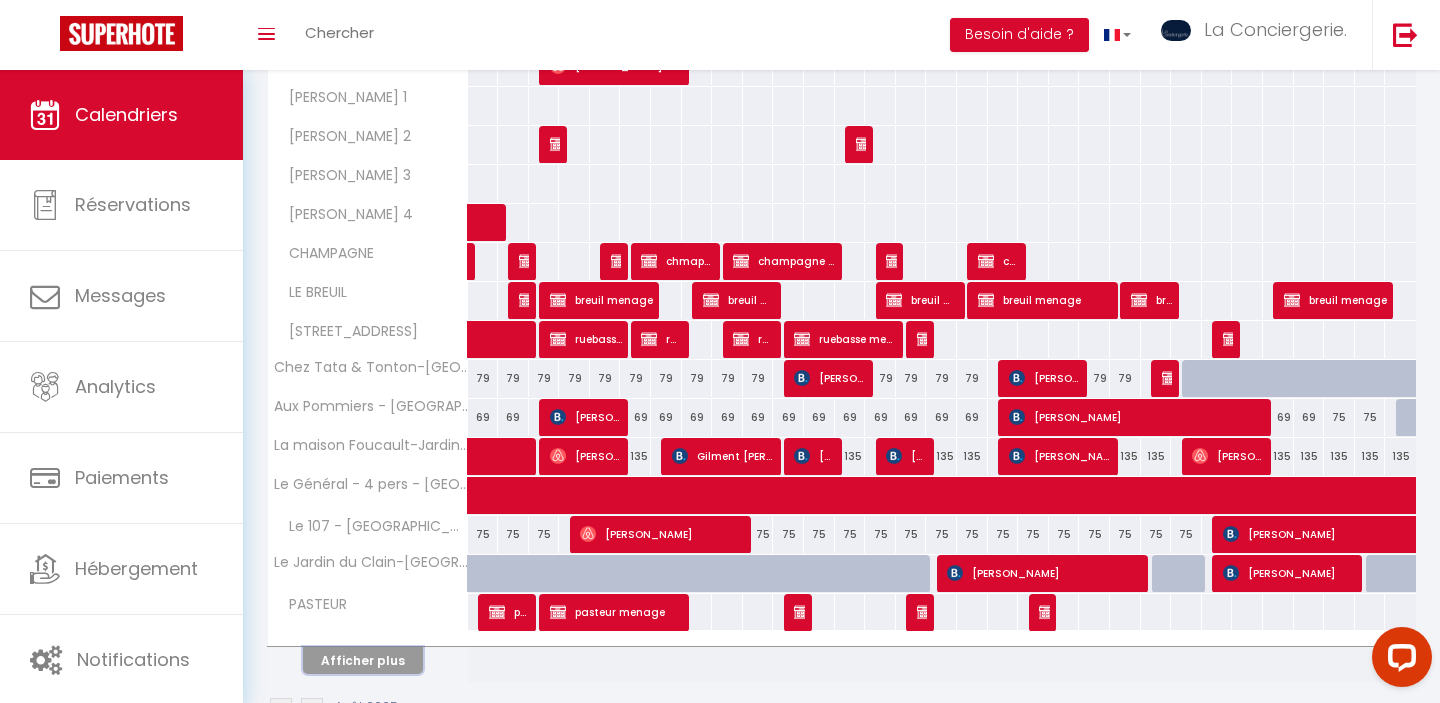 scroll, scrollTop: 1016, scrollLeft: 0, axis: vertical 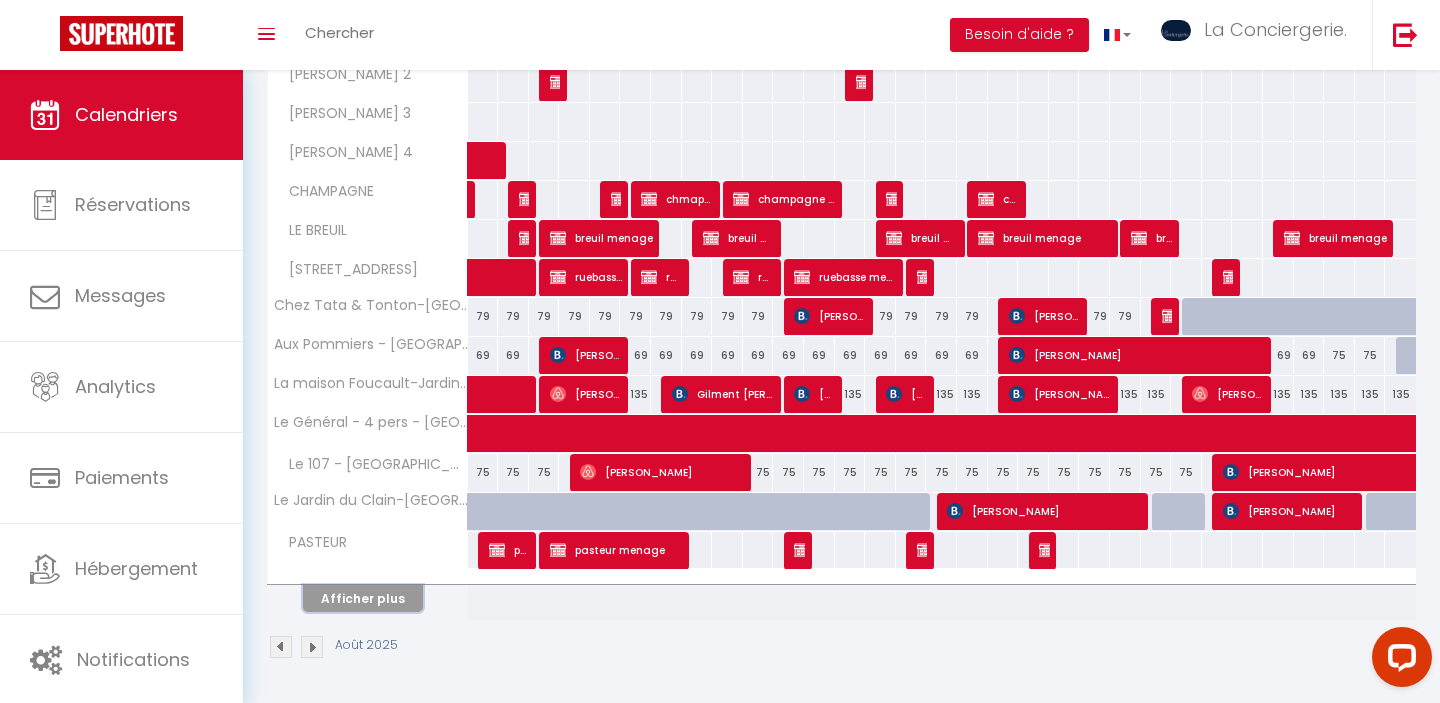 click on "Afficher plus" at bounding box center [363, 598] 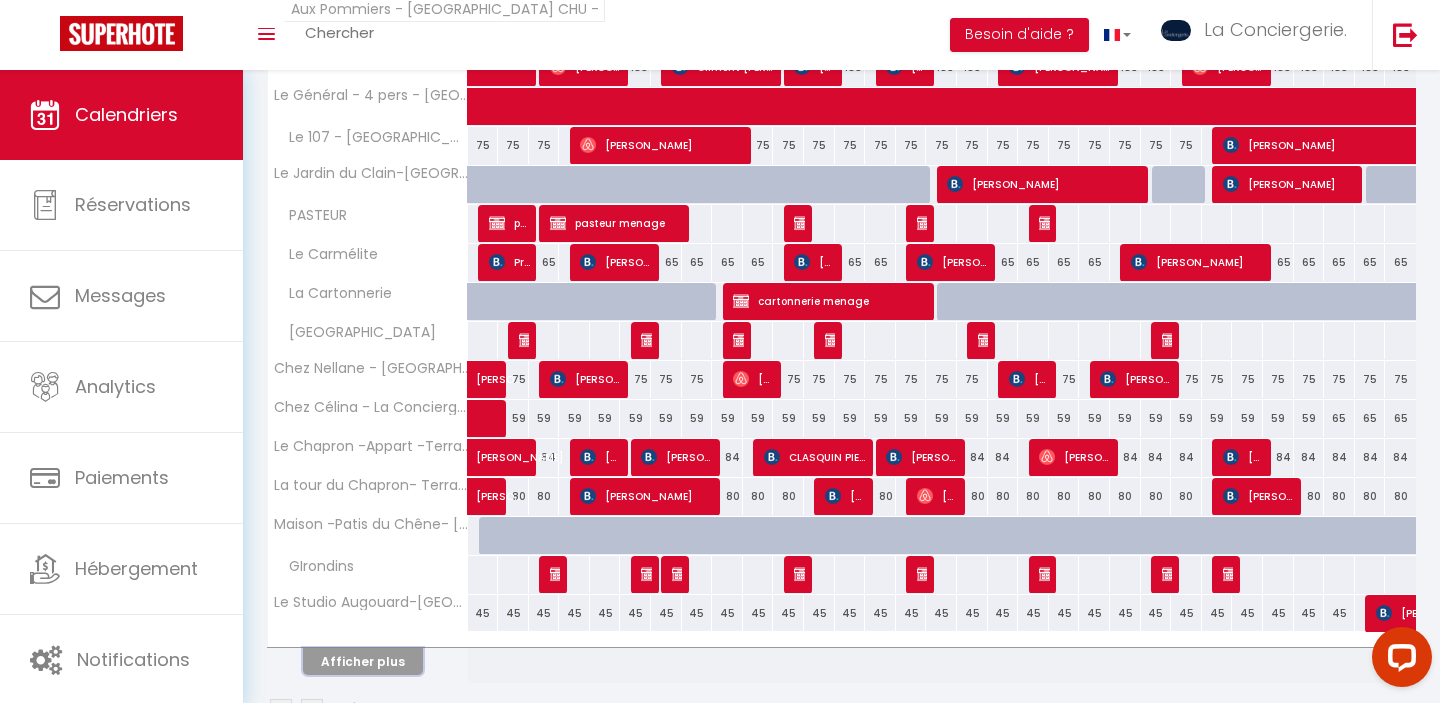 scroll, scrollTop: 1406, scrollLeft: 0, axis: vertical 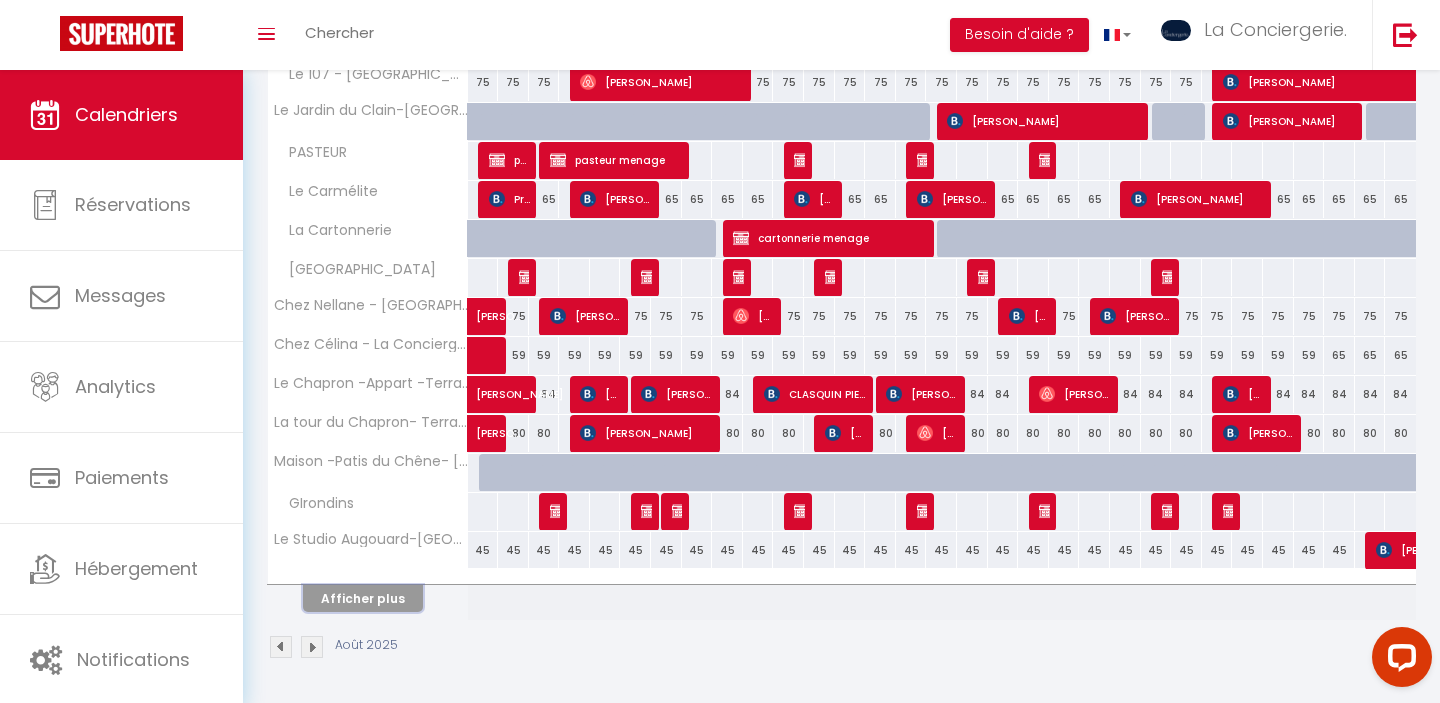 click on "Afficher plus" at bounding box center [363, 598] 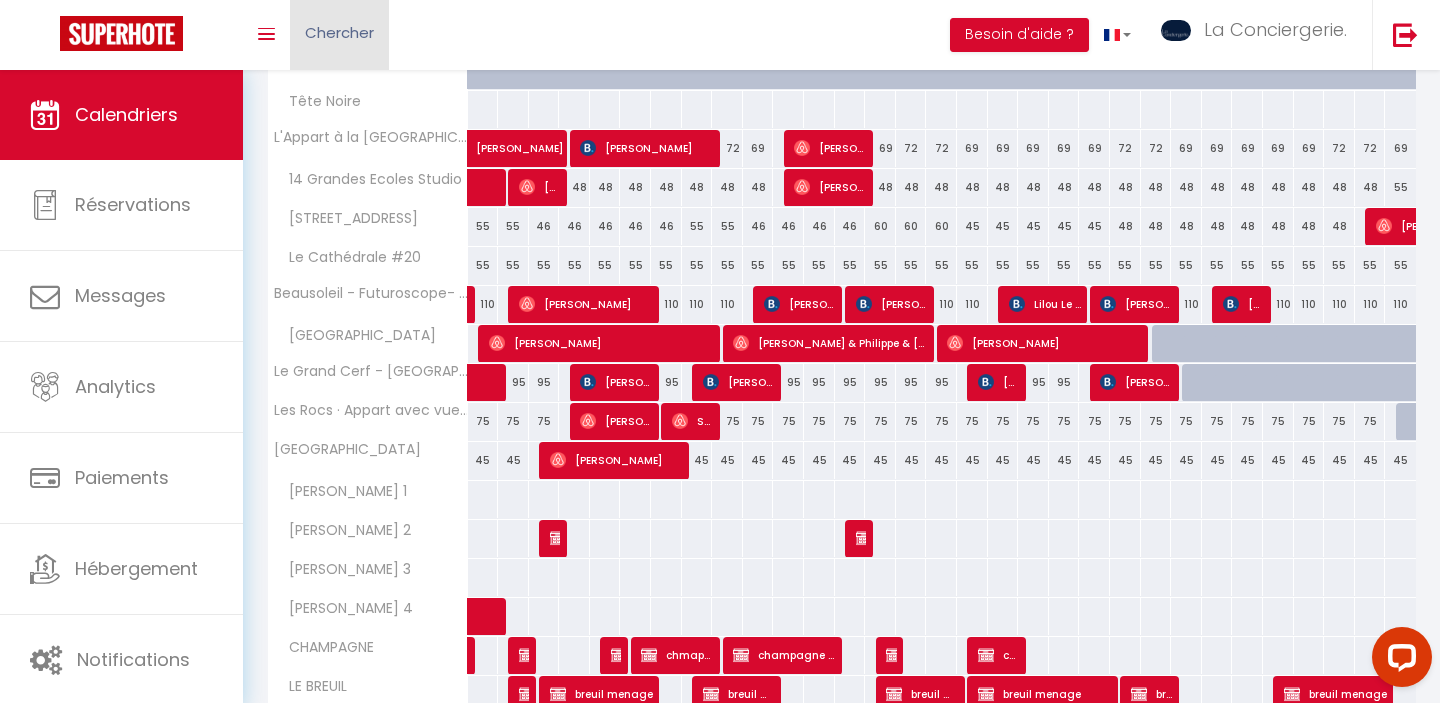 scroll, scrollTop: 360, scrollLeft: 0, axis: vertical 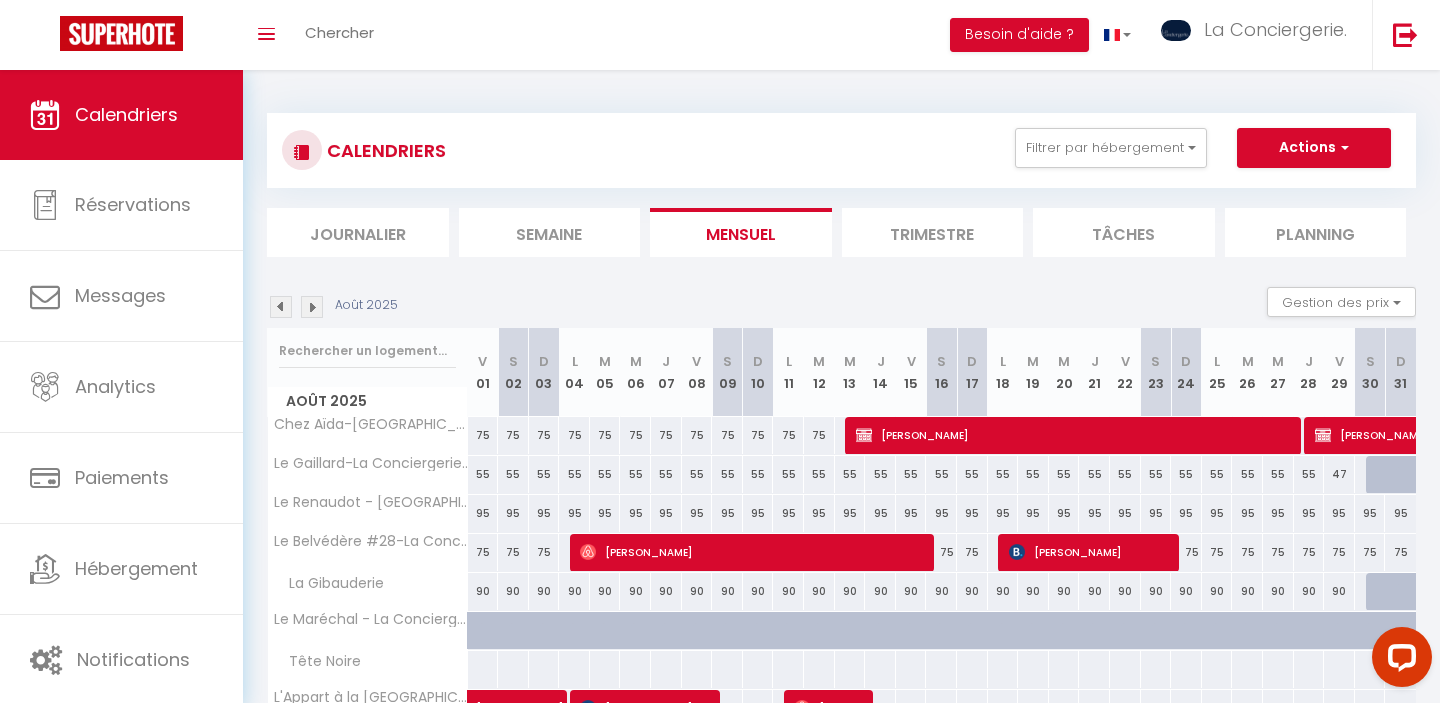 click at bounding box center [281, 307] 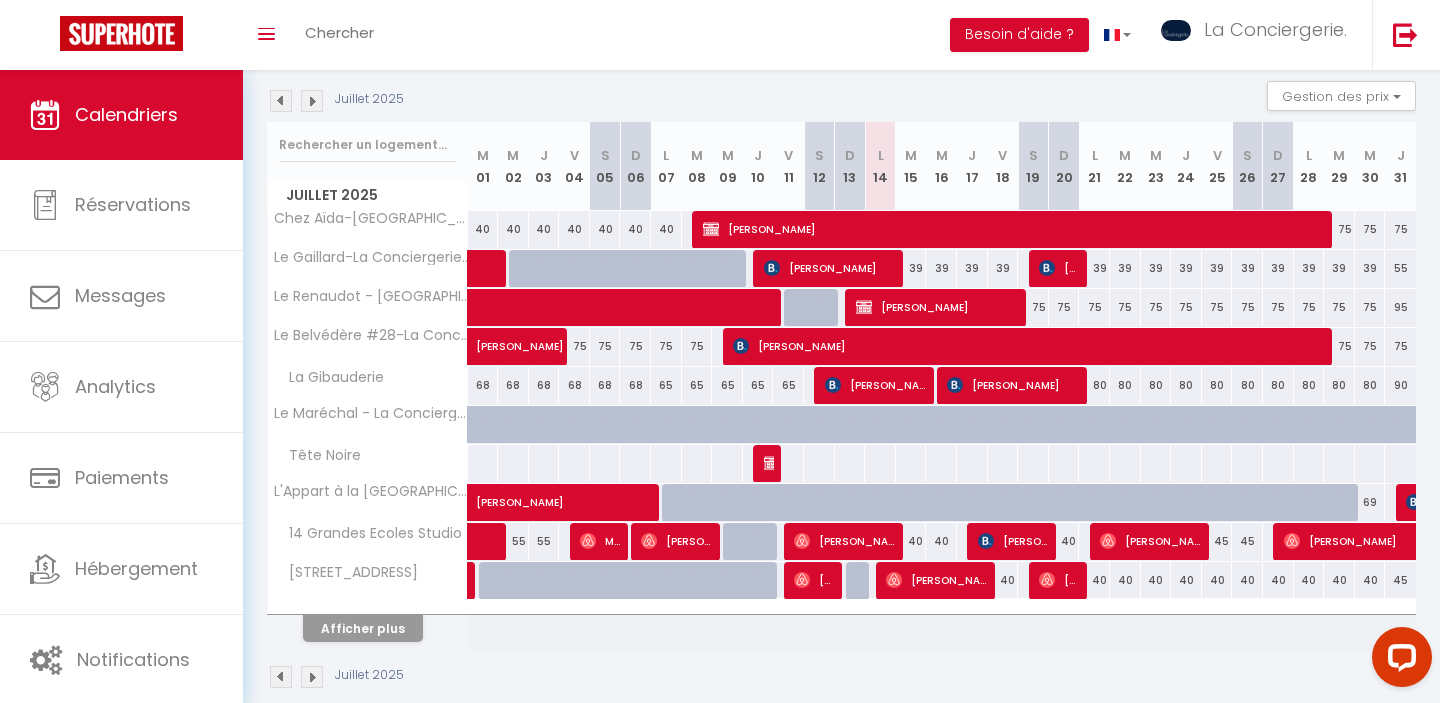 scroll, scrollTop: 236, scrollLeft: 0, axis: vertical 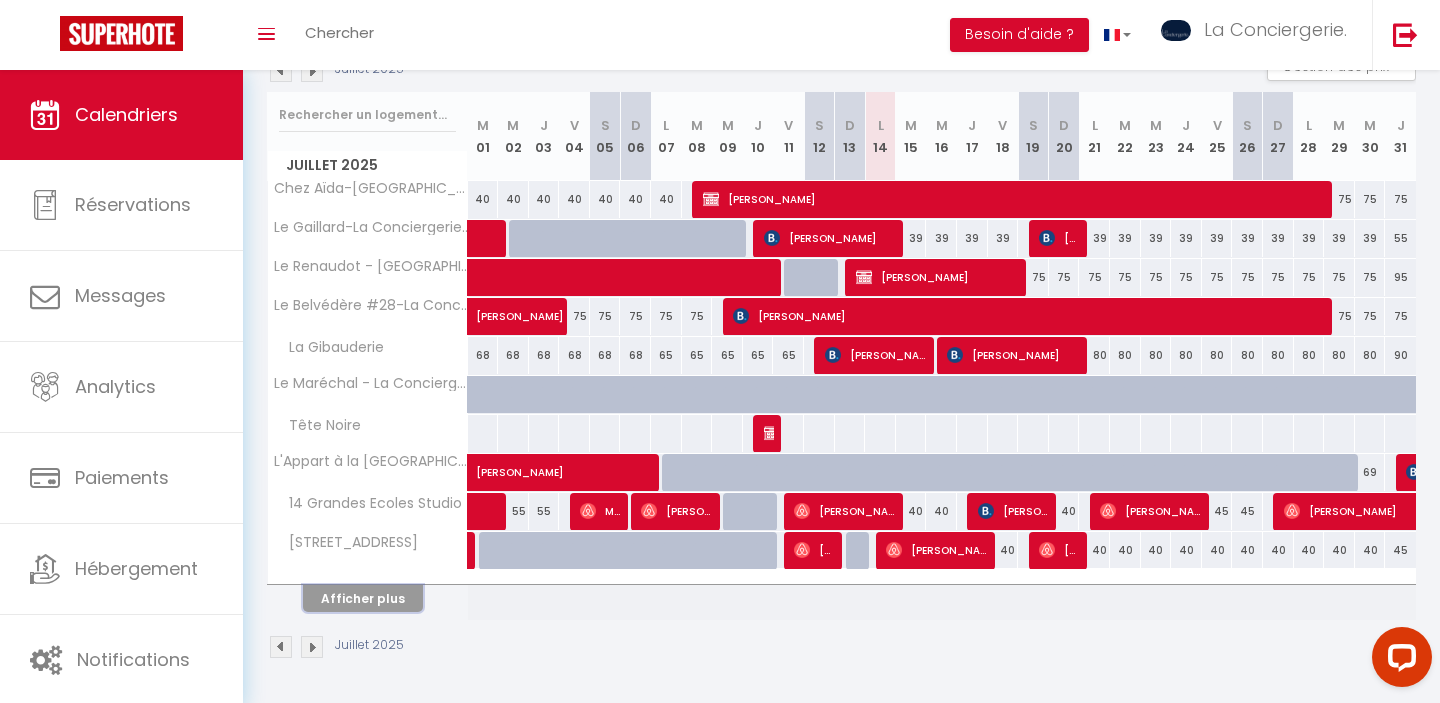 click on "Afficher plus" at bounding box center (363, 598) 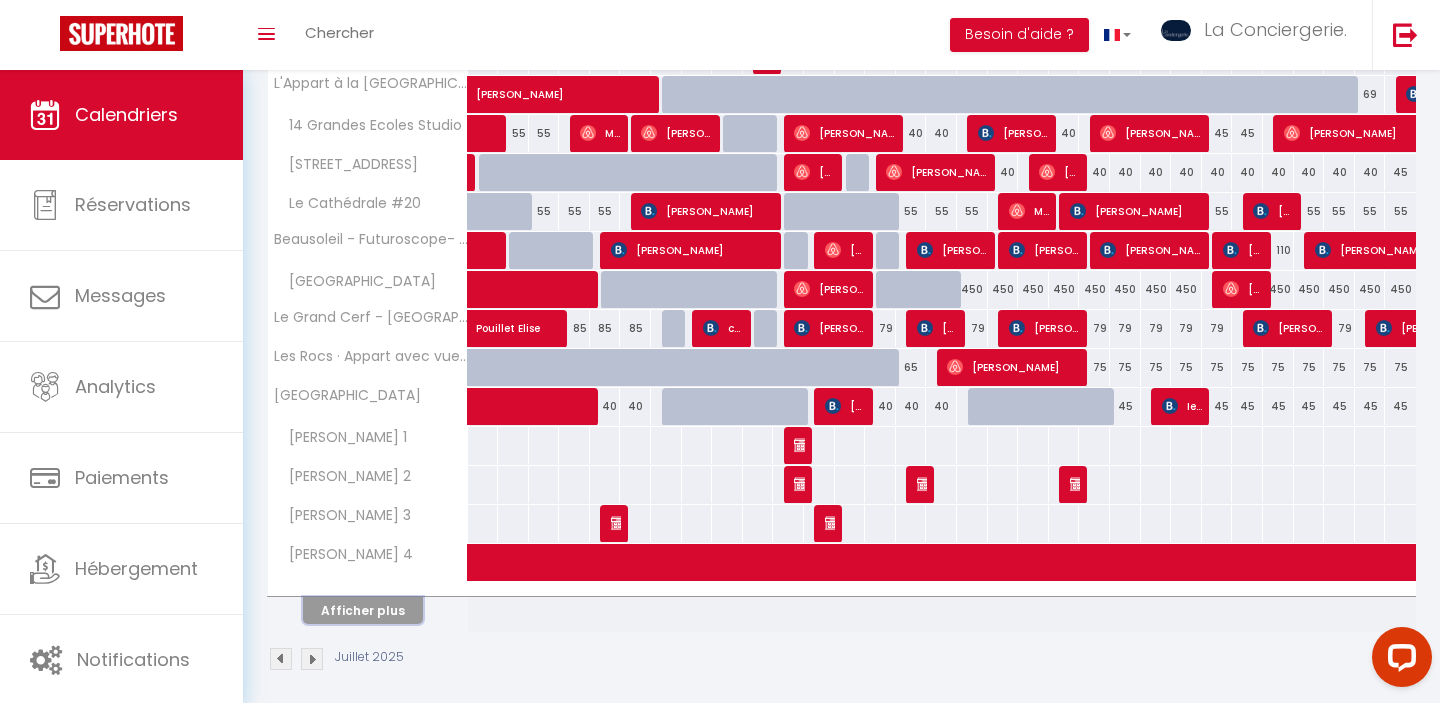 scroll, scrollTop: 626, scrollLeft: 0, axis: vertical 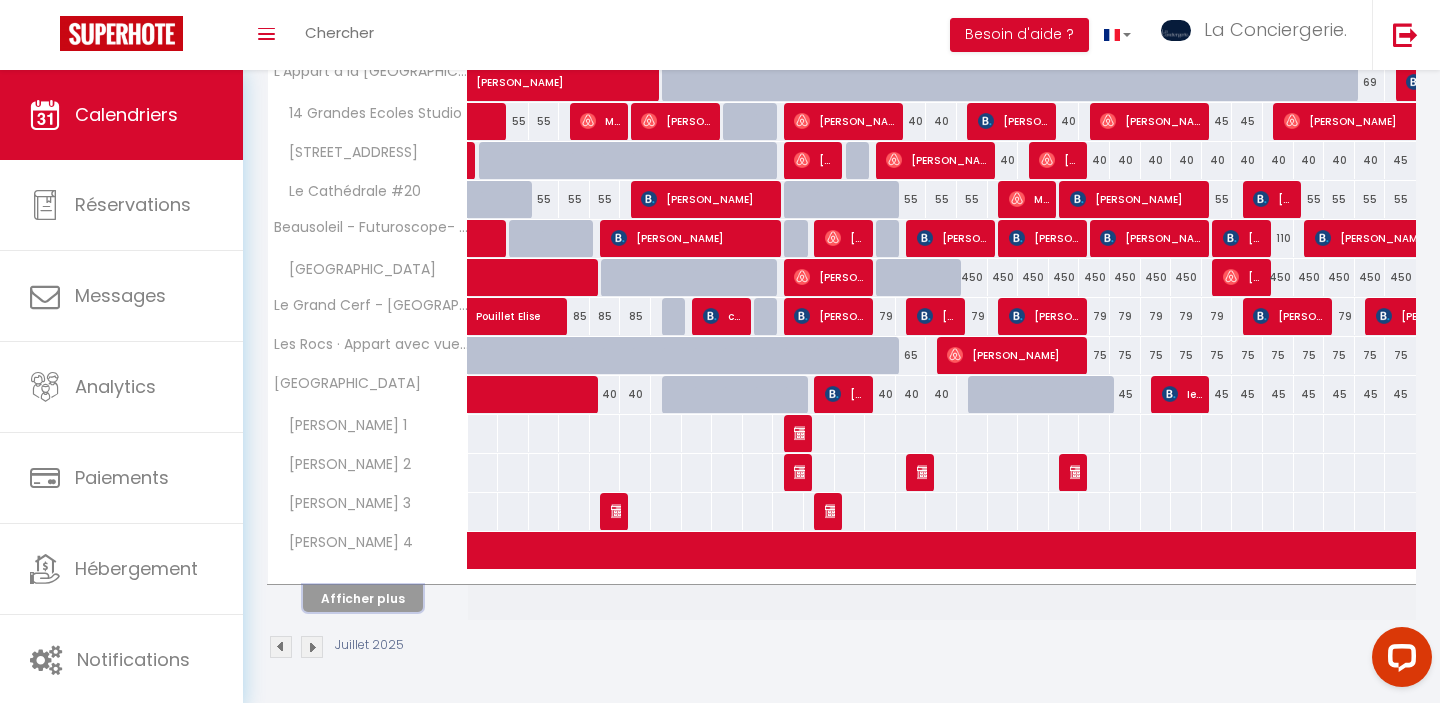 click on "Afficher plus" at bounding box center [363, 598] 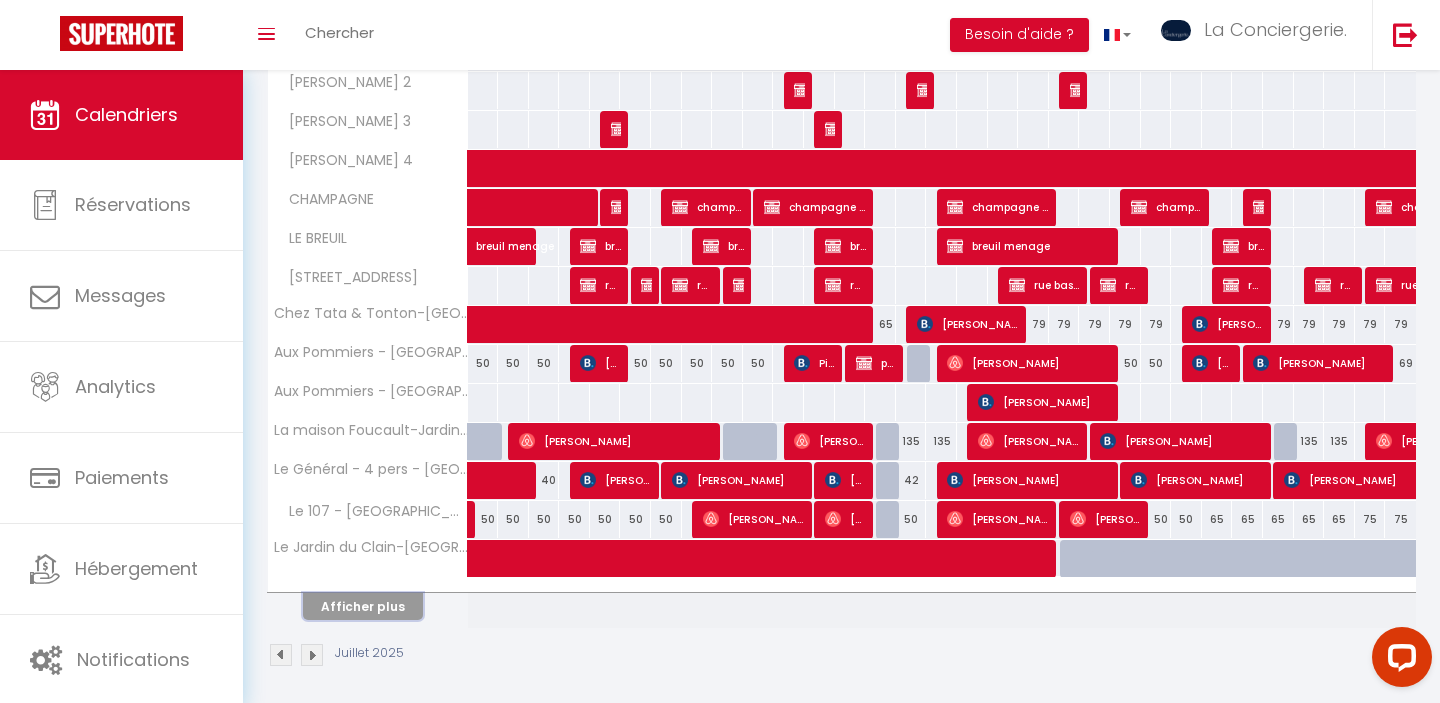 scroll, scrollTop: 1016, scrollLeft: 0, axis: vertical 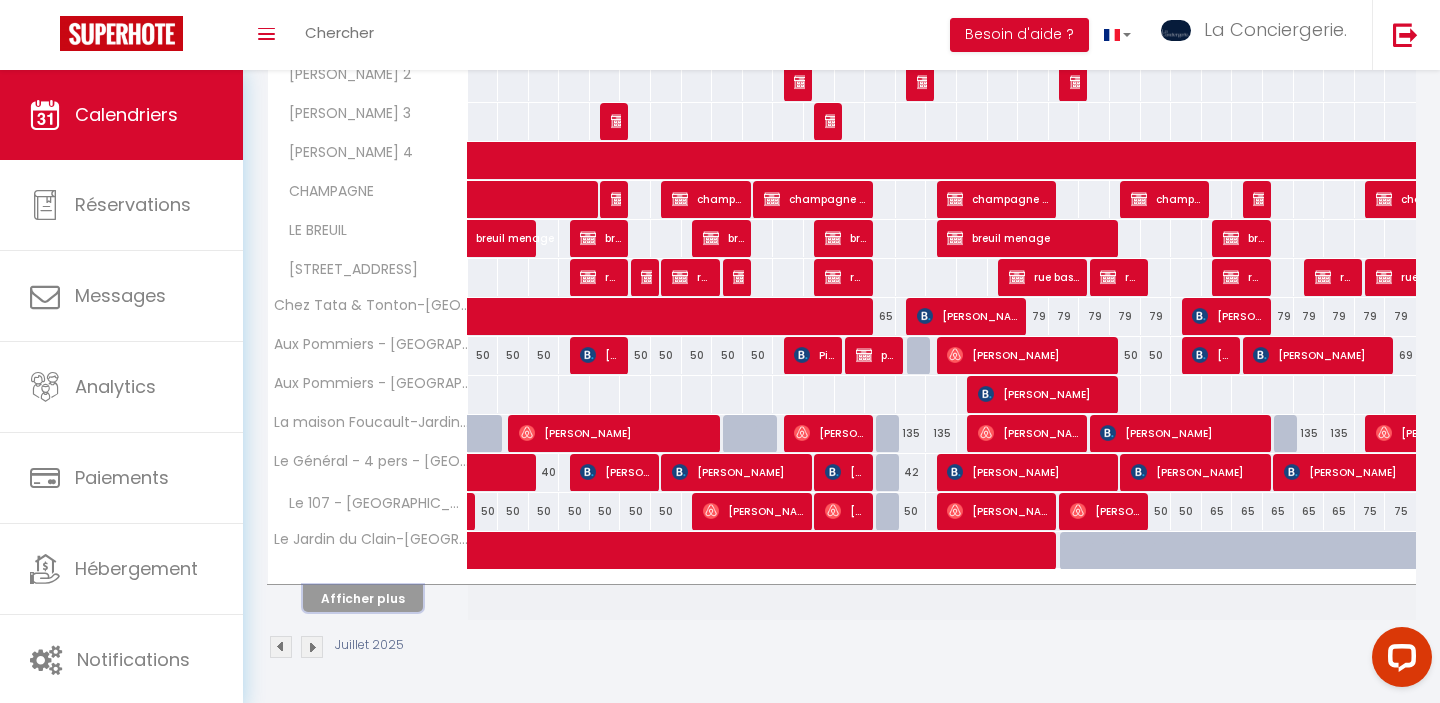 click on "Afficher plus" at bounding box center [363, 598] 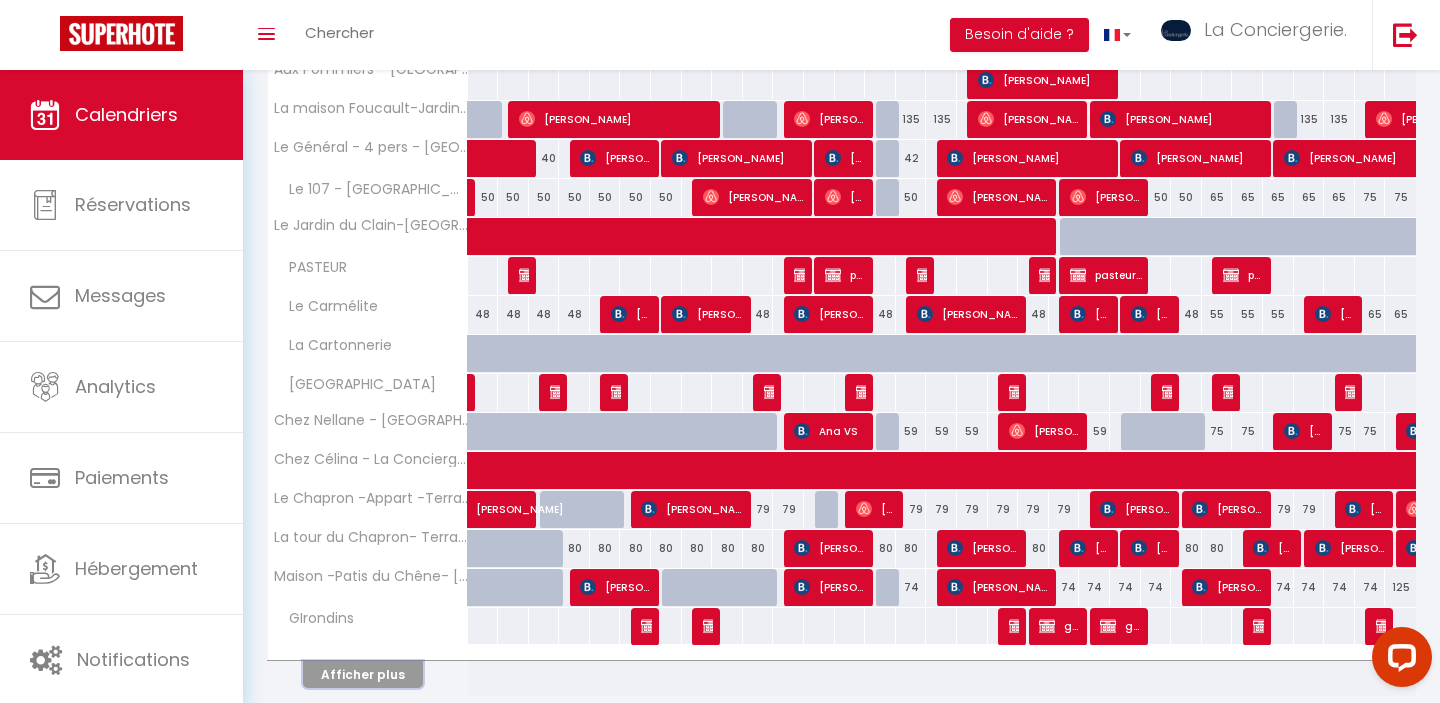scroll, scrollTop: 1406, scrollLeft: 0, axis: vertical 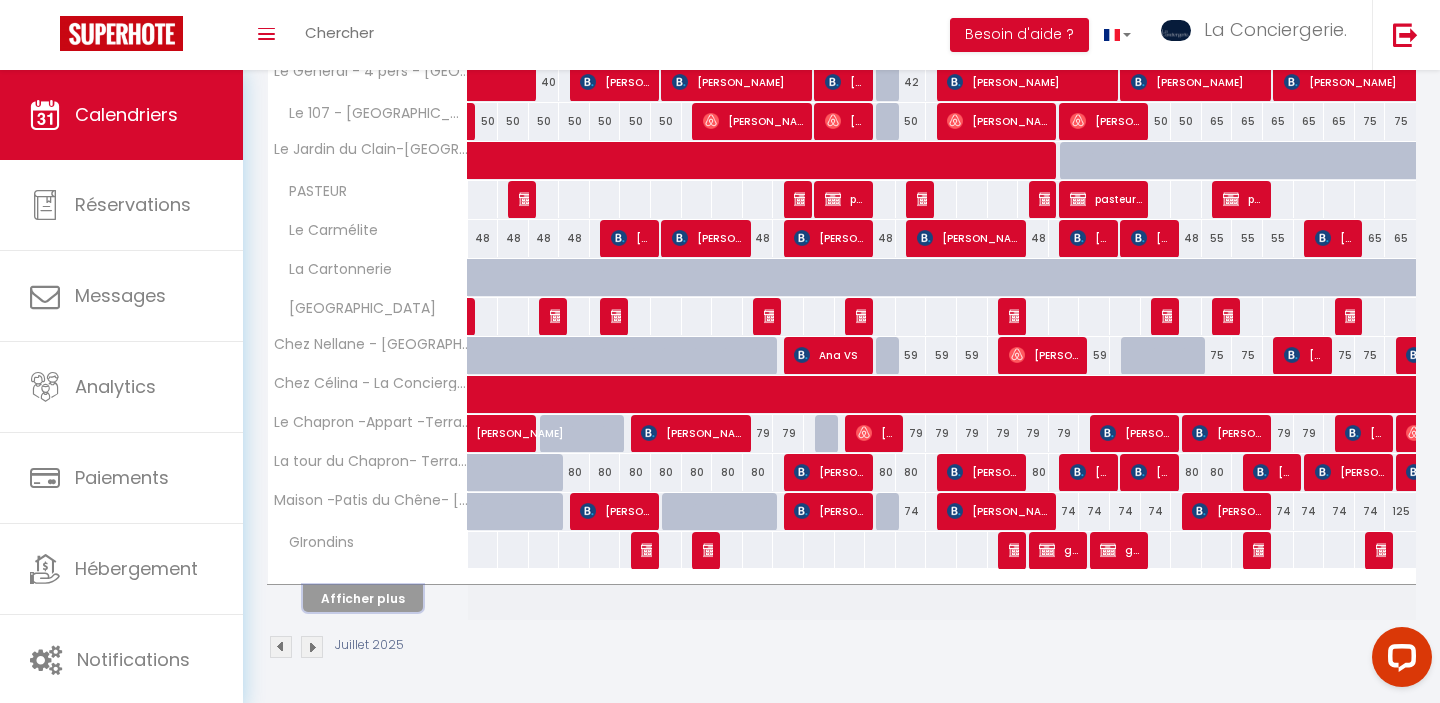 click on "Afficher plus" at bounding box center (363, 598) 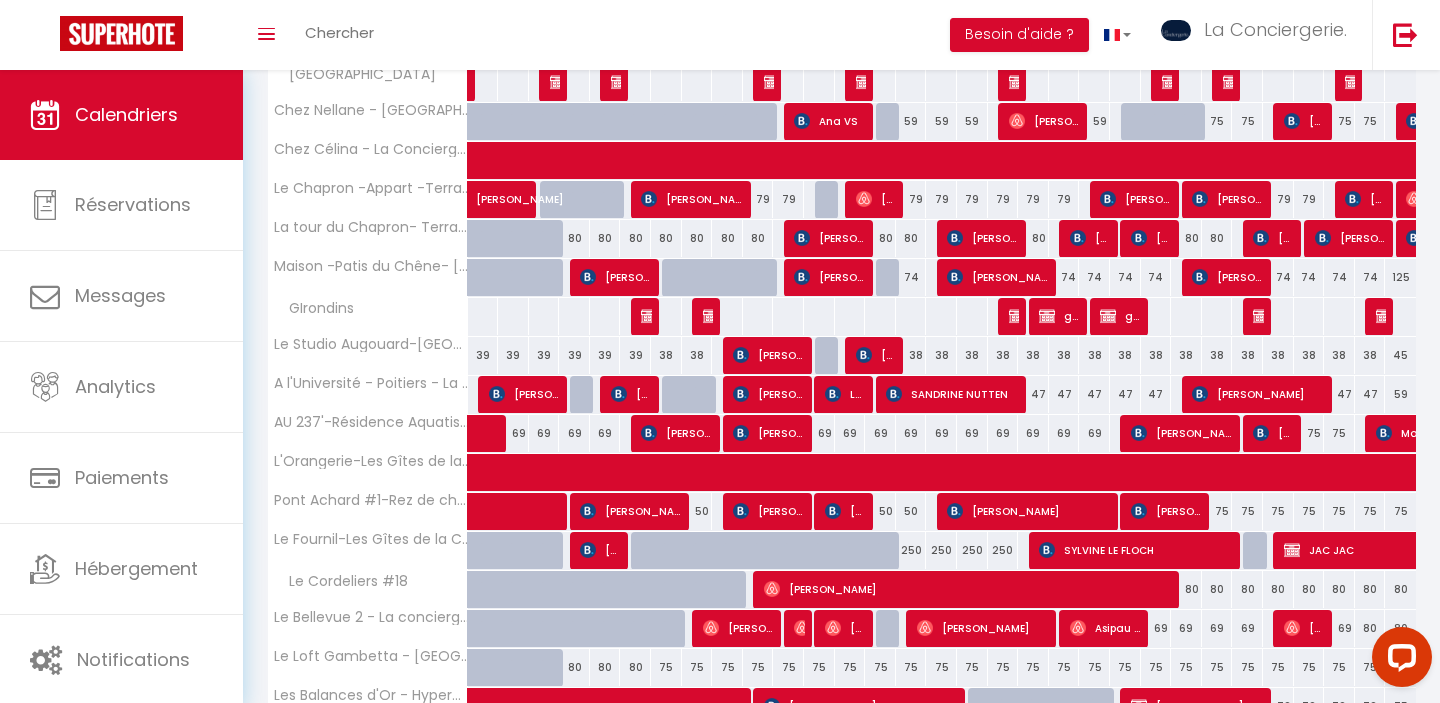 scroll, scrollTop: 1796, scrollLeft: 0, axis: vertical 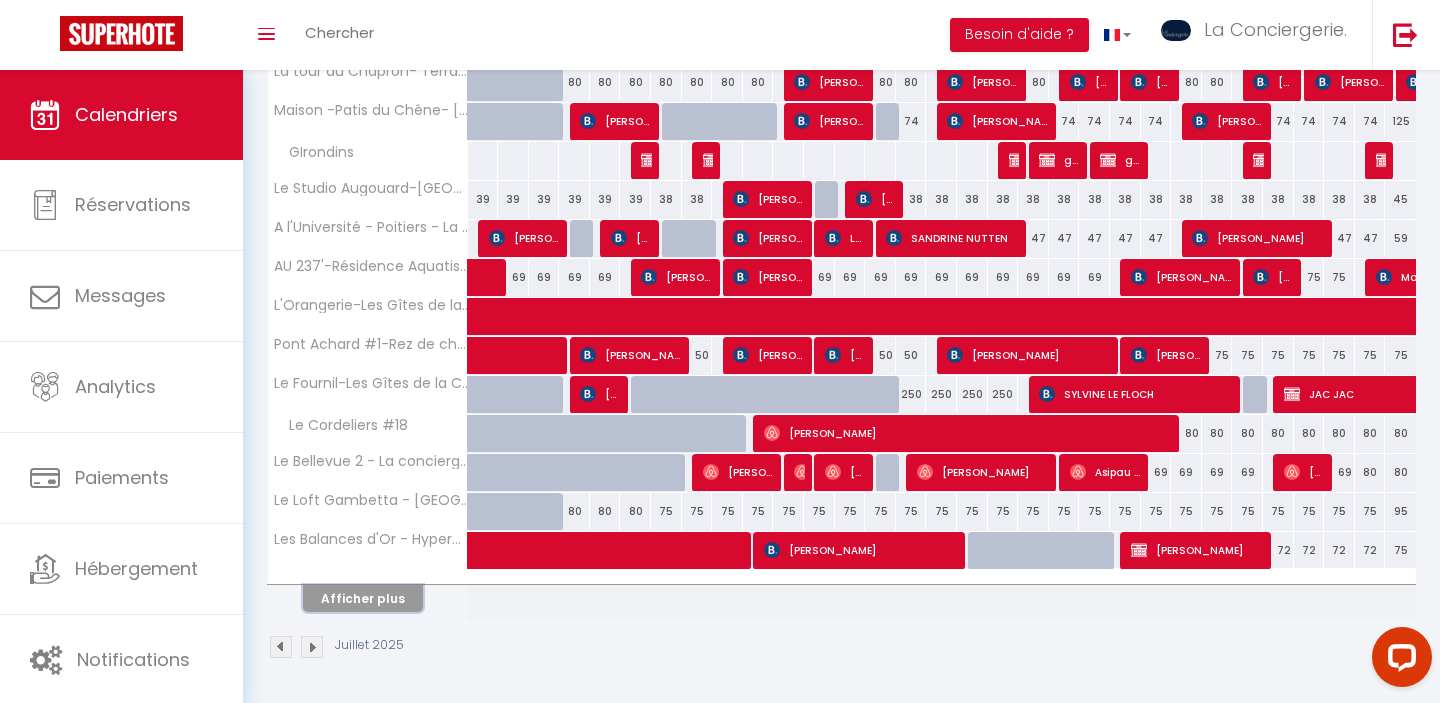 click on "Afficher plus" at bounding box center [363, 598] 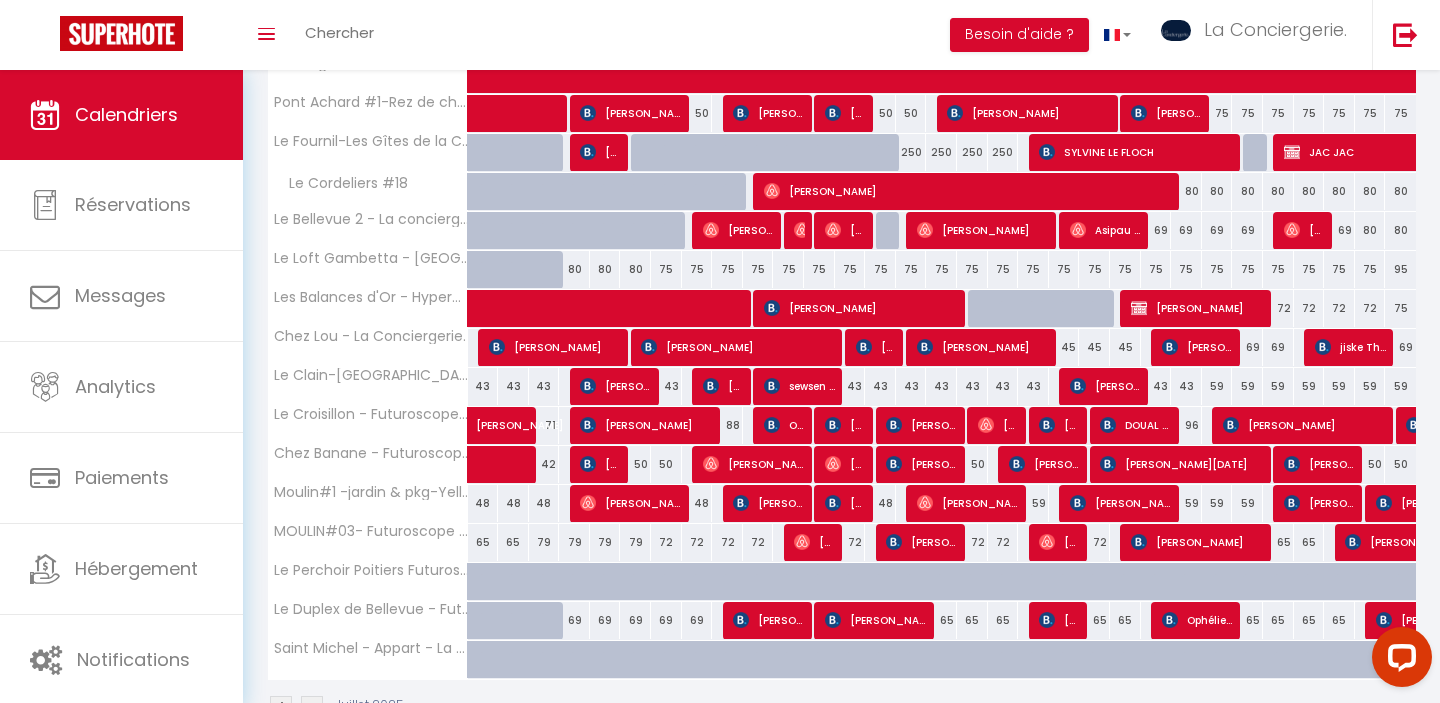 scroll, scrollTop: 2098, scrollLeft: 0, axis: vertical 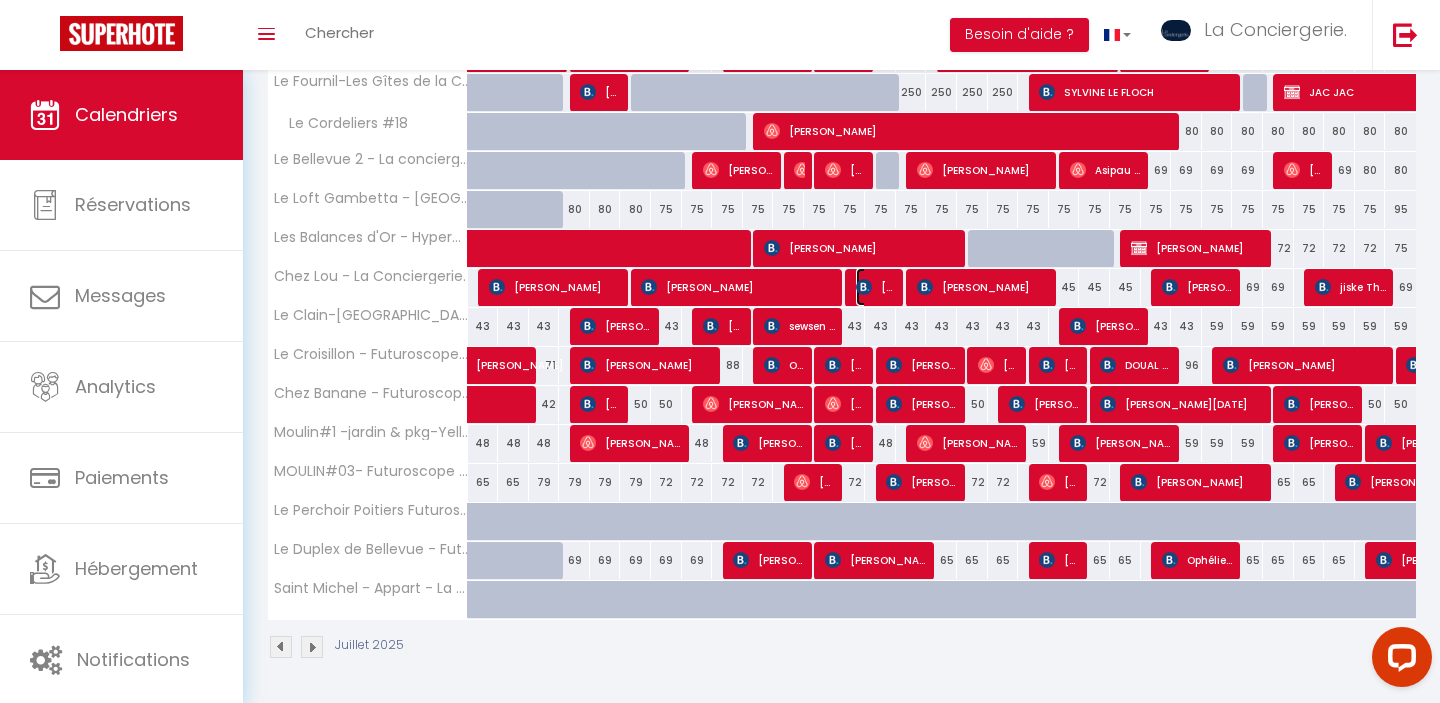 click on "[PERSON_NAME]" at bounding box center (876, 287) 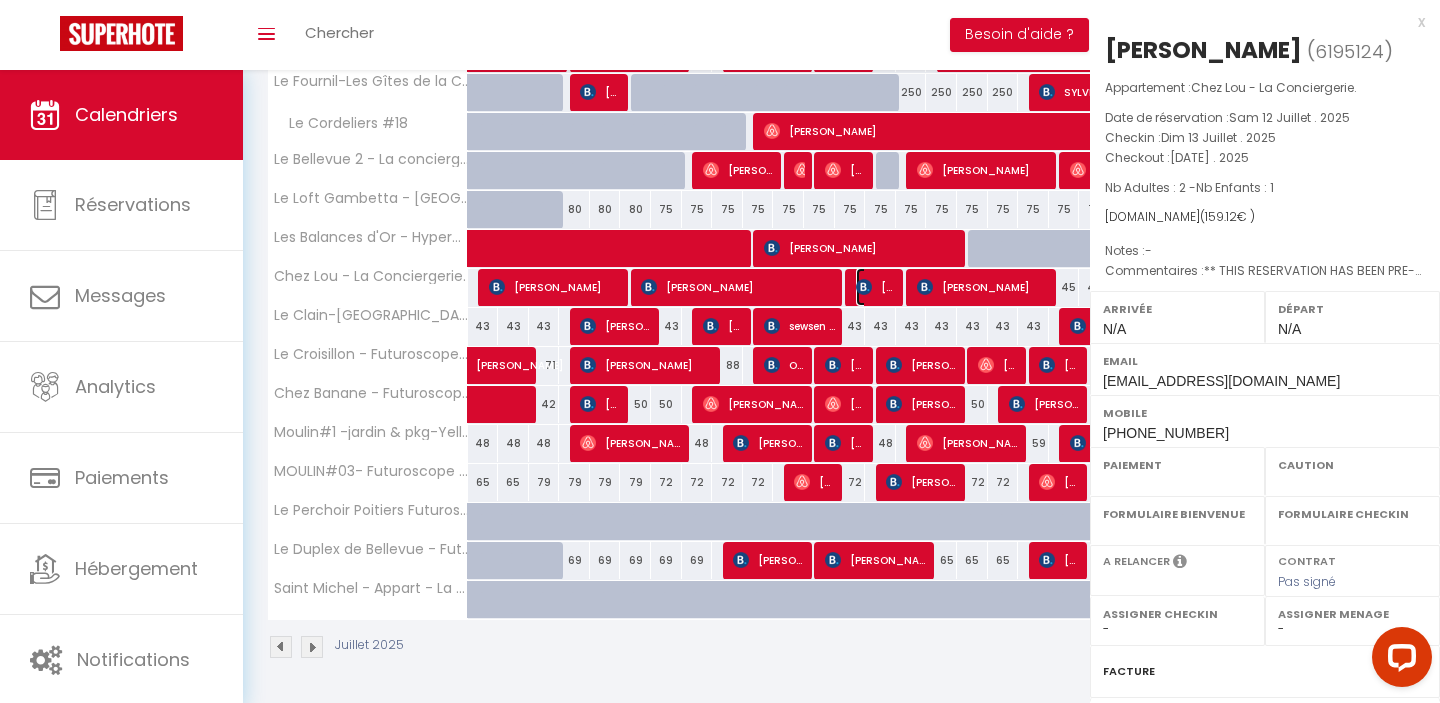 select on "OK" 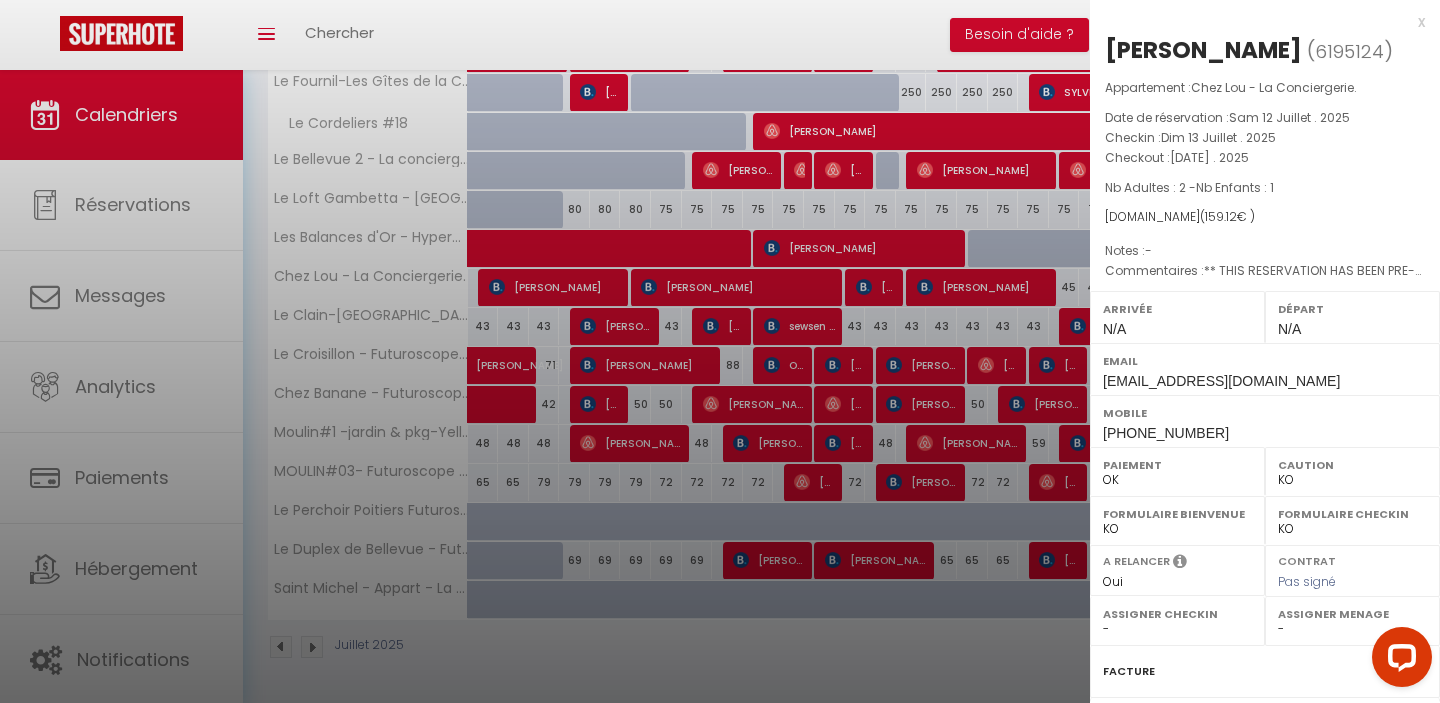 click at bounding box center (720, 351) 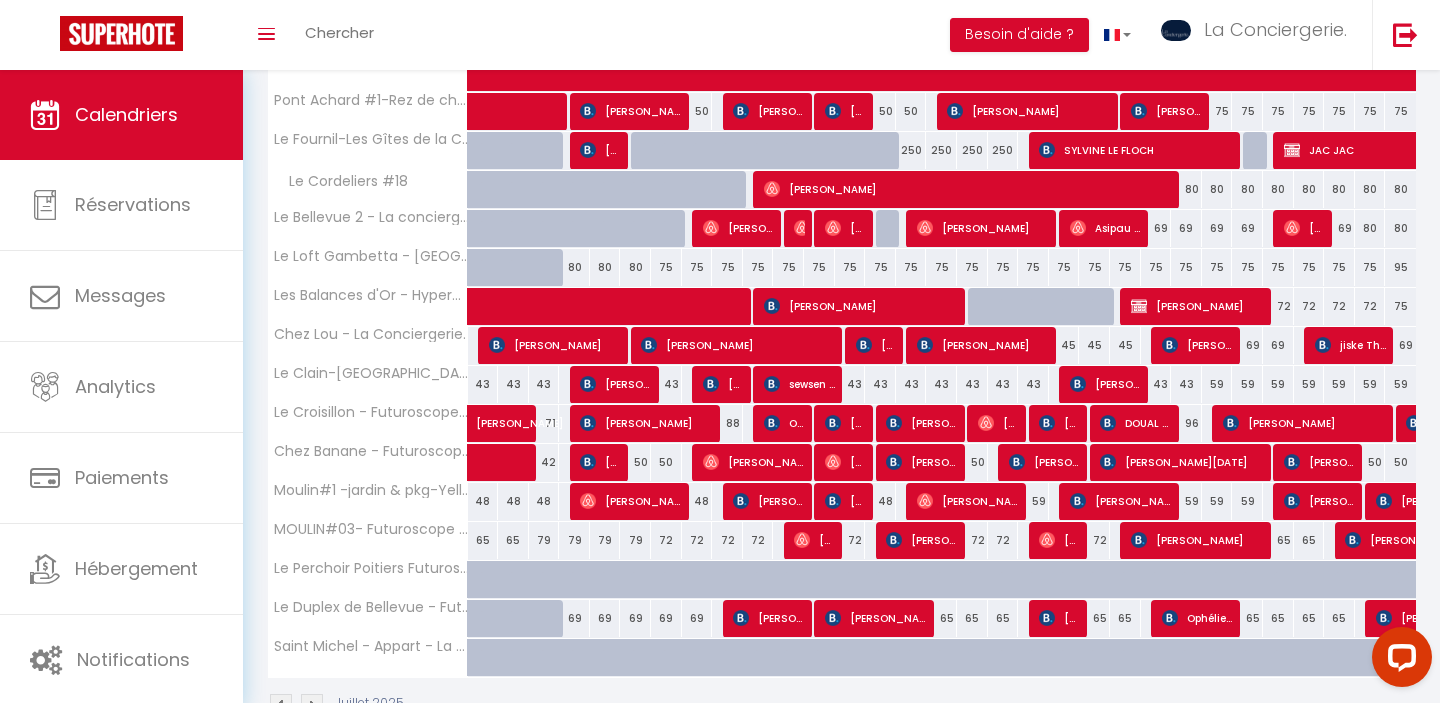 scroll, scrollTop: 1983, scrollLeft: 0, axis: vertical 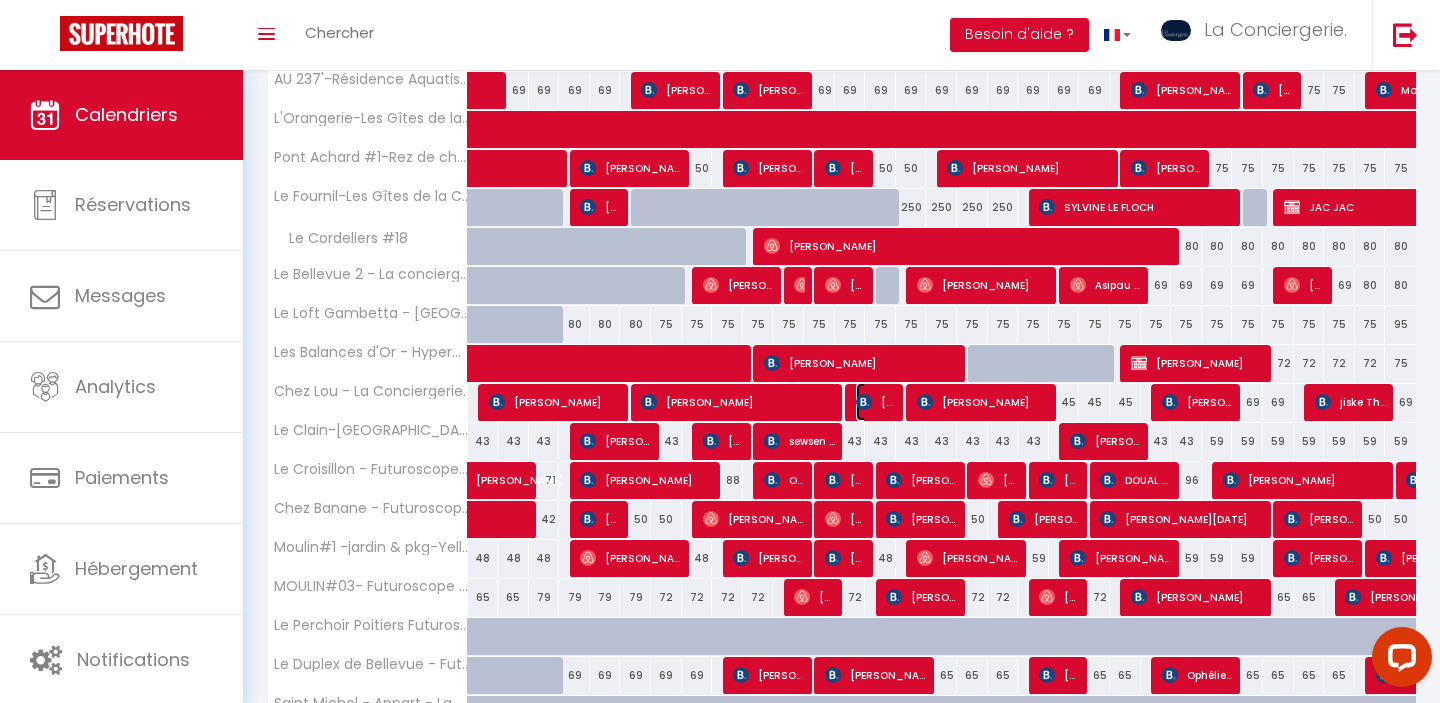 click on "[PERSON_NAME]" at bounding box center [876, 402] 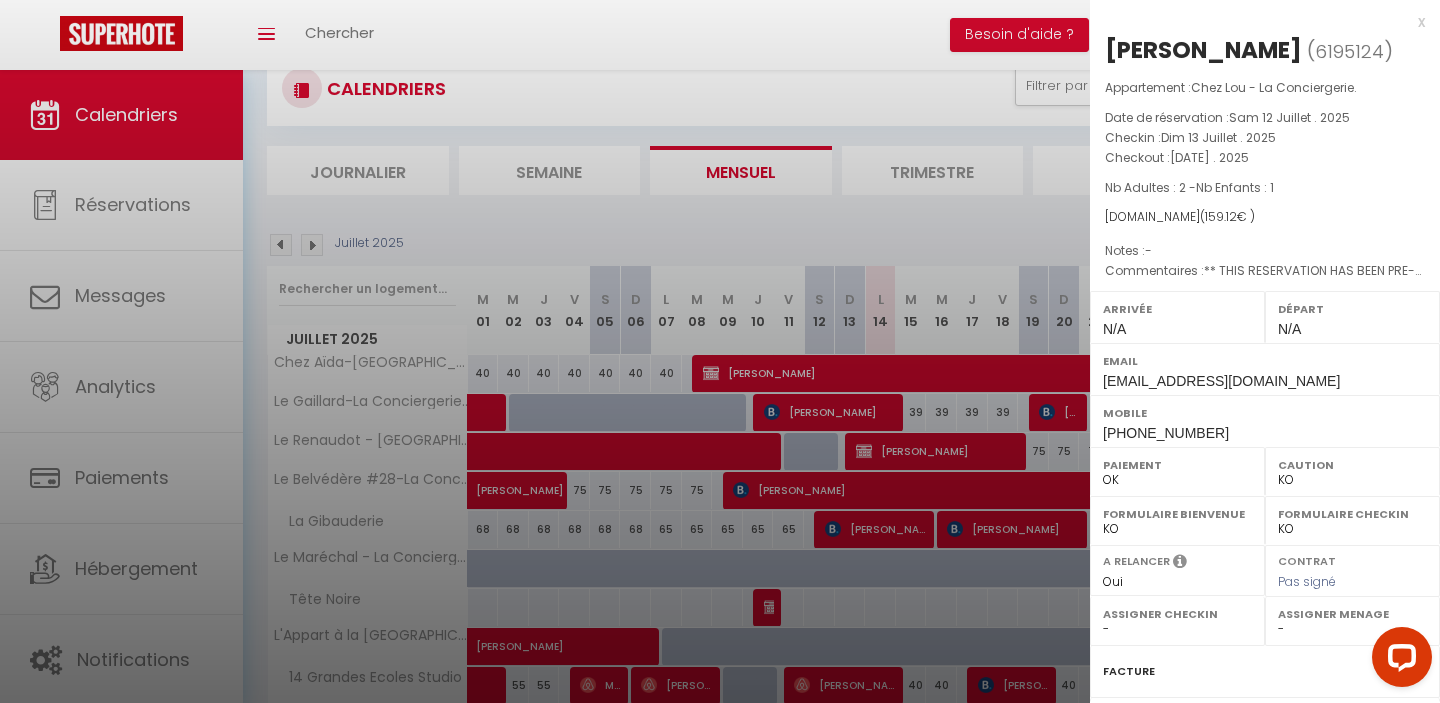 scroll, scrollTop: 0, scrollLeft: 0, axis: both 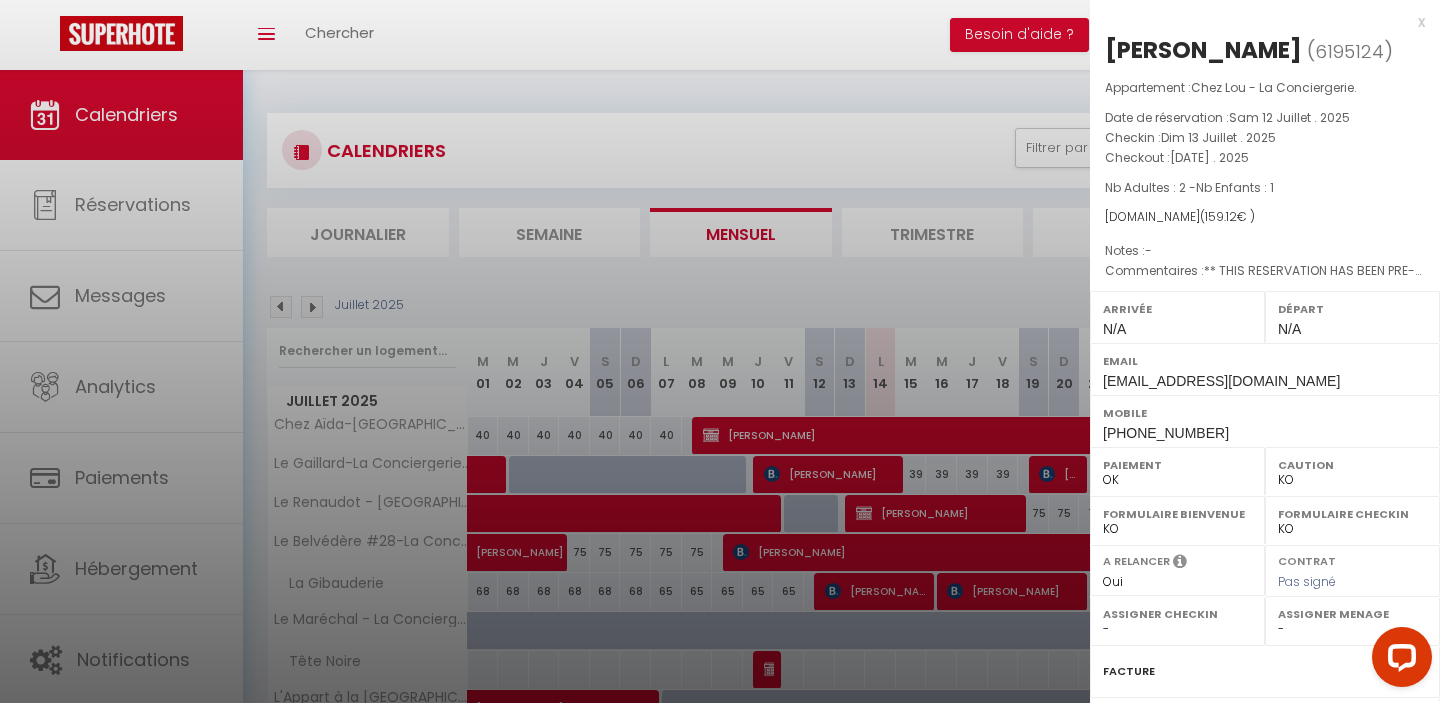 click at bounding box center (720, 351) 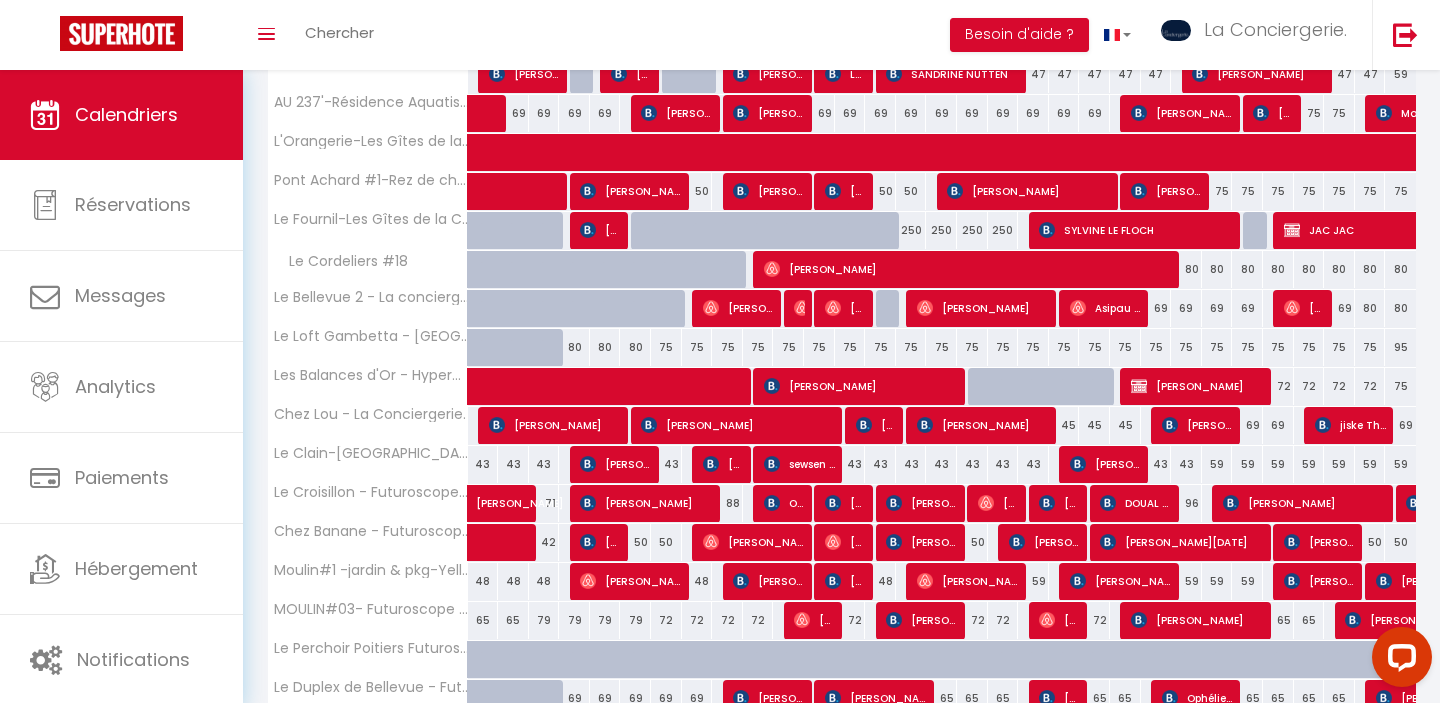 scroll, scrollTop: 1963, scrollLeft: 0, axis: vertical 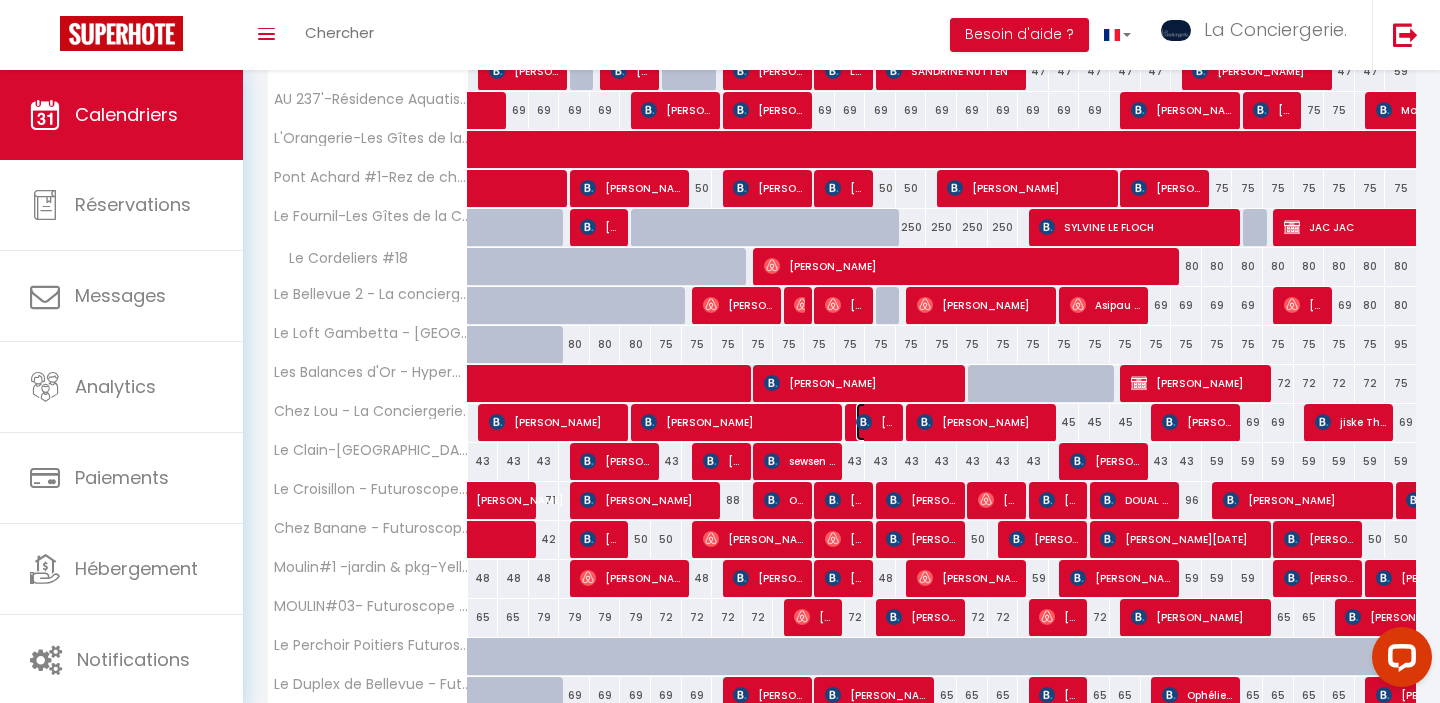 click on "[PERSON_NAME]" at bounding box center (876, 422) 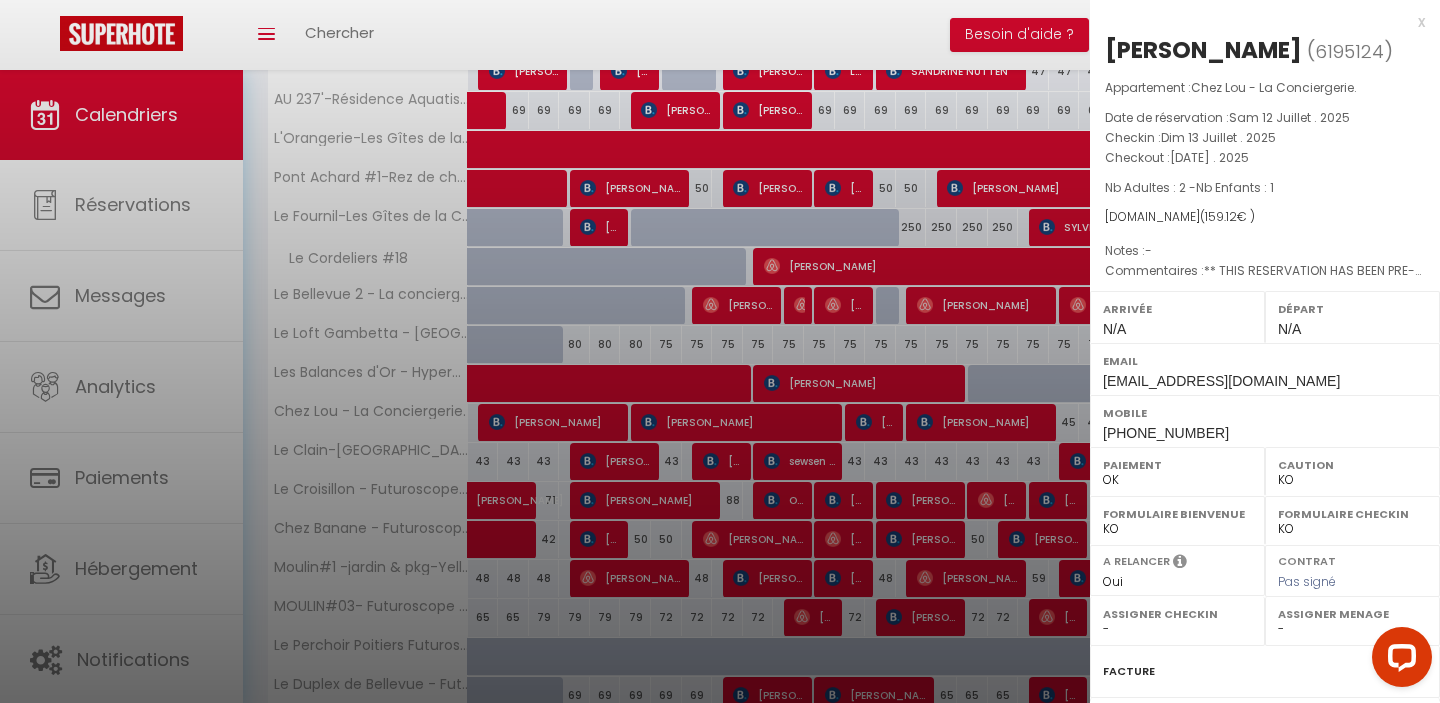 click at bounding box center [720, 351] 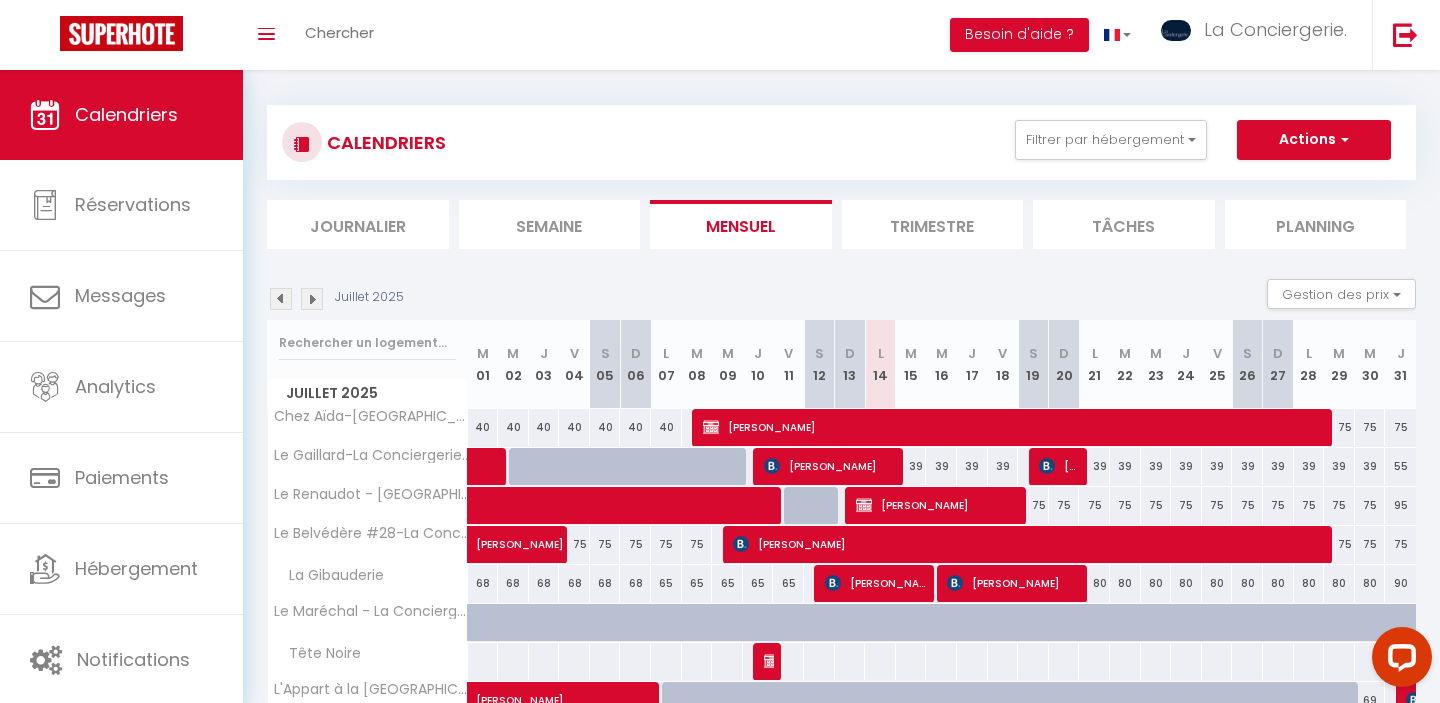 scroll, scrollTop: 0, scrollLeft: 0, axis: both 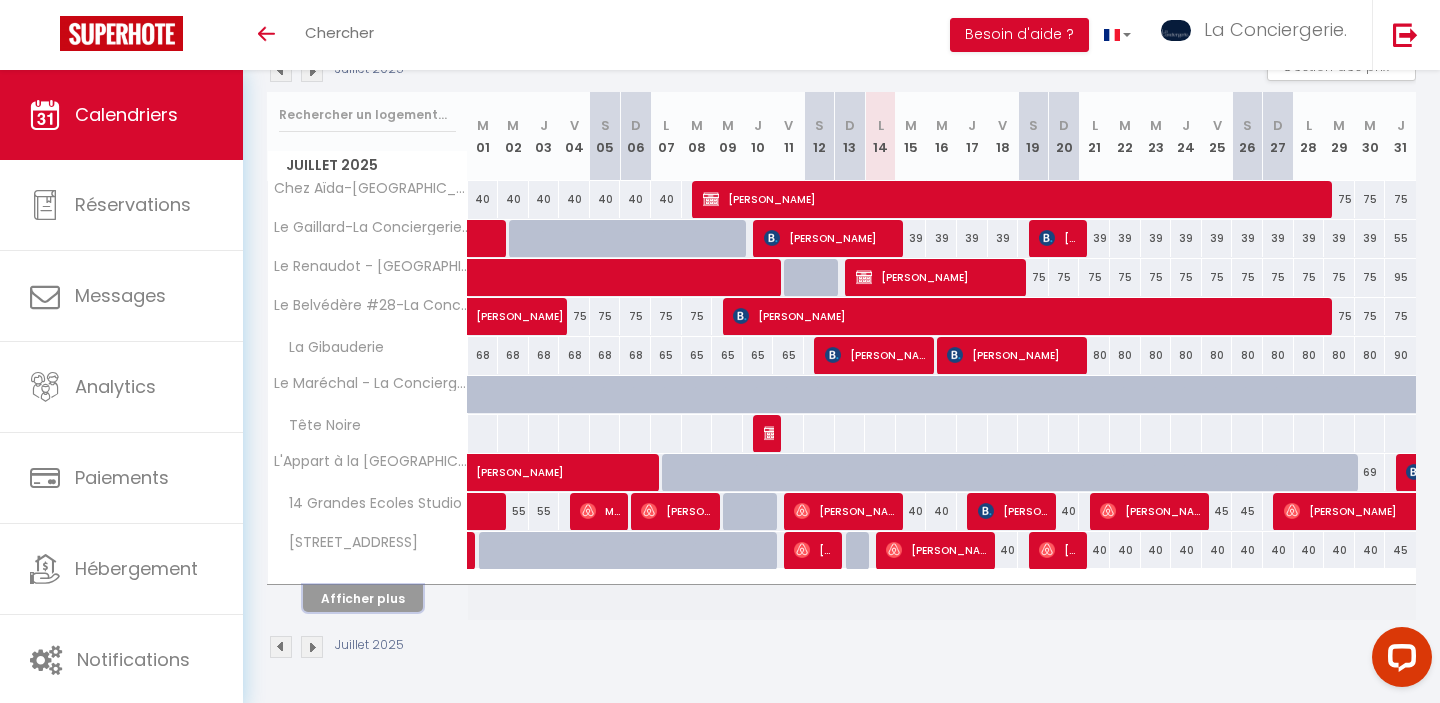 click on "Afficher plus" at bounding box center (363, 598) 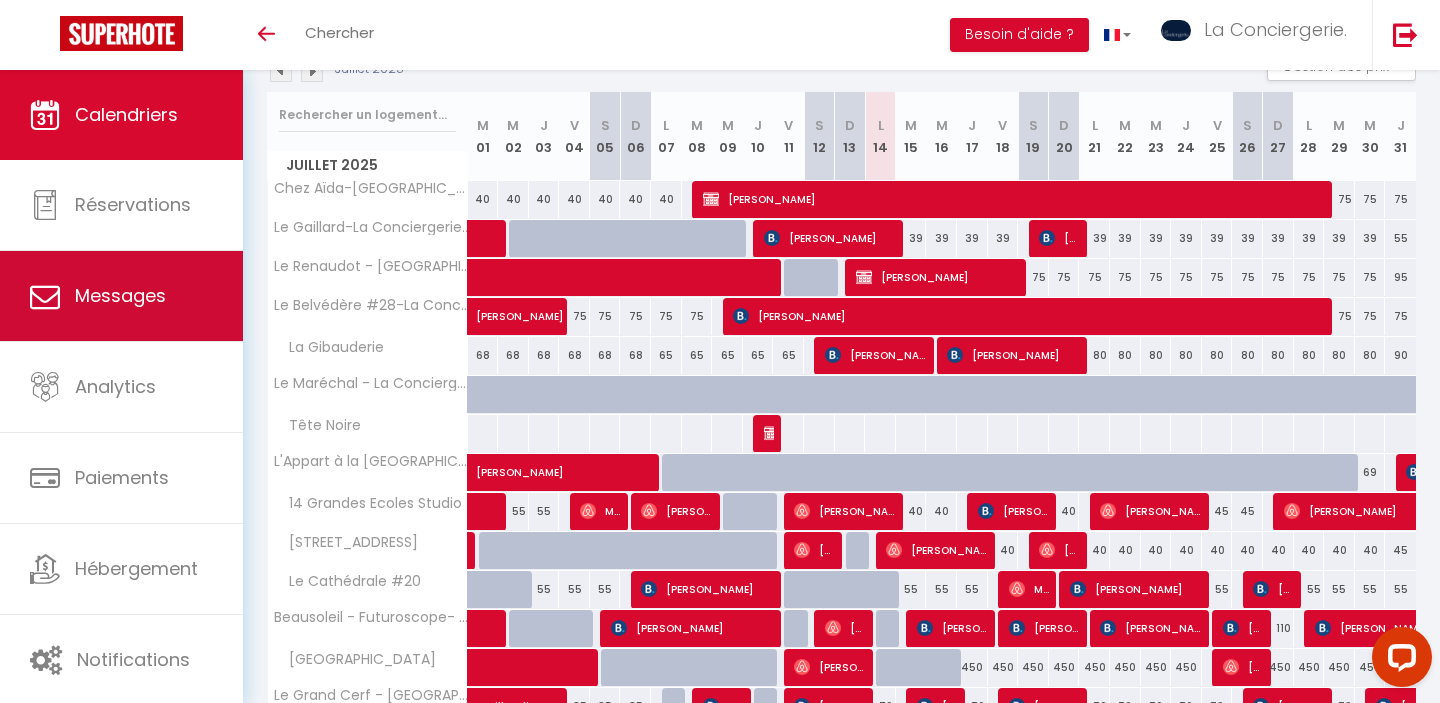 click on "Messages" at bounding box center [120, 295] 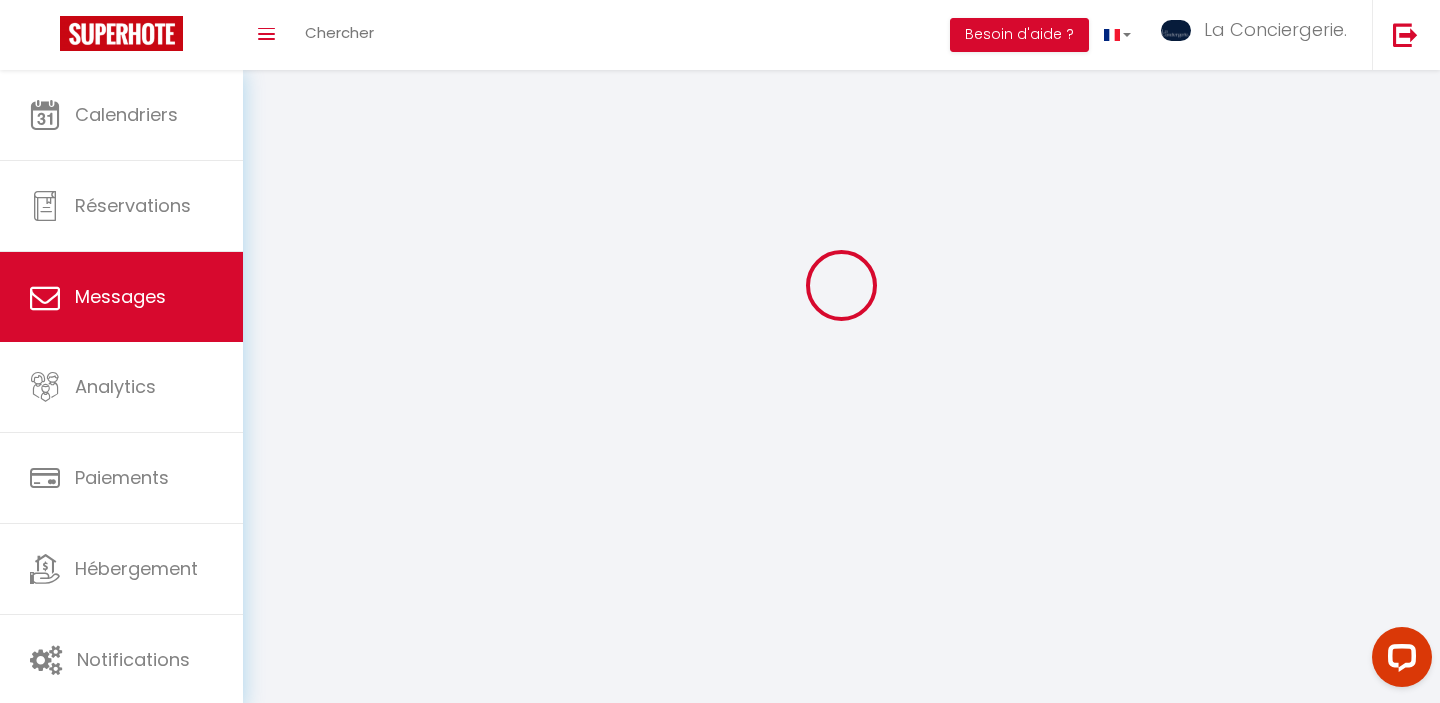 scroll, scrollTop: 0, scrollLeft: 0, axis: both 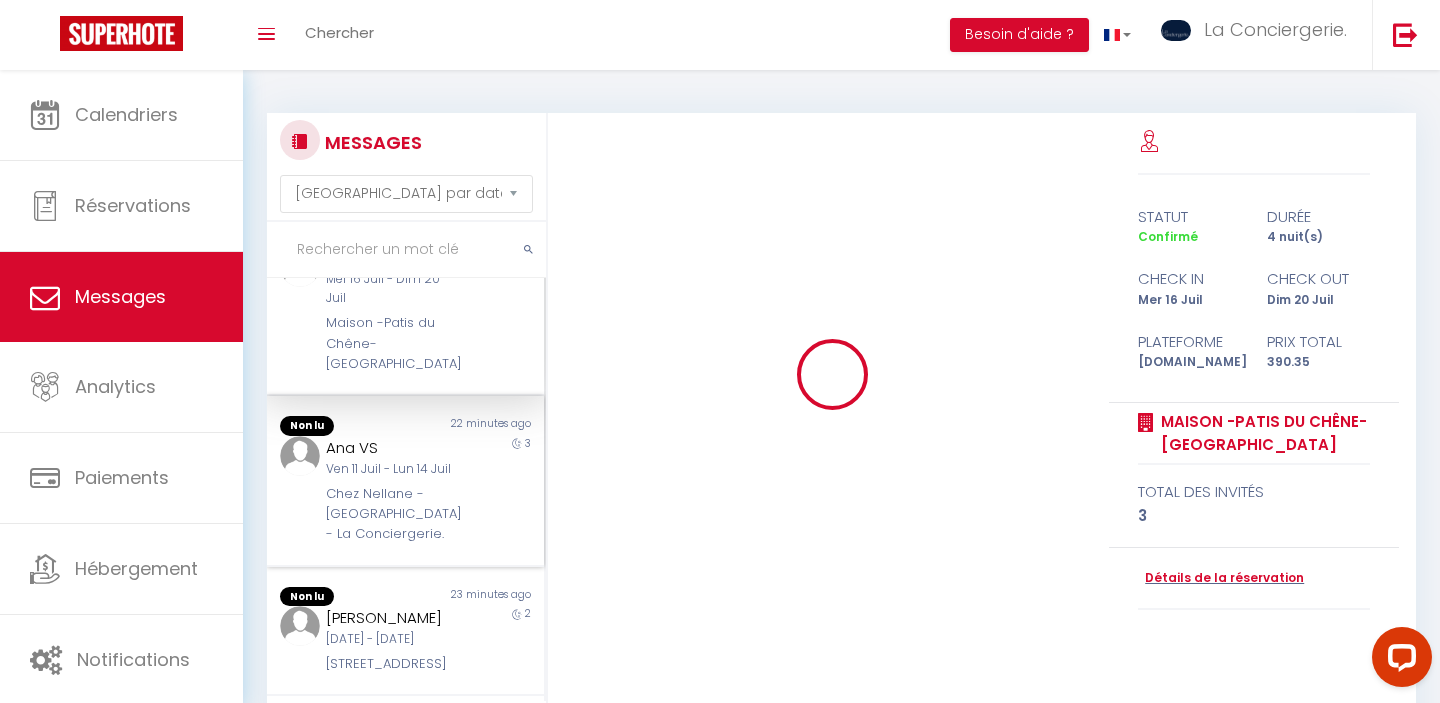click on "Chez Nellane - [GEOGRAPHIC_DATA] - La Conciergerie." at bounding box center [393, 514] 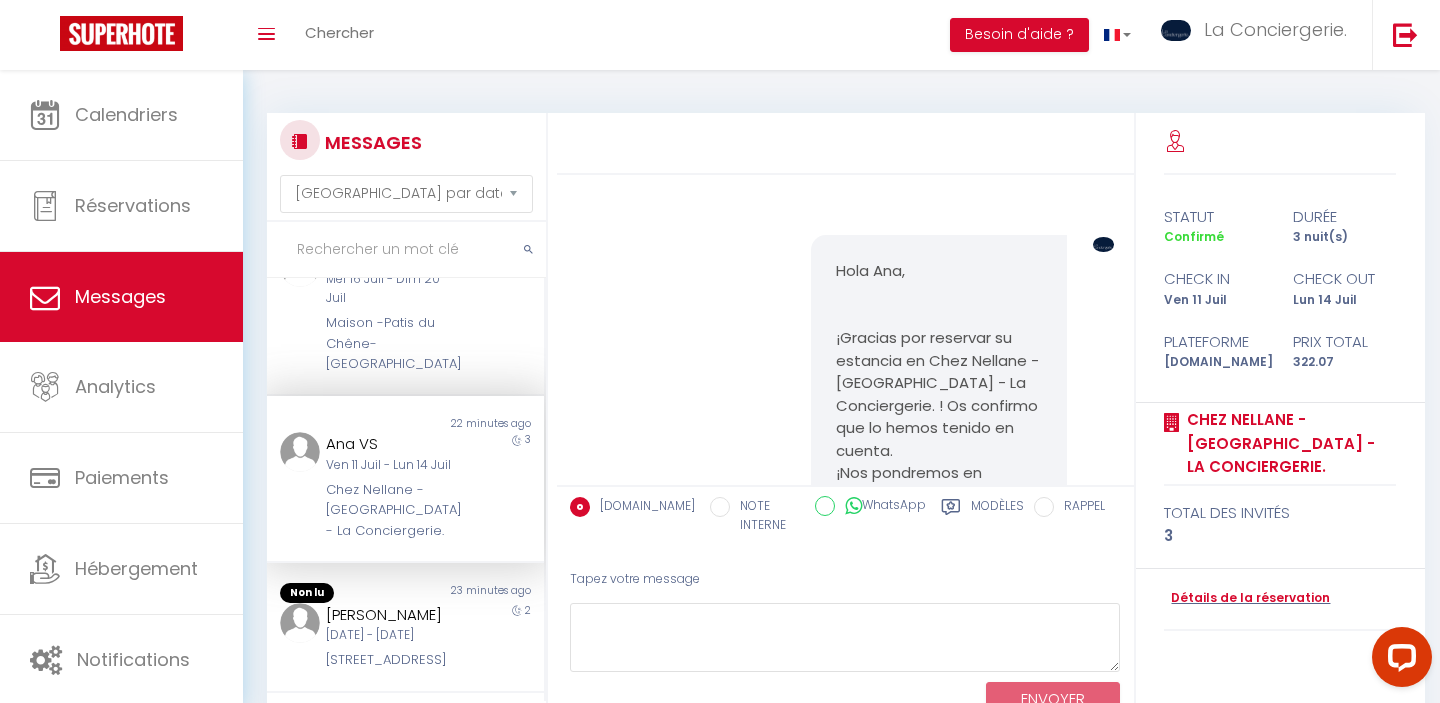 scroll, scrollTop: 8874, scrollLeft: 0, axis: vertical 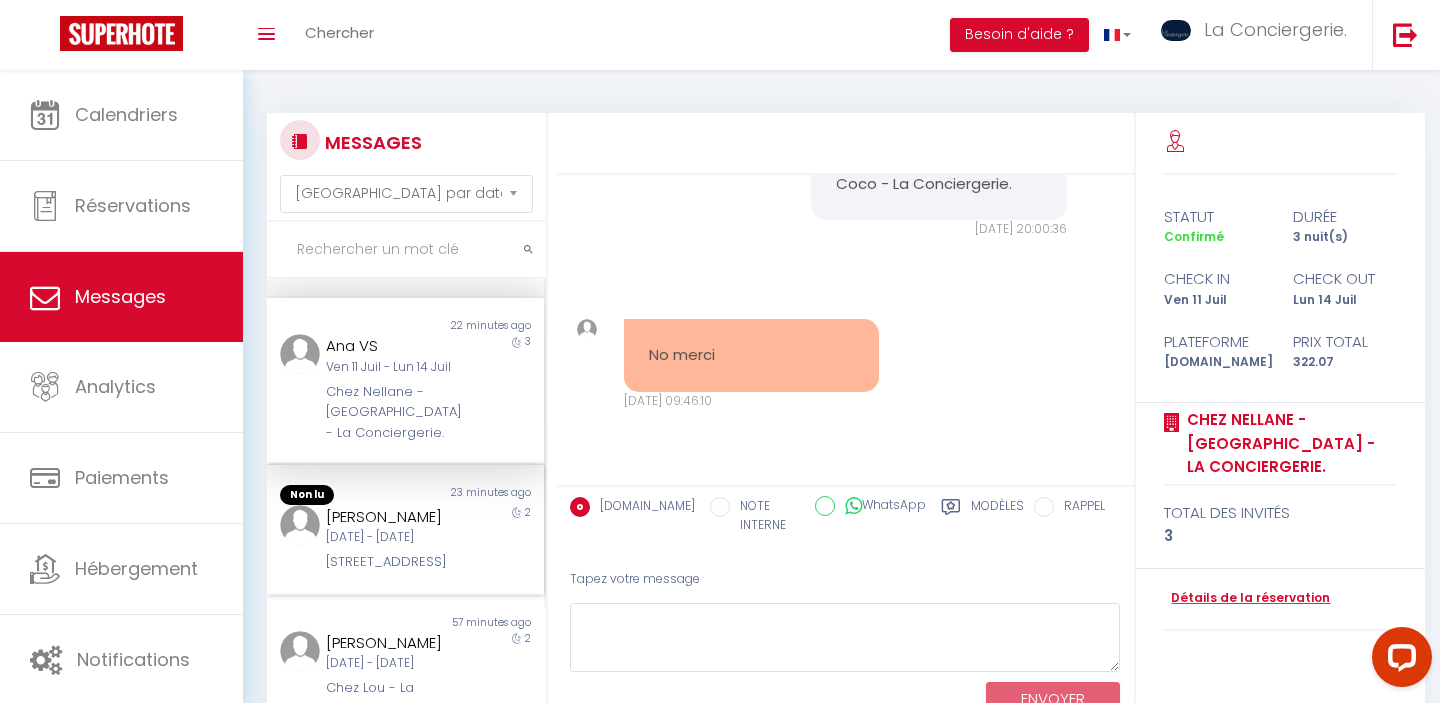 click on "[PERSON_NAME]   [DATE] - [DATE][STREET_ADDRESS]" at bounding box center (393, 539) 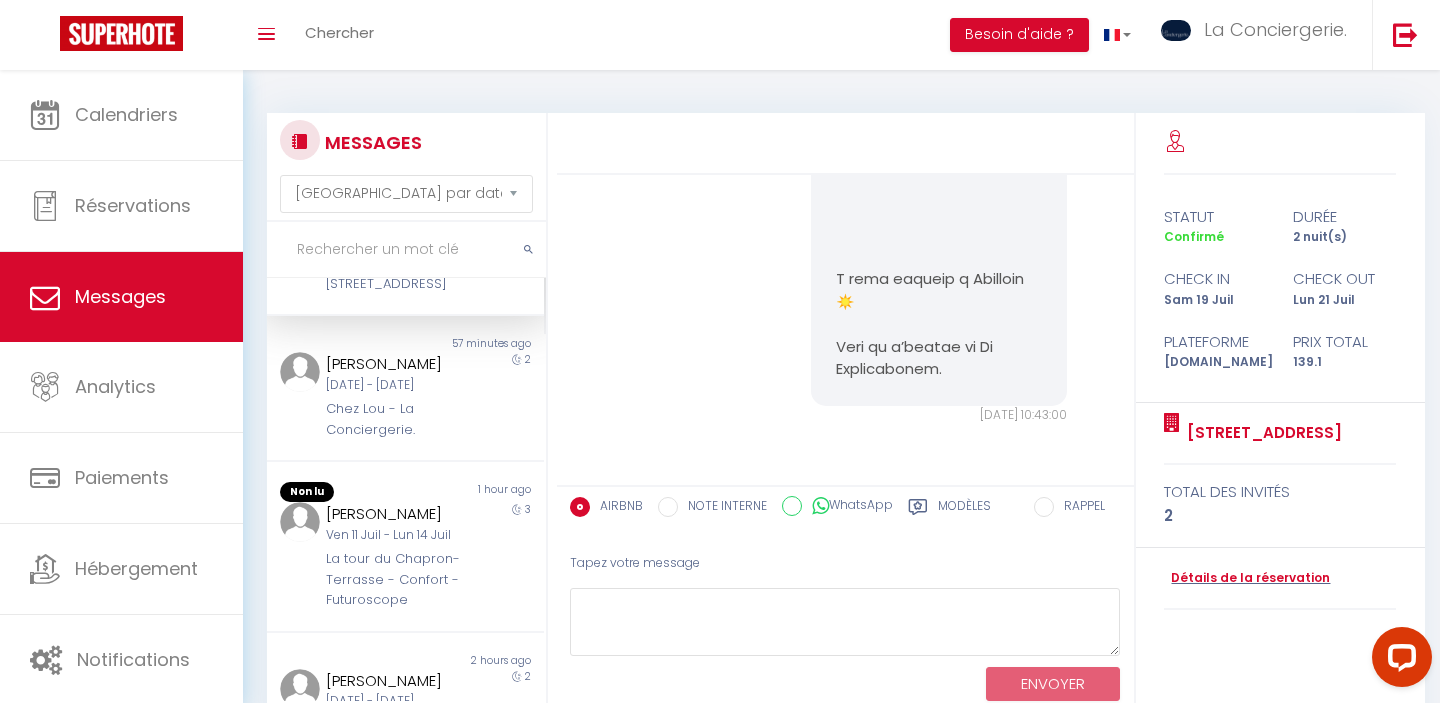 scroll, scrollTop: 494, scrollLeft: 0, axis: vertical 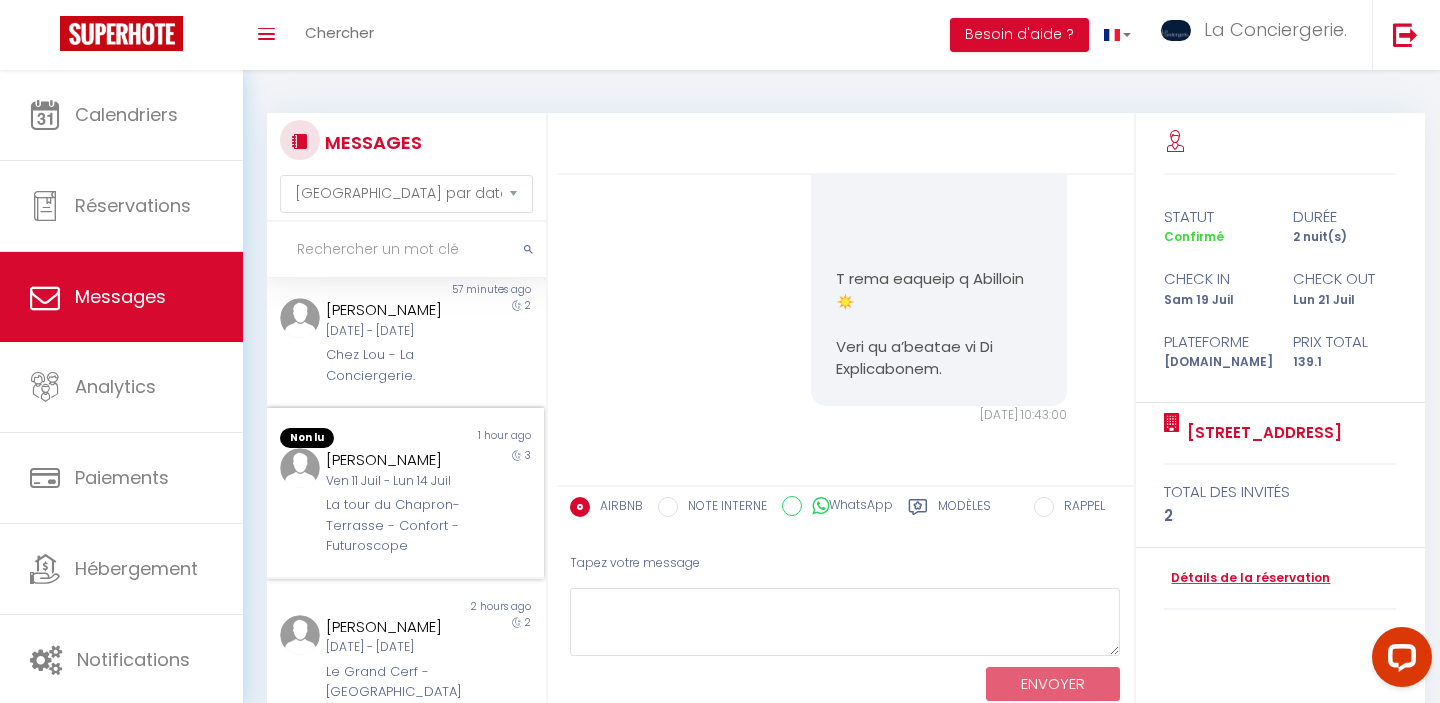 click on "La tour du Chapron- Terrasse - Confort - Futuroscope" at bounding box center (393, 525) 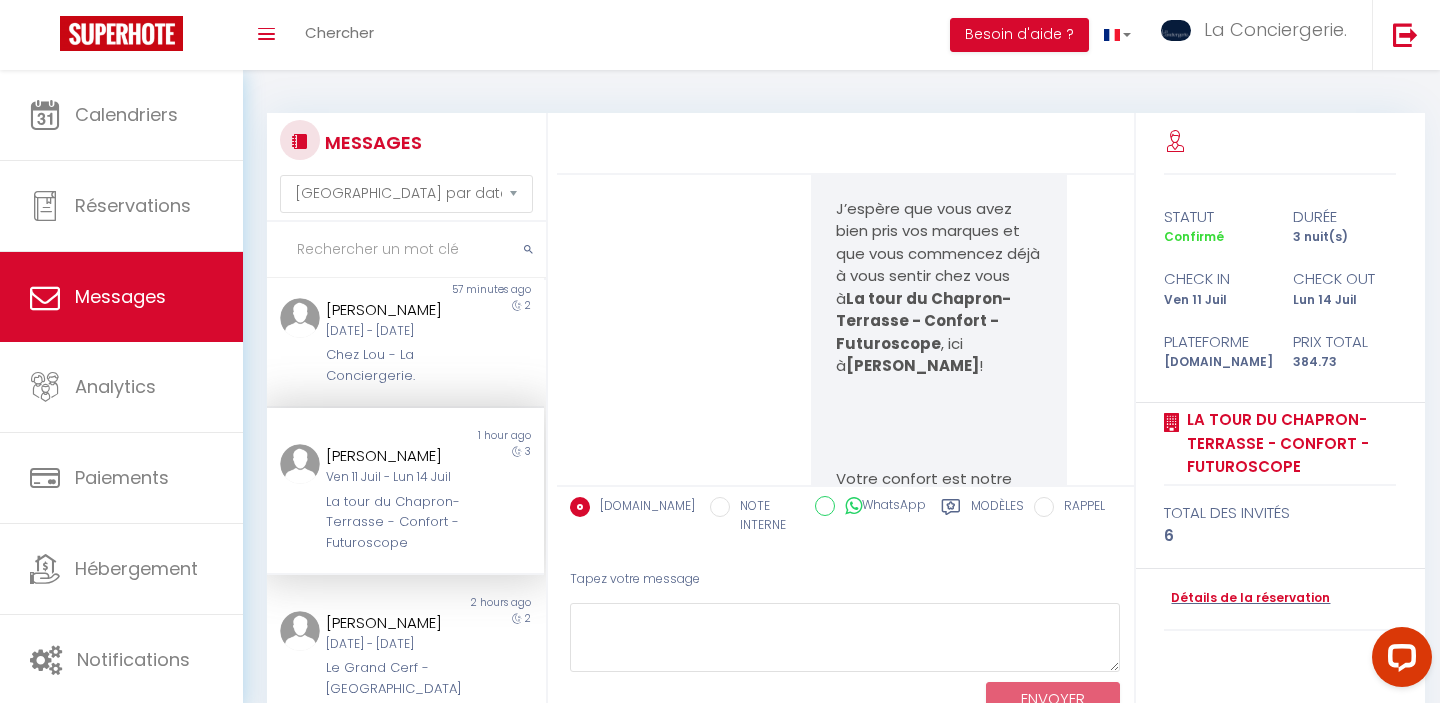 scroll, scrollTop: 11085, scrollLeft: 0, axis: vertical 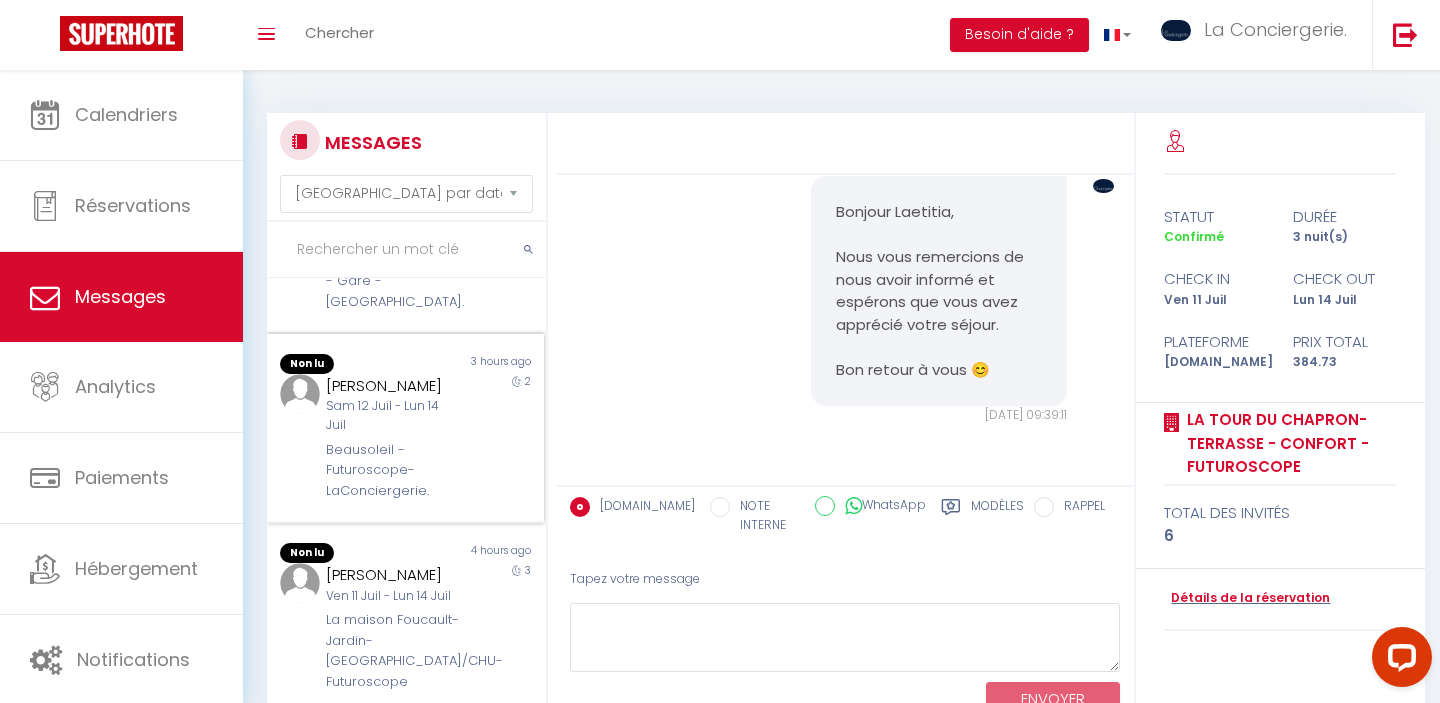 click on "Sam 12 Juil - Lun 14 Juil" at bounding box center [393, 416] 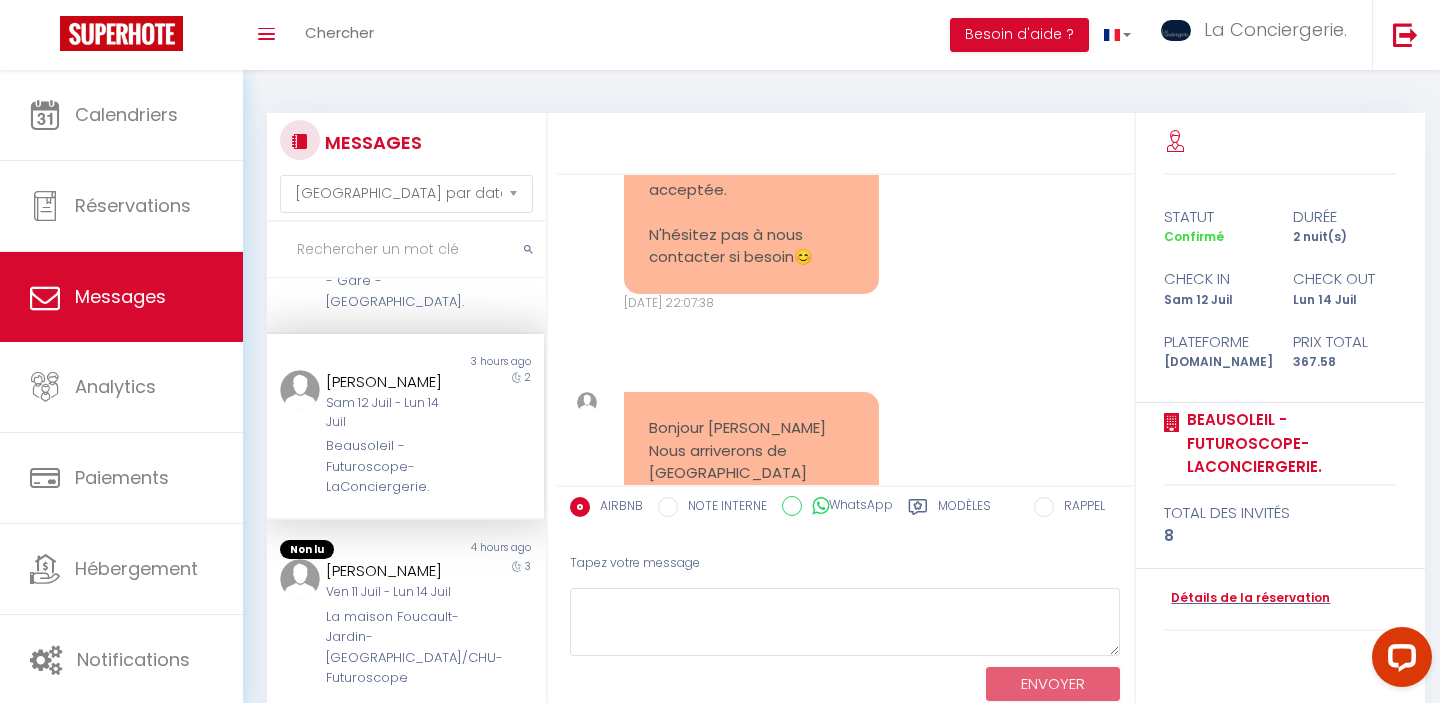 scroll, scrollTop: 19495, scrollLeft: 0, axis: vertical 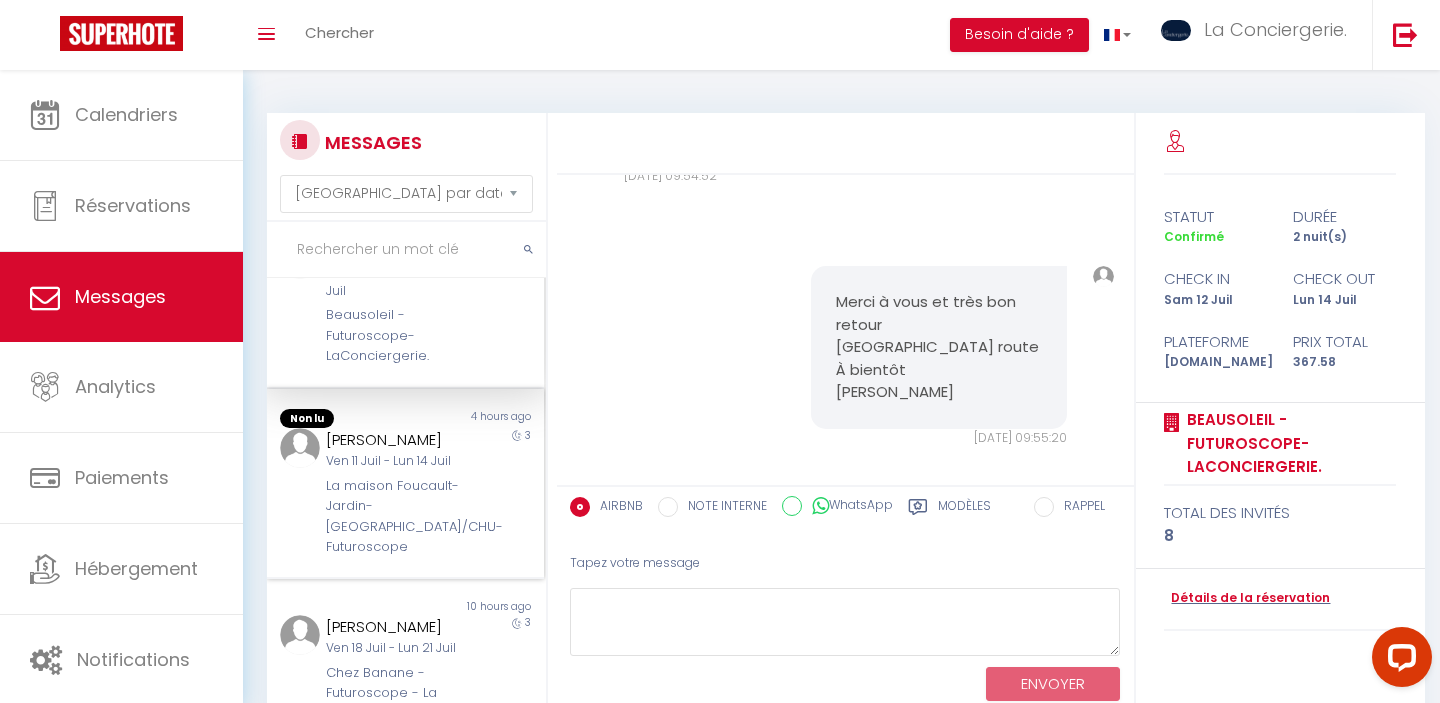 click on "Ven 11 Juil - Lun 14 Juil" at bounding box center (393, 461) 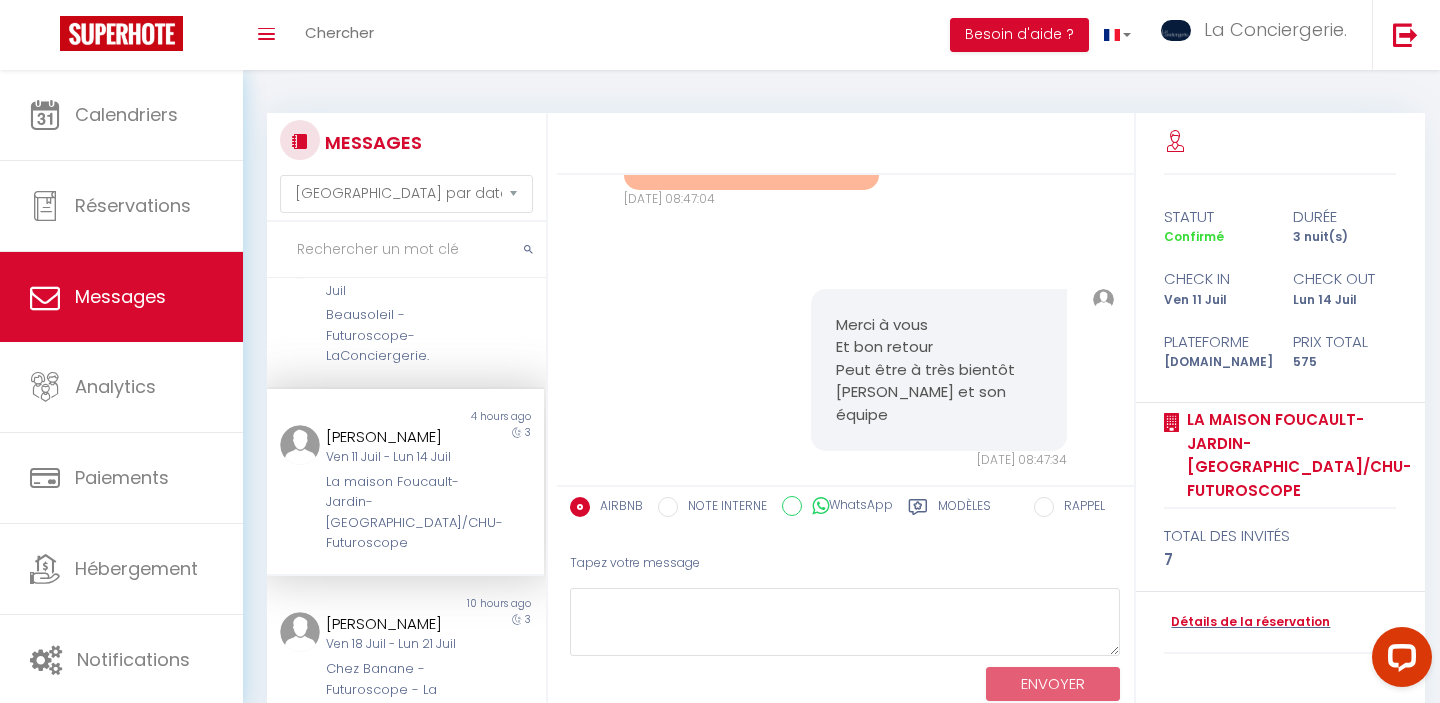 scroll, scrollTop: 1181, scrollLeft: 0, axis: vertical 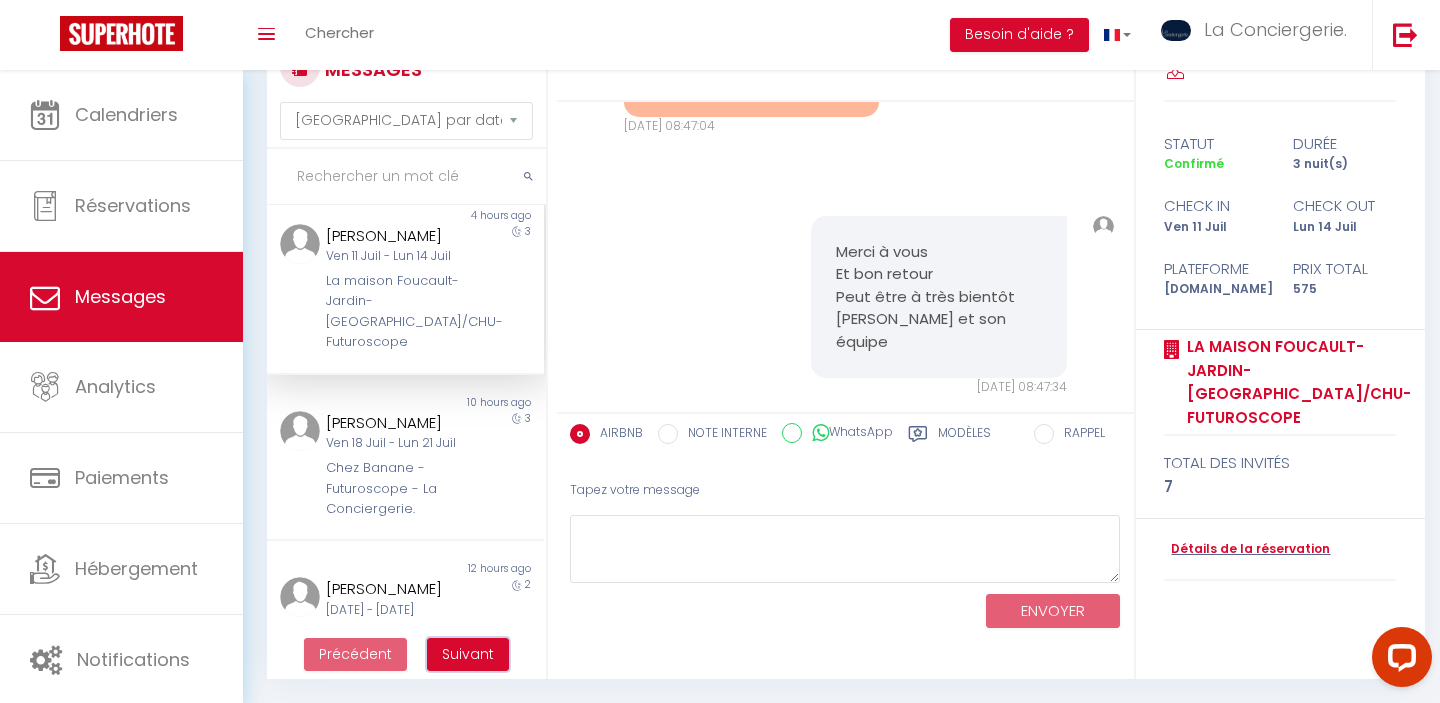 click on "Suivant" at bounding box center [468, 654] 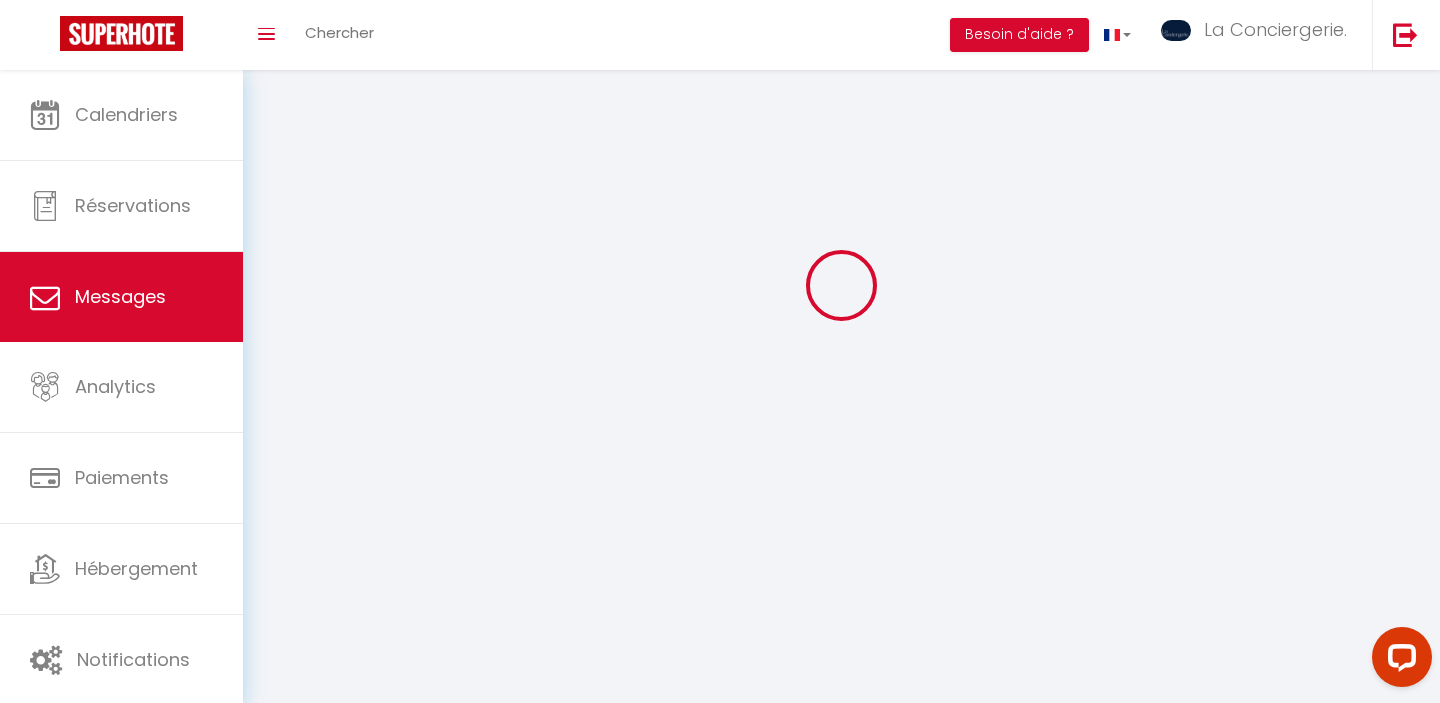 scroll, scrollTop: 70, scrollLeft: 0, axis: vertical 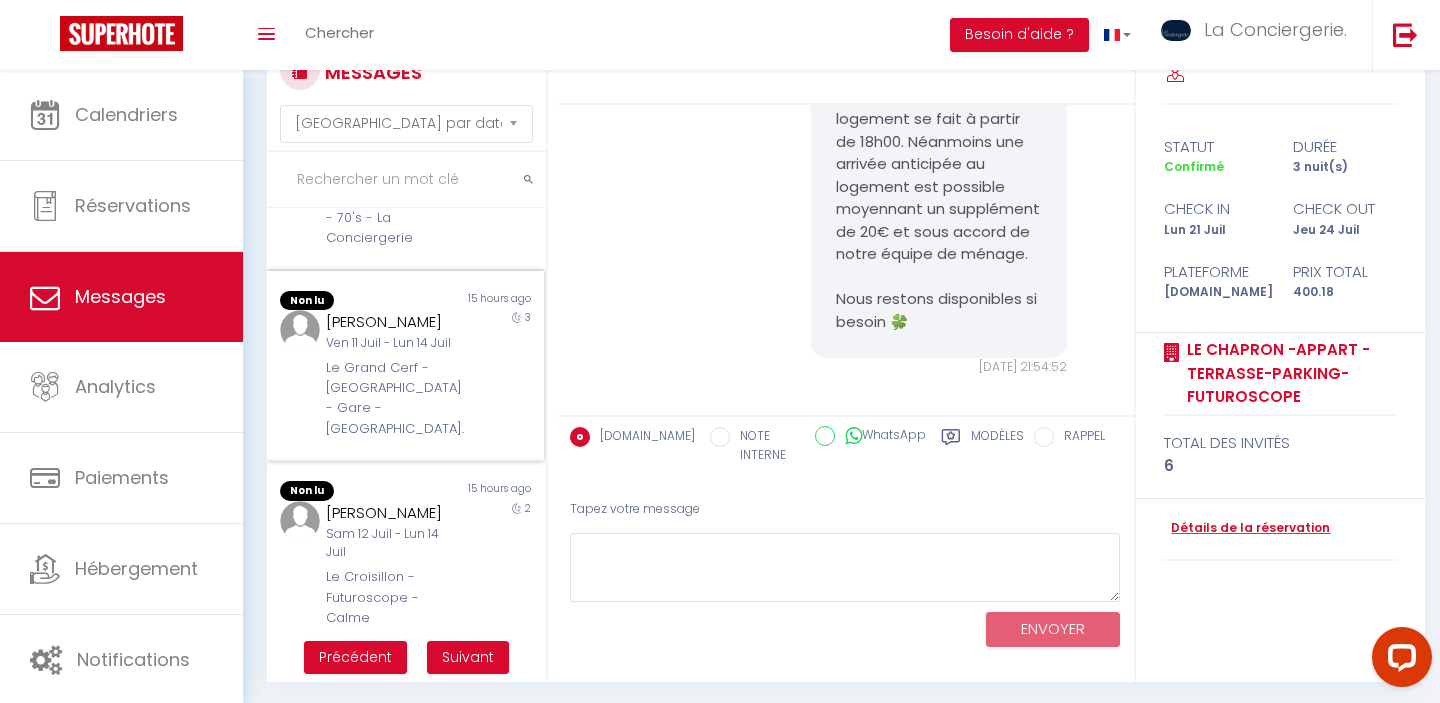 click on "Le Grand Cerf - [GEOGRAPHIC_DATA] - Gare - [GEOGRAPHIC_DATA]." at bounding box center [393, 399] 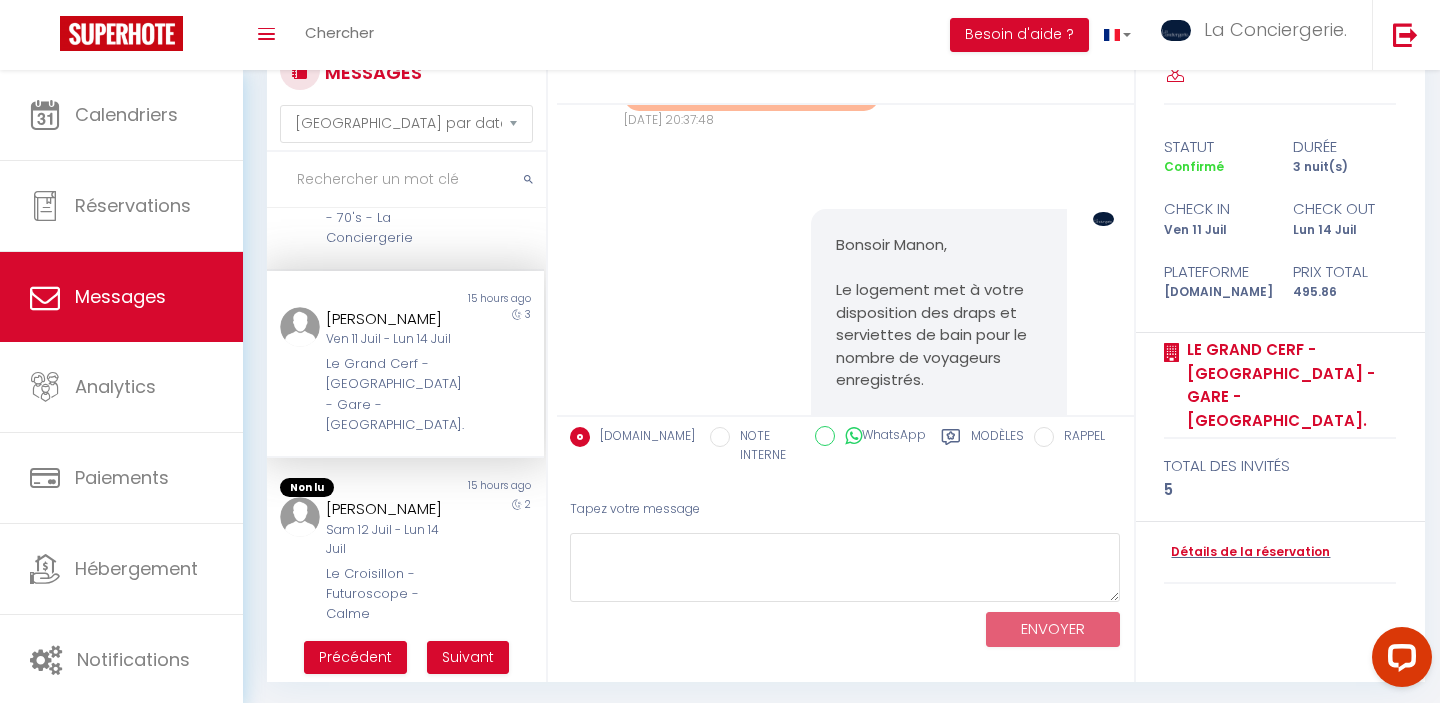 scroll, scrollTop: 13546, scrollLeft: 0, axis: vertical 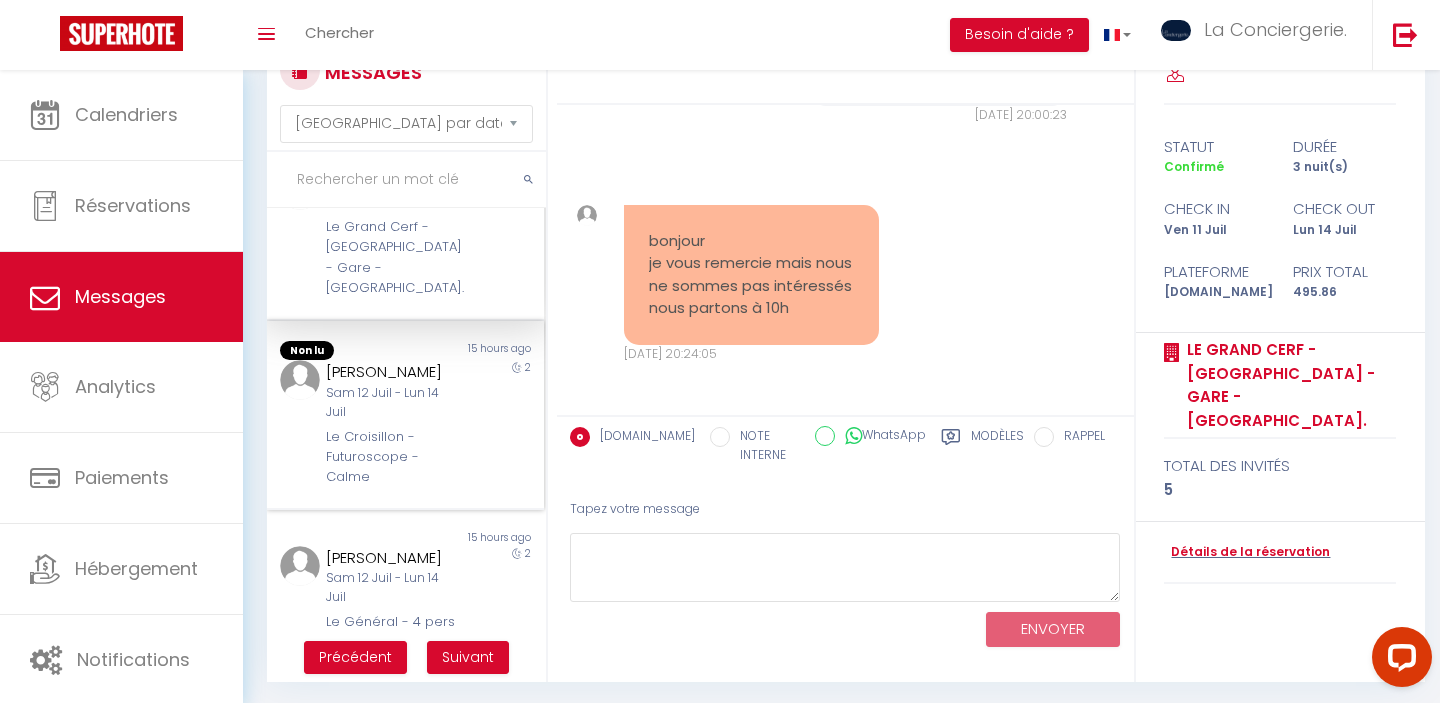 click on "Sam 12 Juil - Lun 14 Juil" at bounding box center (393, 403) 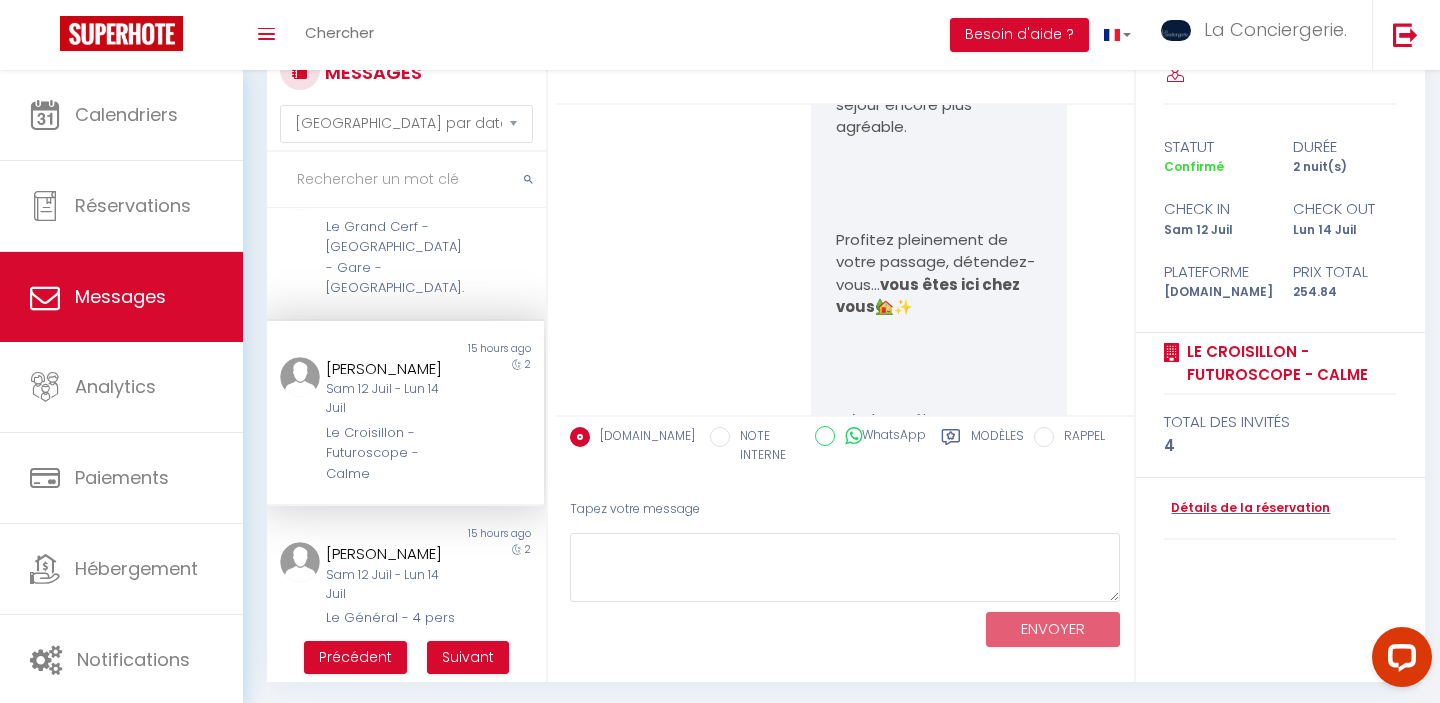 scroll, scrollTop: 16048, scrollLeft: 0, axis: vertical 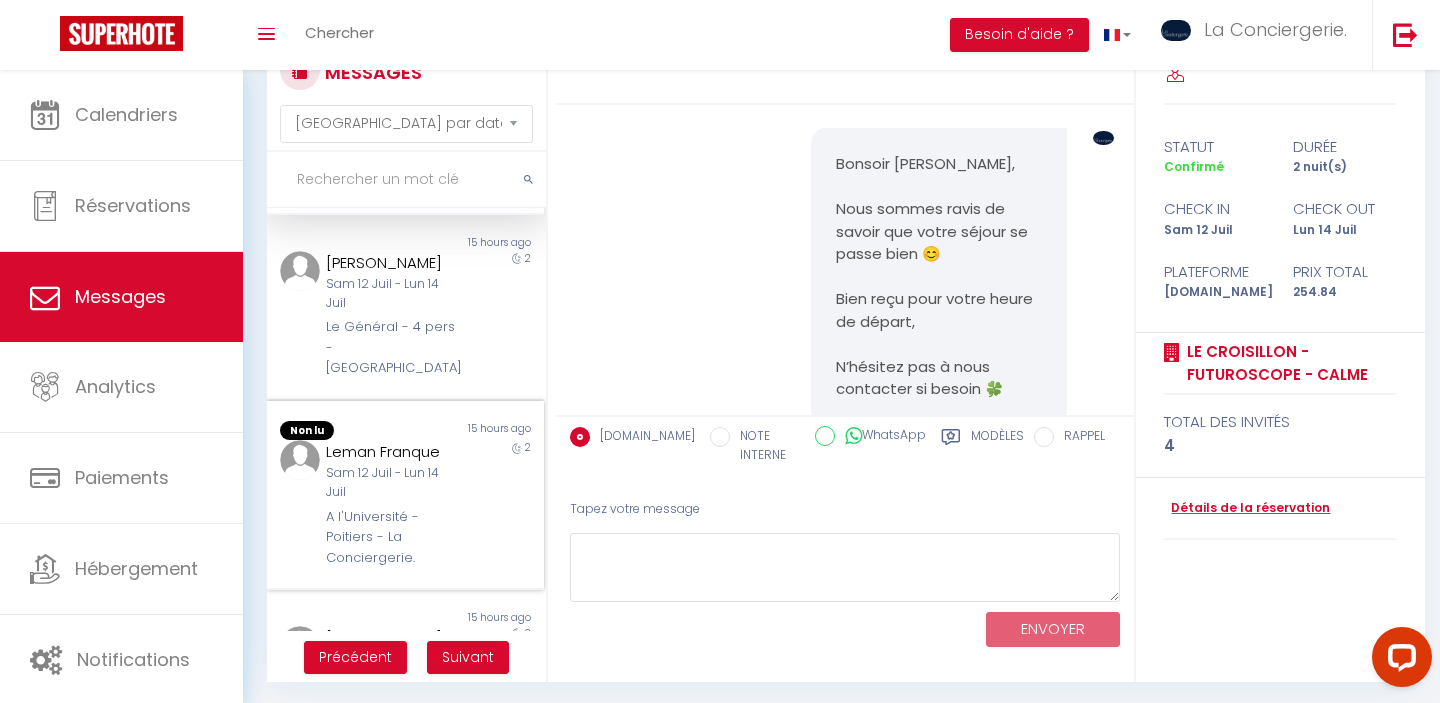 click on "Sam 12 Juil - Lun 14 Juil" at bounding box center [393, 483] 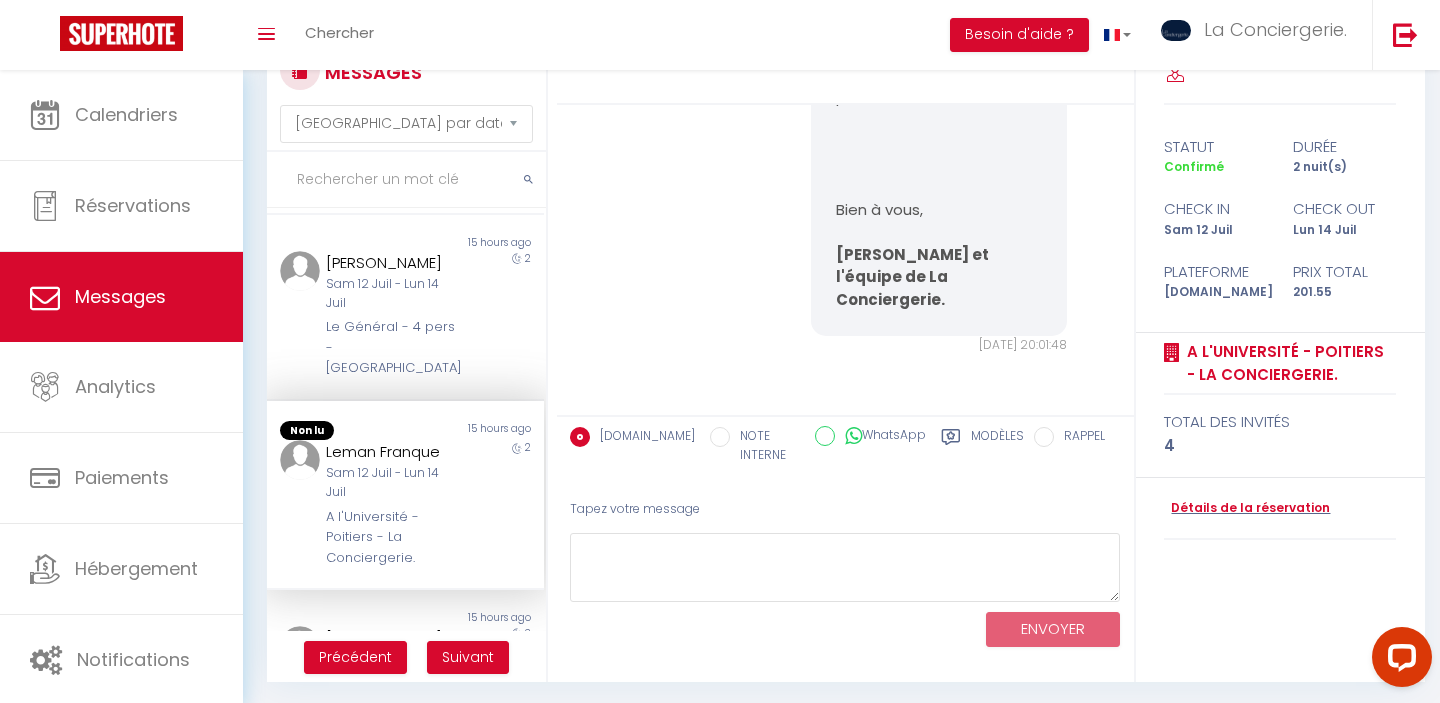 scroll, scrollTop: 14789, scrollLeft: 0, axis: vertical 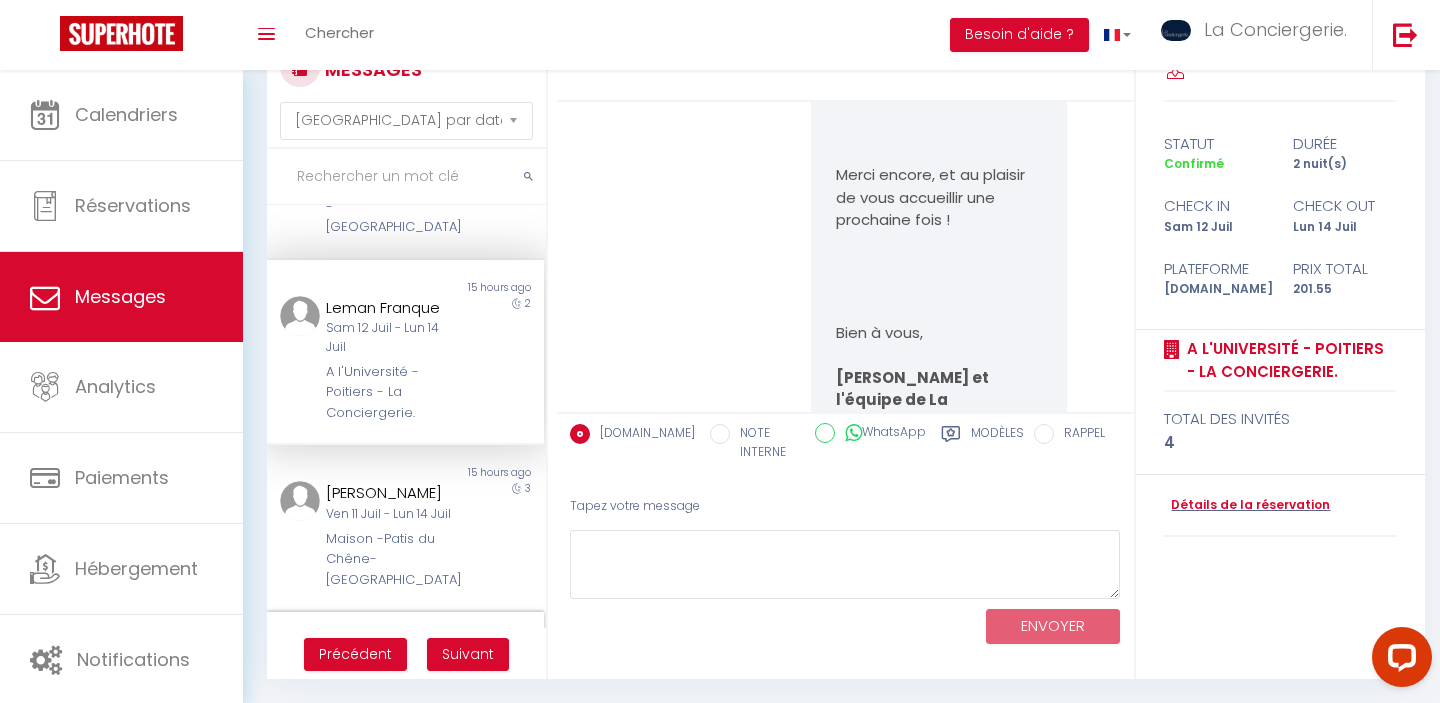 click on "[PERSON_NAME]" at bounding box center [393, 664] 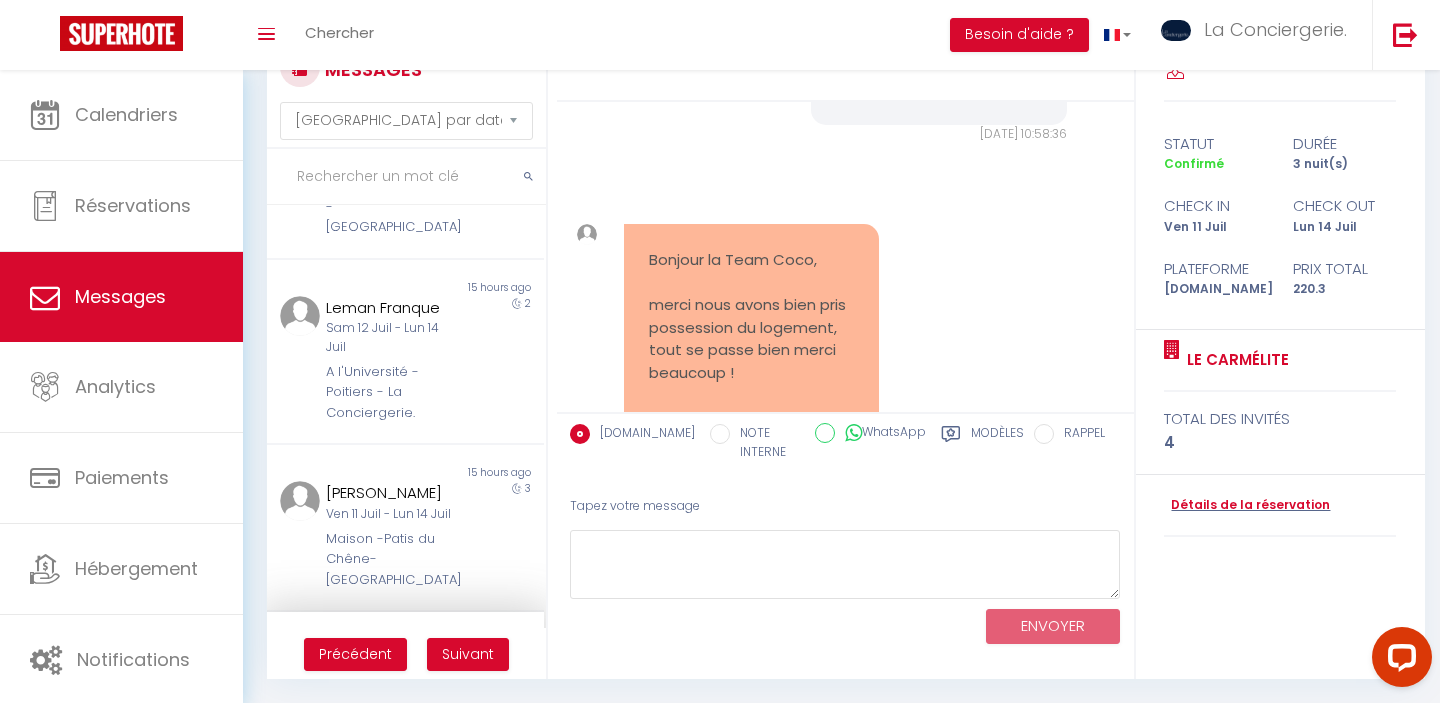 scroll, scrollTop: 5213, scrollLeft: 0, axis: vertical 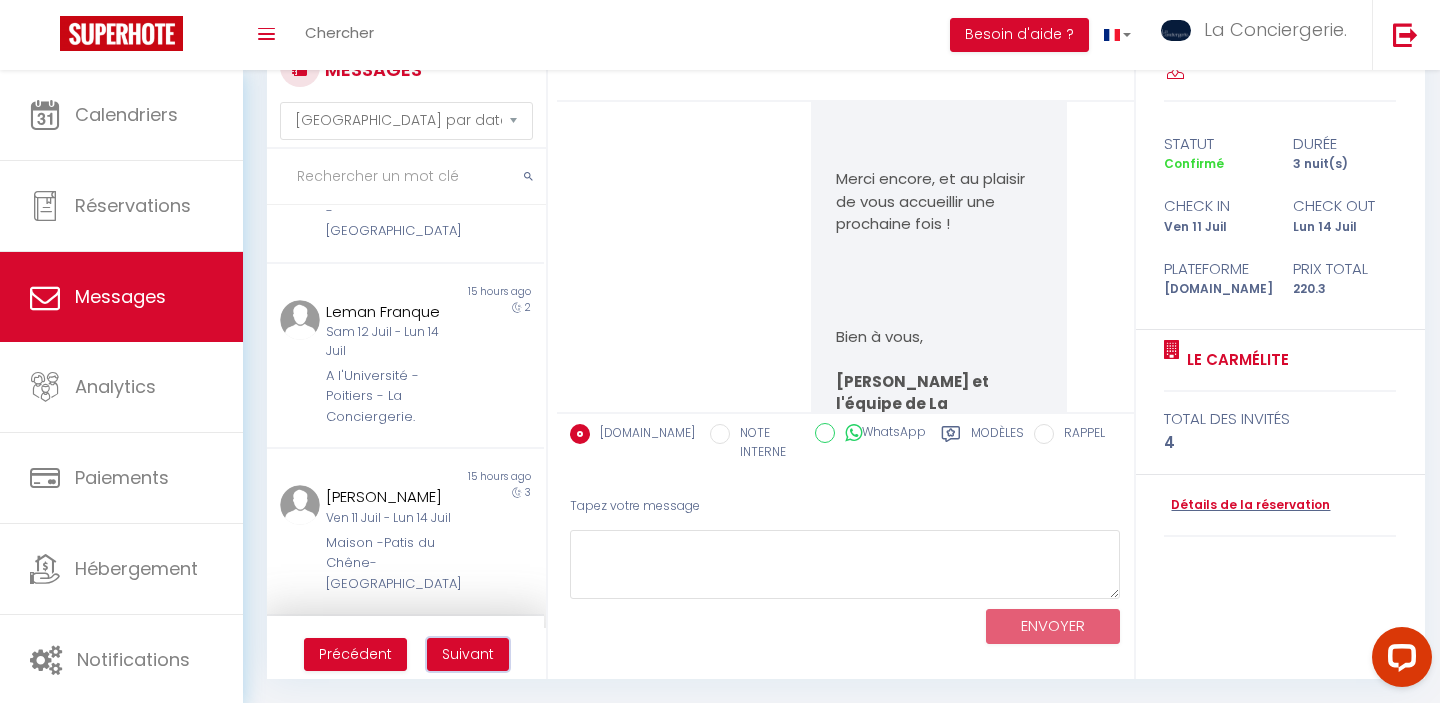 click on "Suivant" at bounding box center (468, 655) 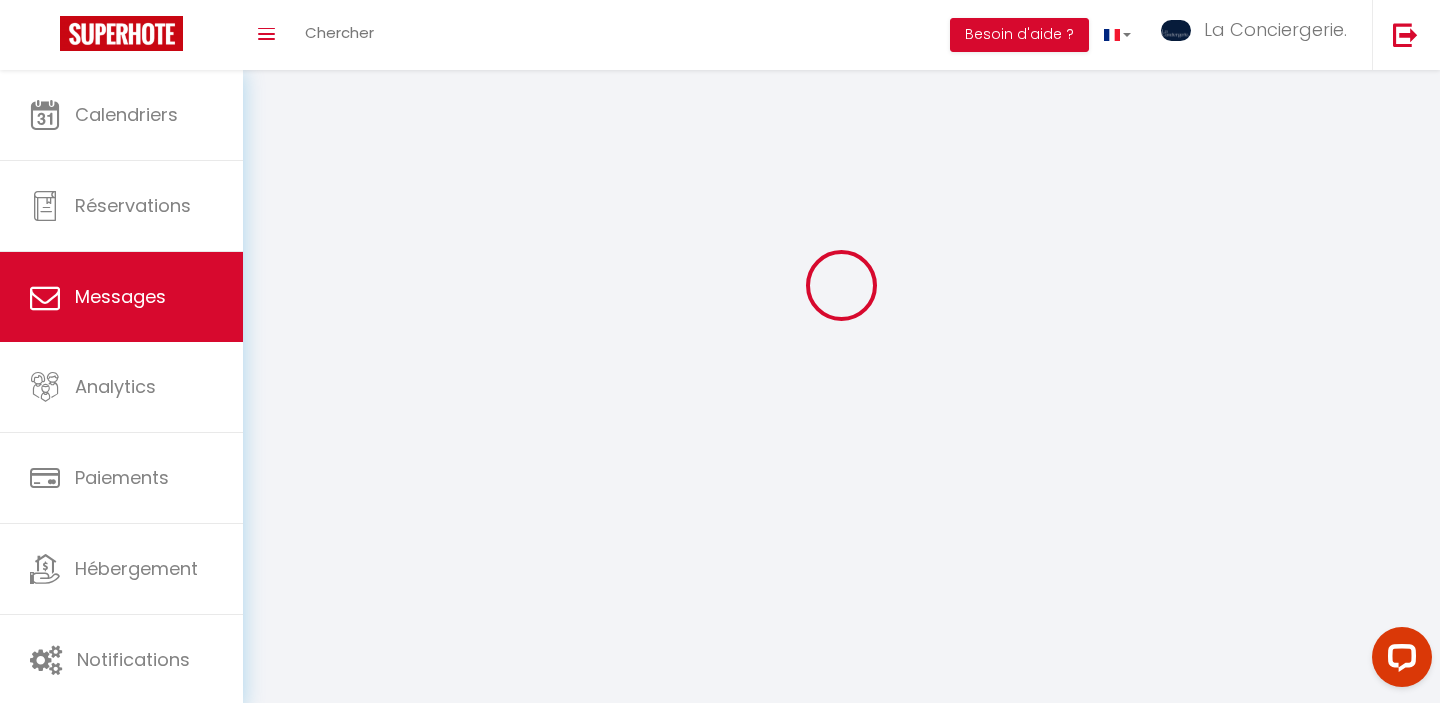 scroll 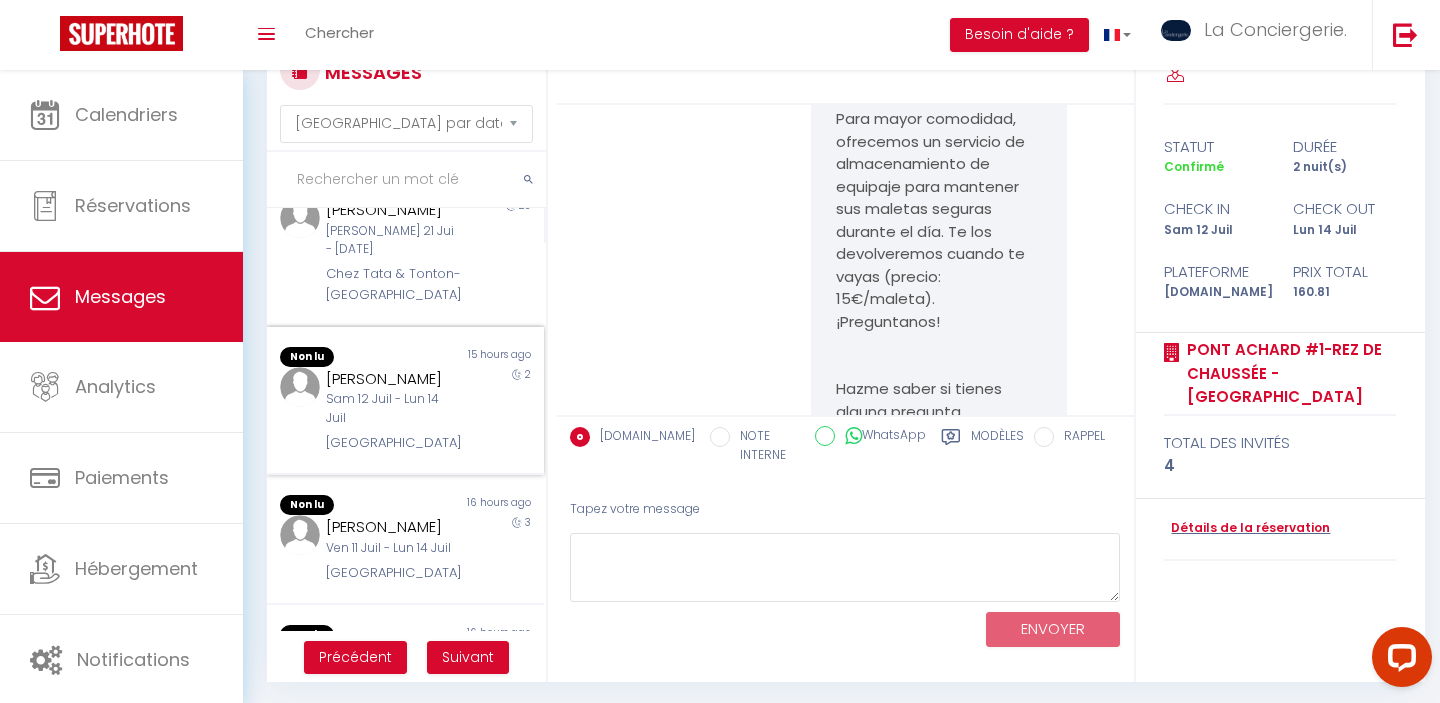 click on "Sam 12 Juil - Lun 14 Juil" at bounding box center (393, 409) 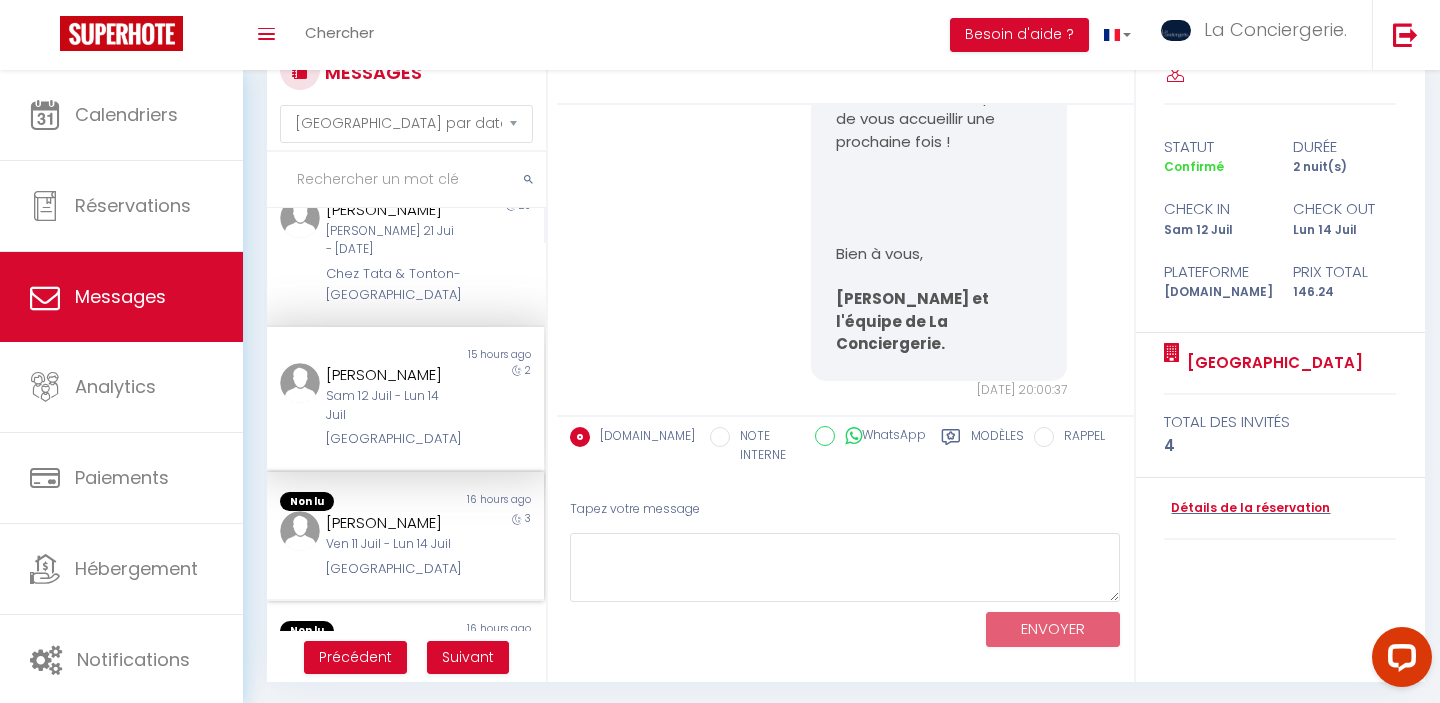 click on "[PERSON_NAME]" at bounding box center (393, 523) 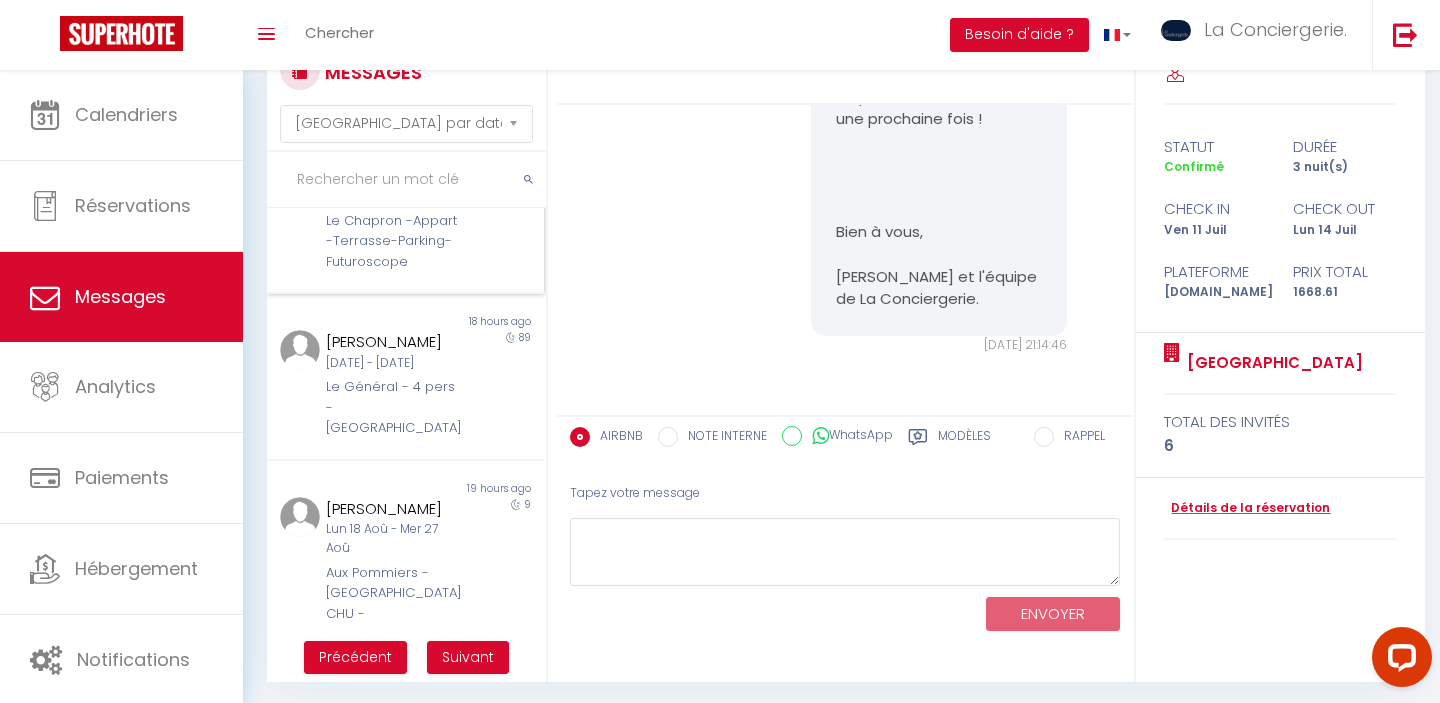 click on "Le Chapron -Appart -Terrasse-Parking-Futuroscope" at bounding box center [393, 241] 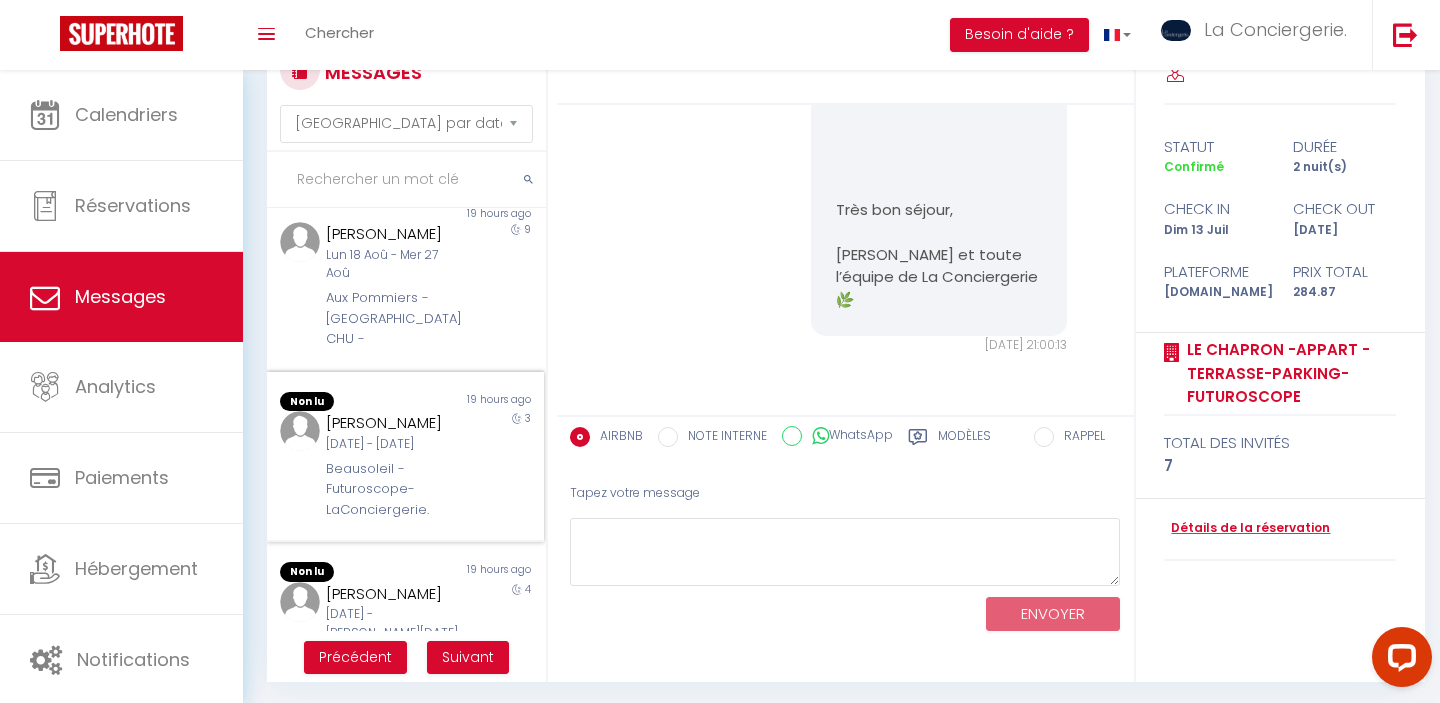 click on "Beausoleil - Futuroscope- LaConciergerie." at bounding box center (393, 489) 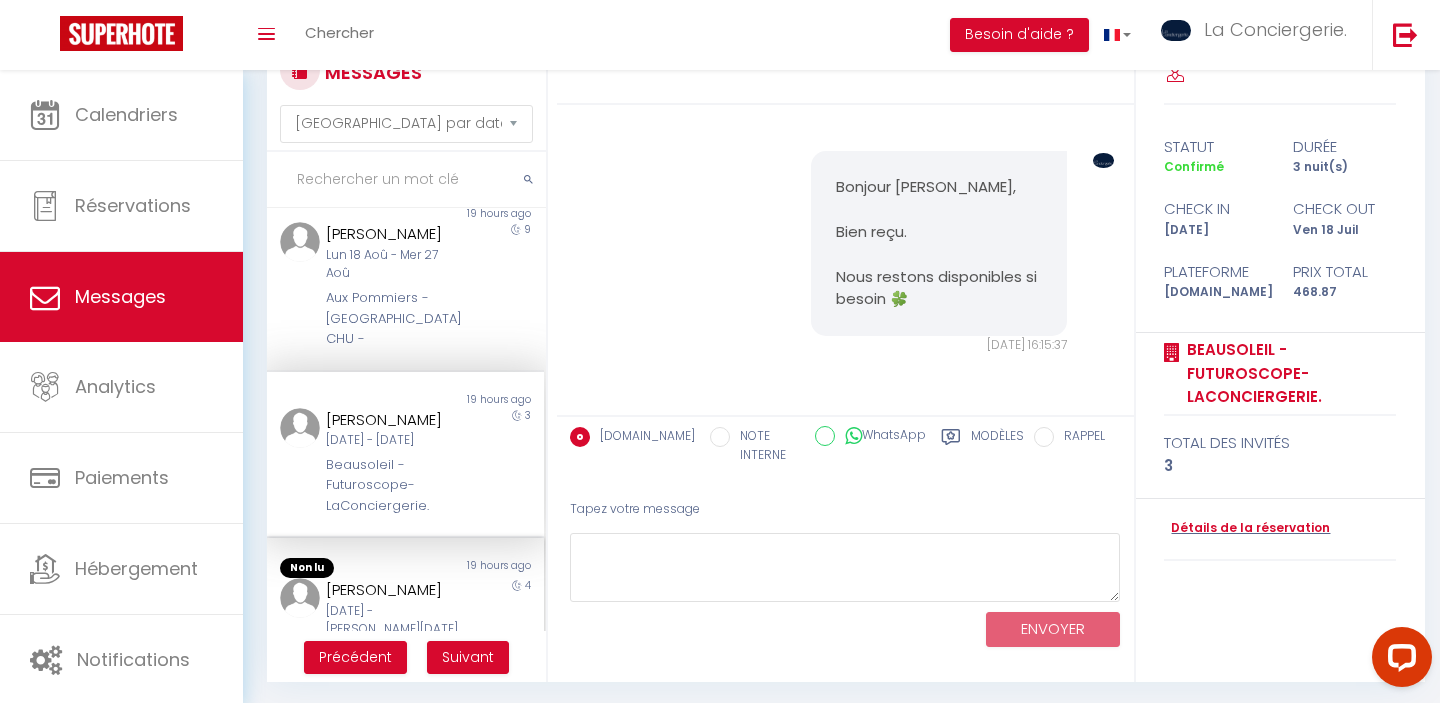 click on "[PERSON_NAME]" at bounding box center (393, 590) 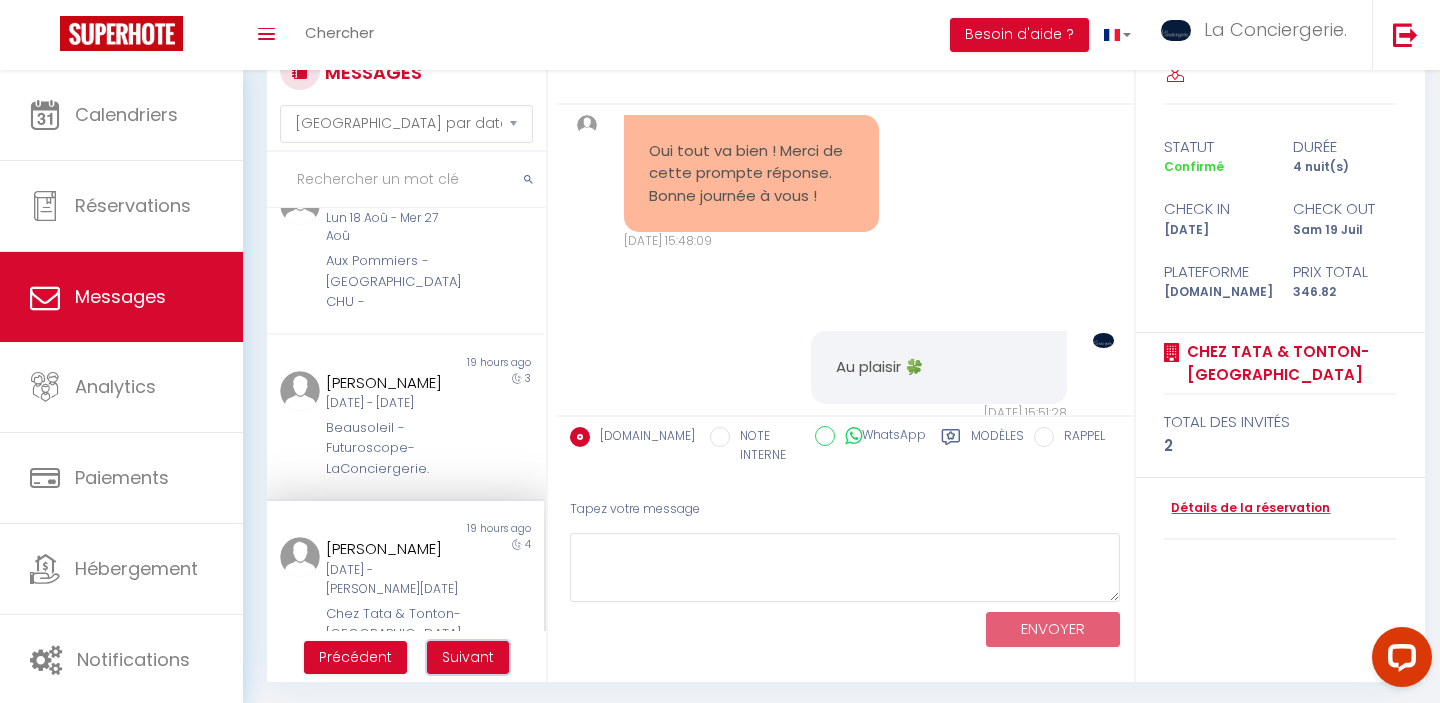 click on "Suivant" at bounding box center (468, 657) 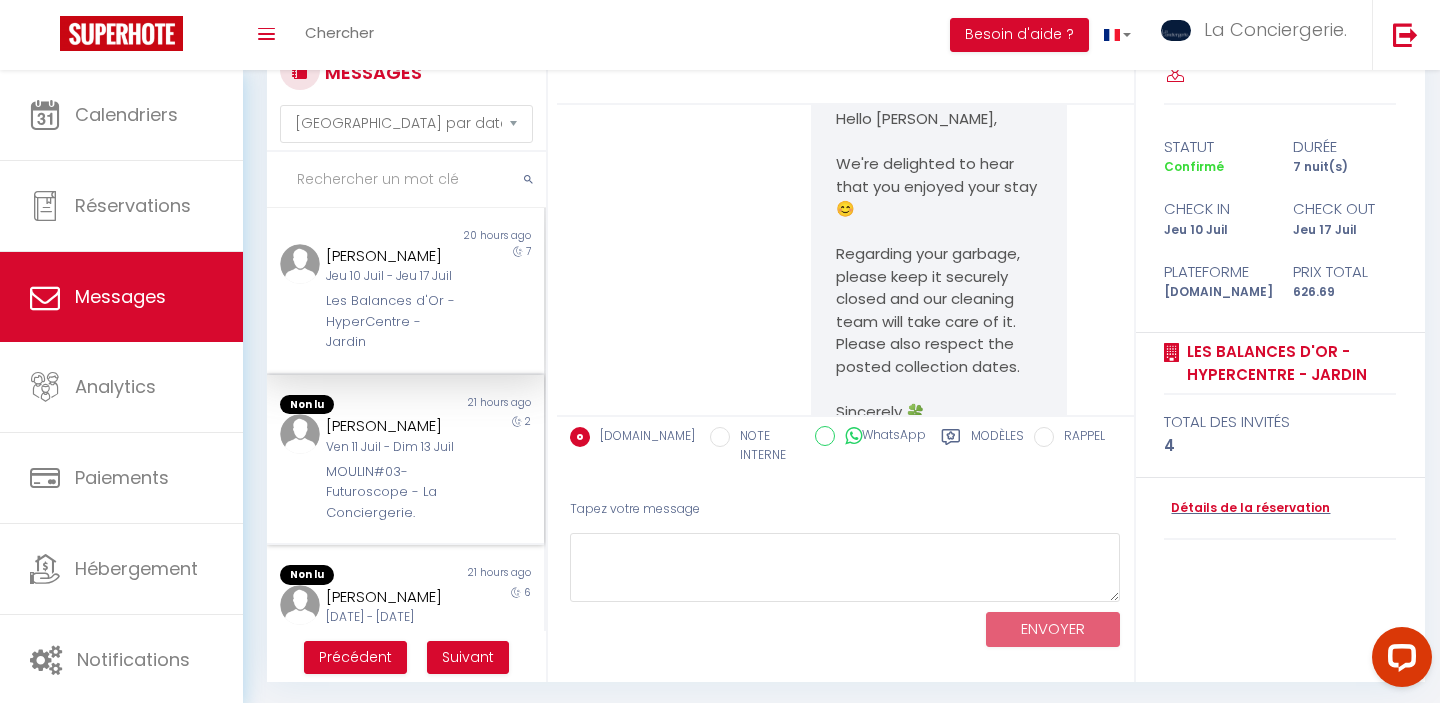 click on "MOULIN#03- Futuroscope - La Conciergerie." at bounding box center (393, 492) 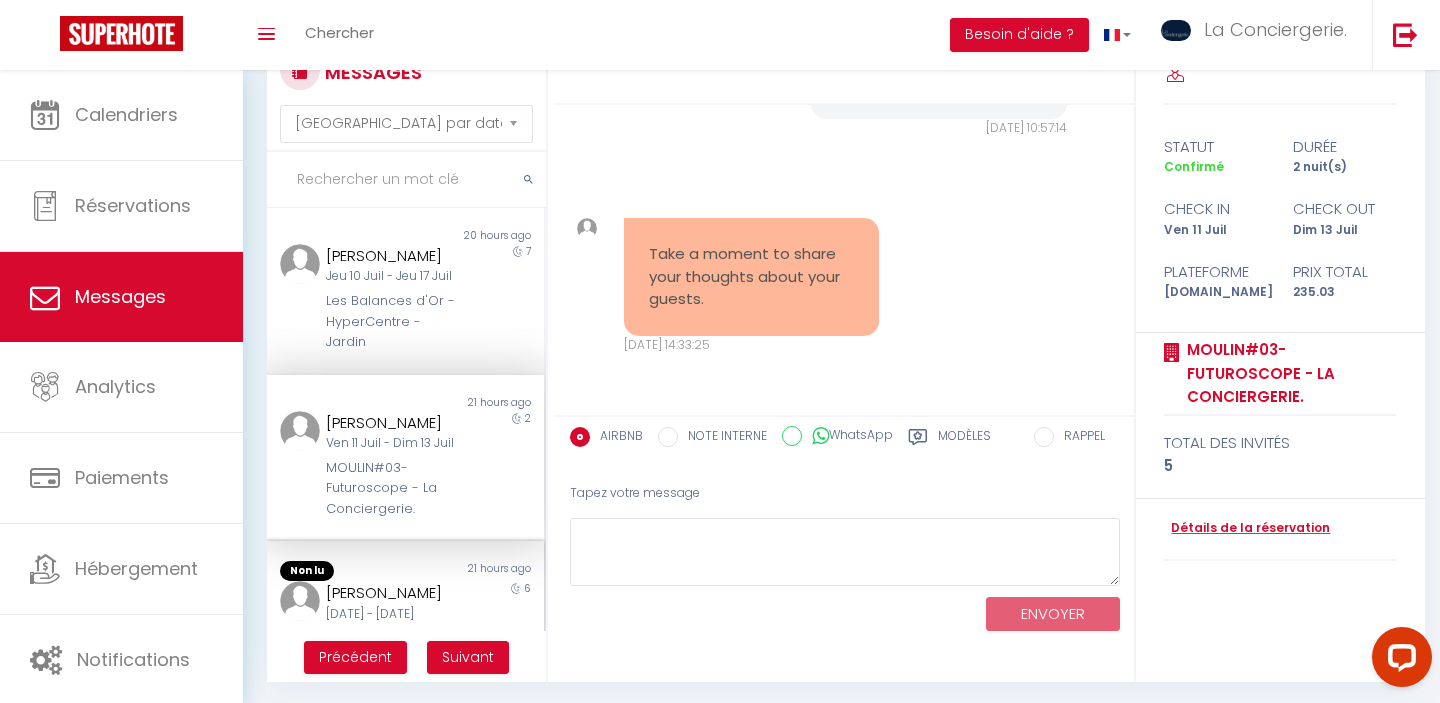 click on "[PERSON_NAME]" at bounding box center [393, 593] 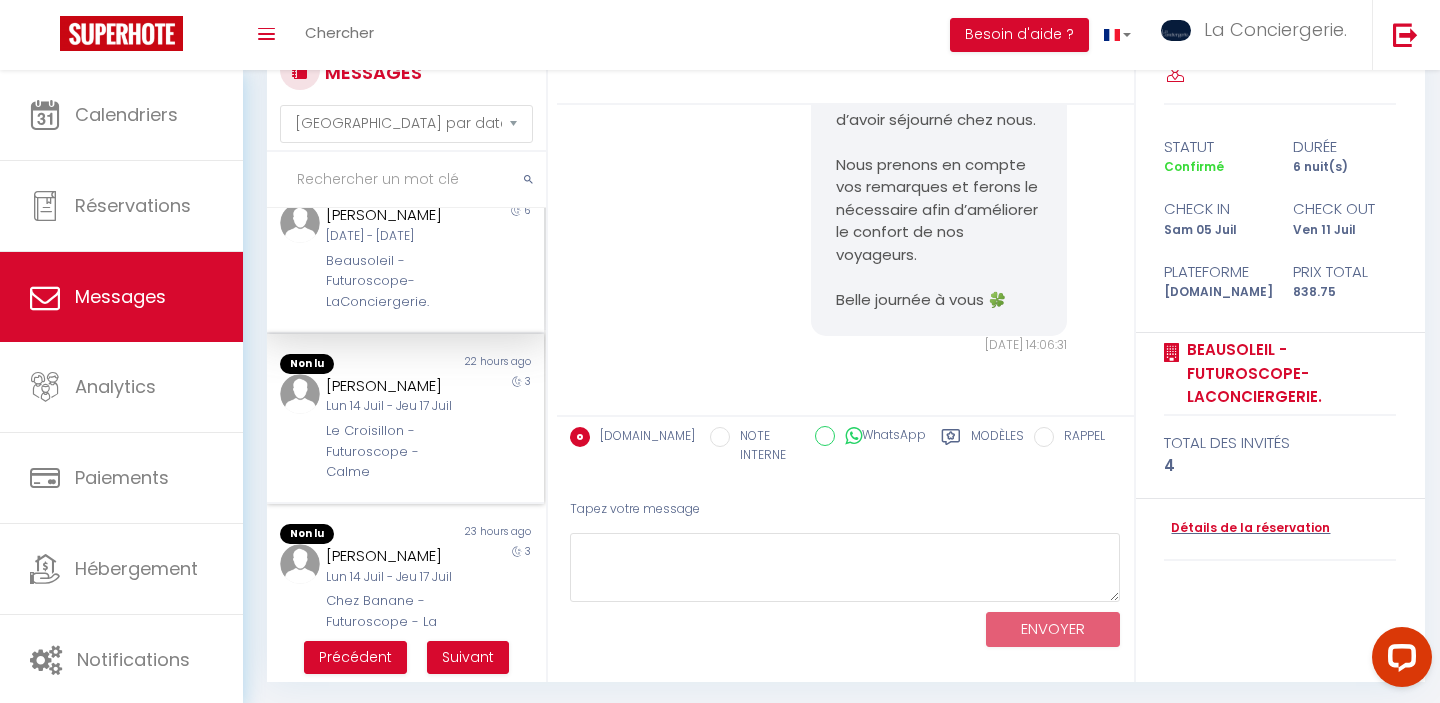 click on "Lun 14 Juil - Jeu 17 Juil" at bounding box center (393, 406) 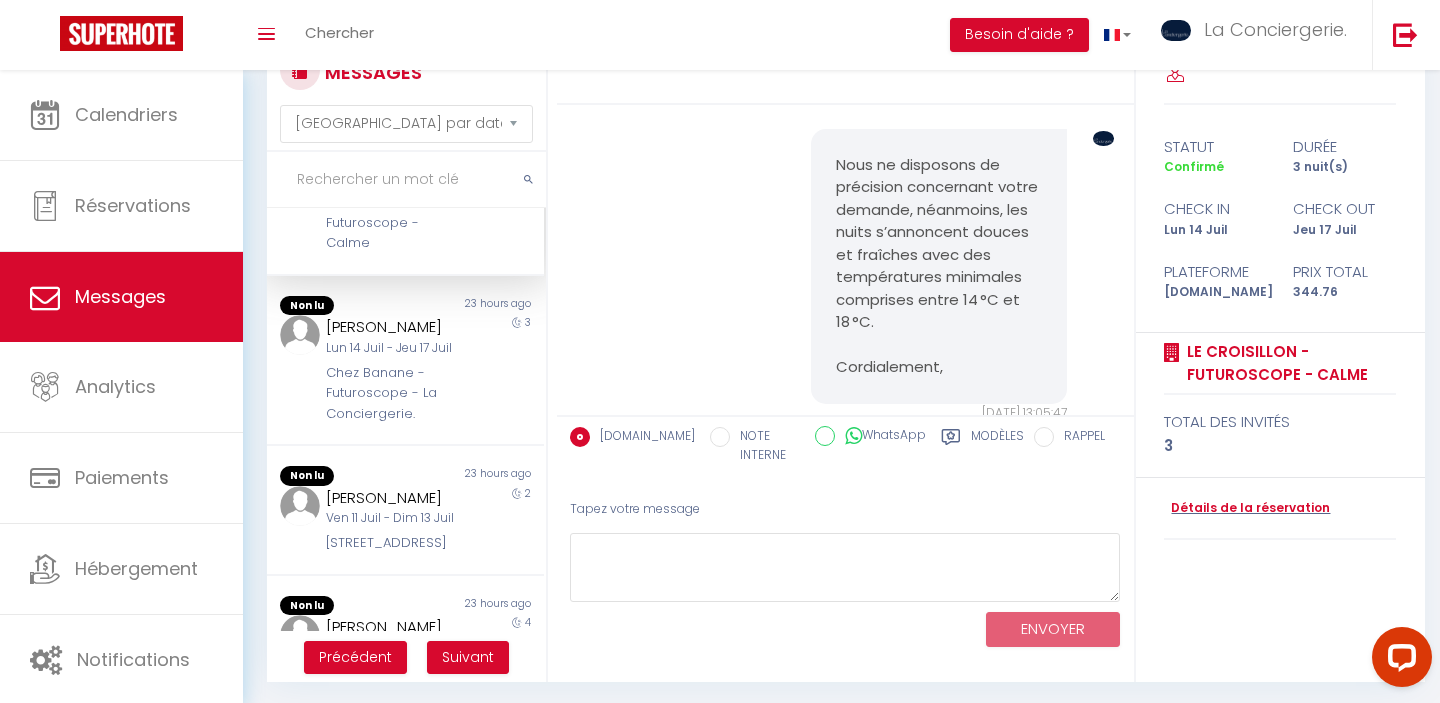 click on "Chez Banane - Futuroscope - La Conciergerie." at bounding box center [393, 393] 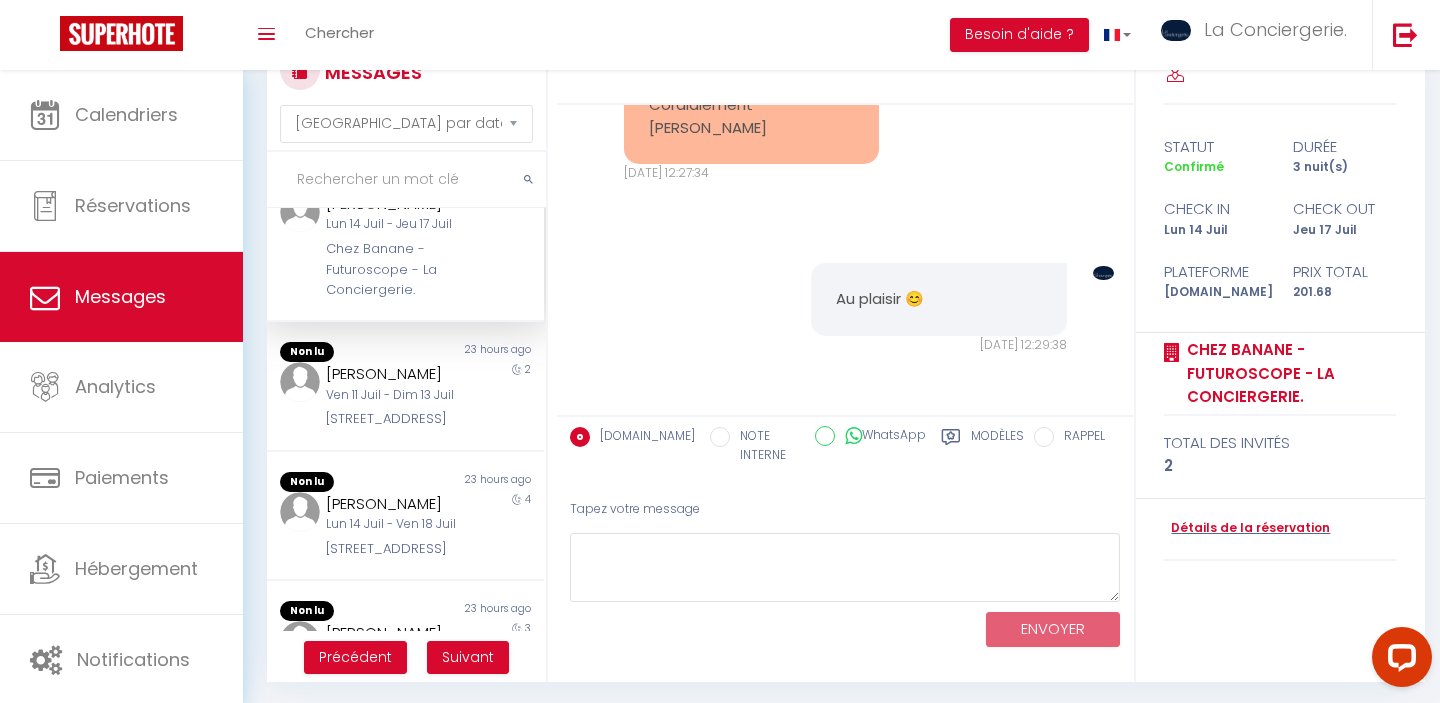 click on "[PERSON_NAME]   [DATE] - [DATE][STREET_ADDRESS]" at bounding box center [393, 396] 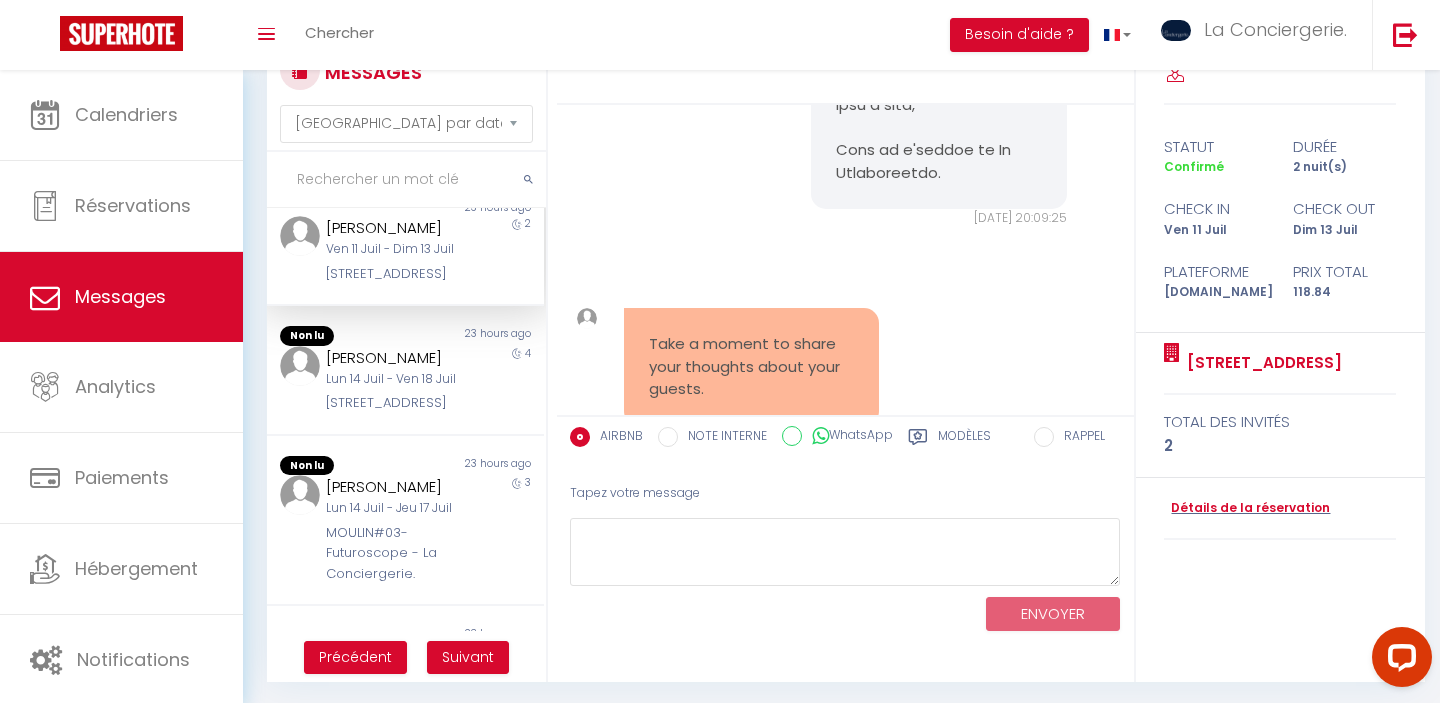 click on "Lun 14 Juil - Ven 18 Juil" at bounding box center (393, 379) 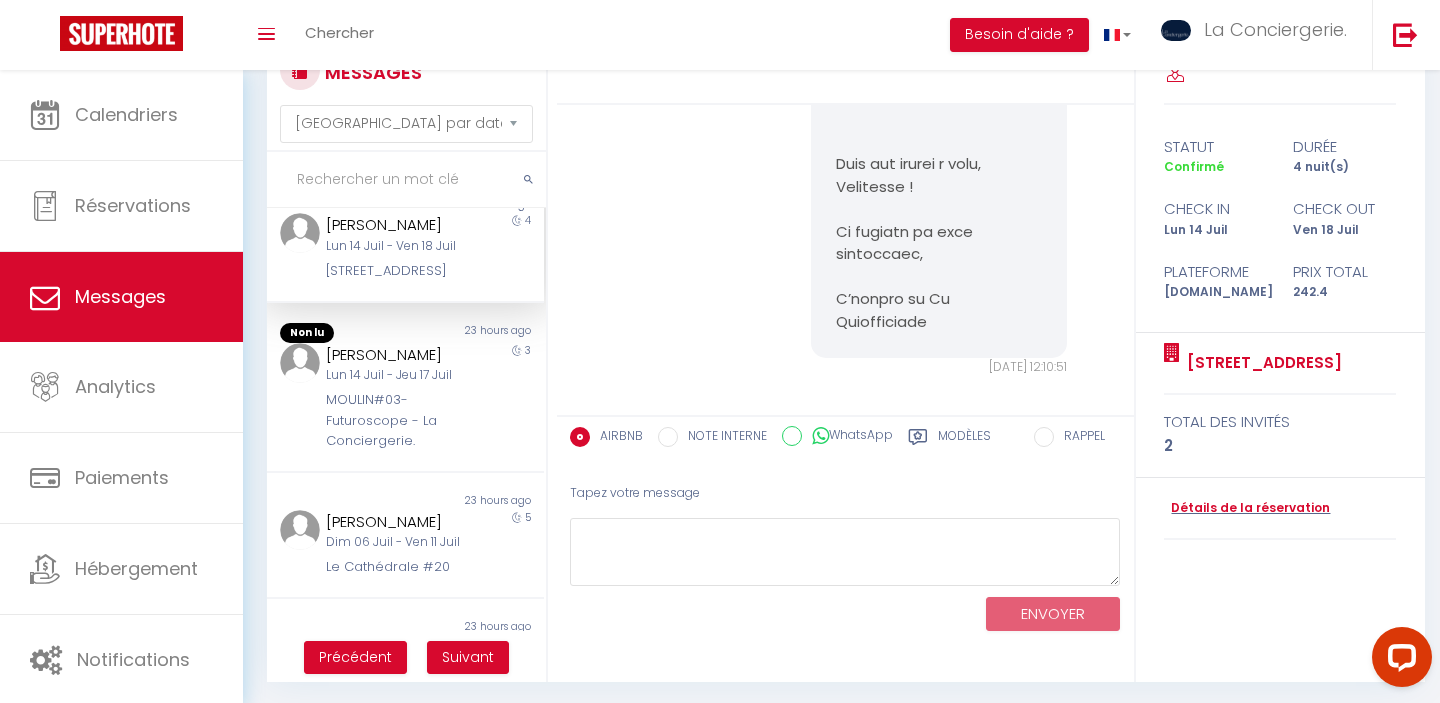 click on "Lun 14 Juil - Jeu 17 Juil" at bounding box center (393, 375) 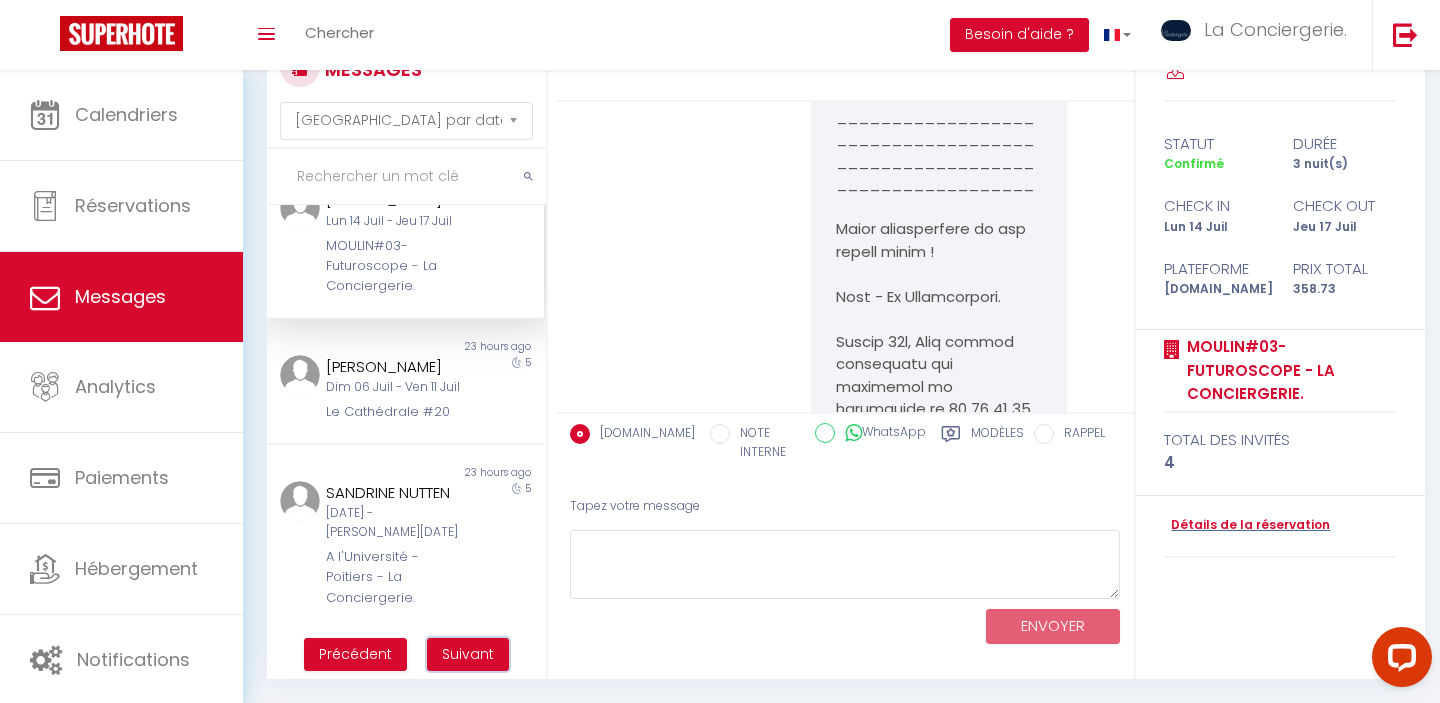 click on "Suivant" at bounding box center [468, 655] 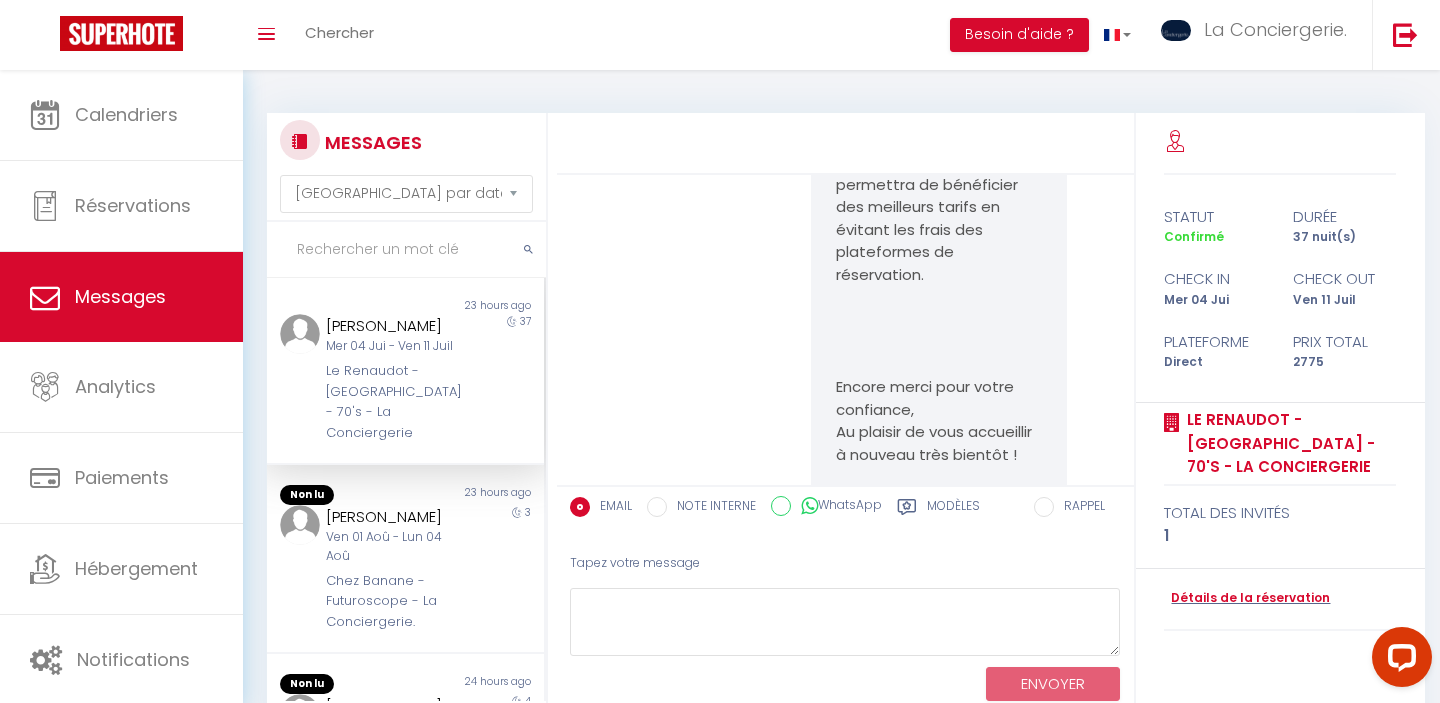 click on "[PERSON_NAME]" at bounding box center [393, 517] 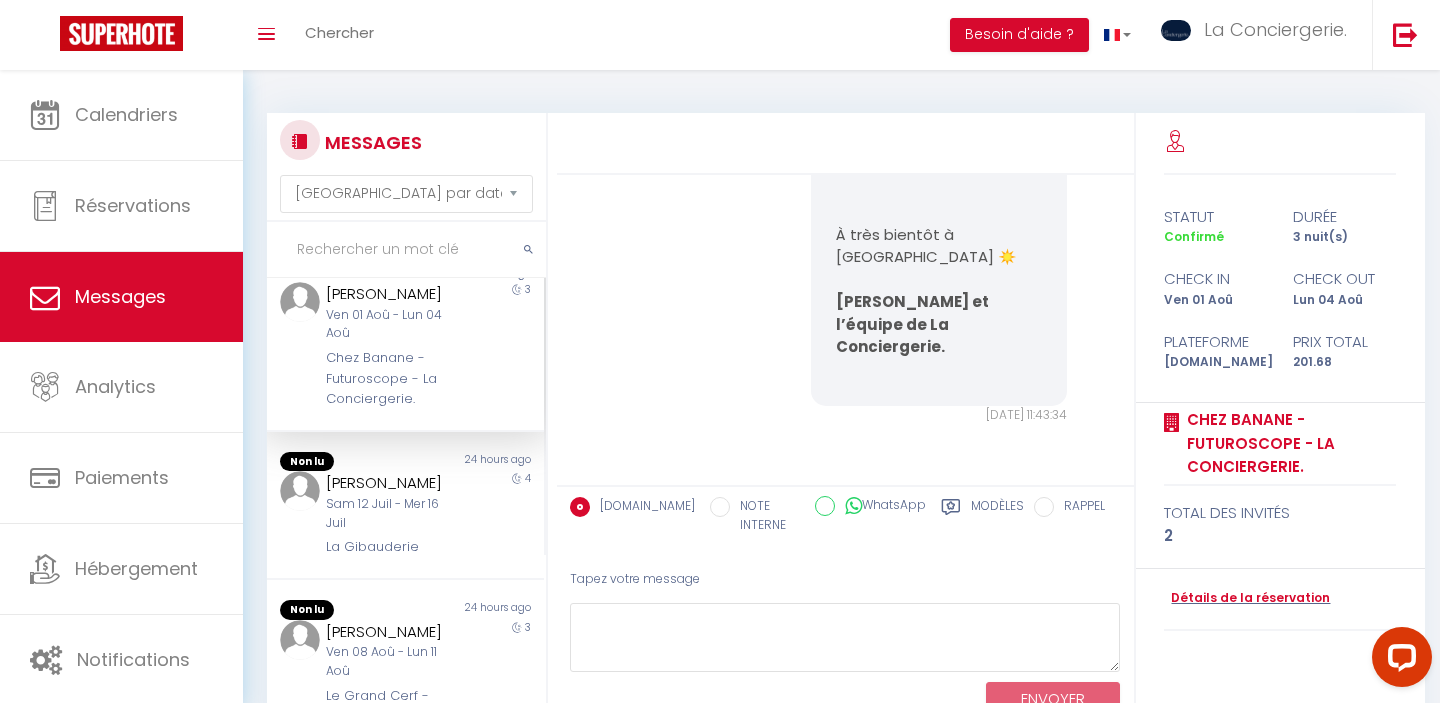 click on "La Gibauderie" at bounding box center (393, 547) 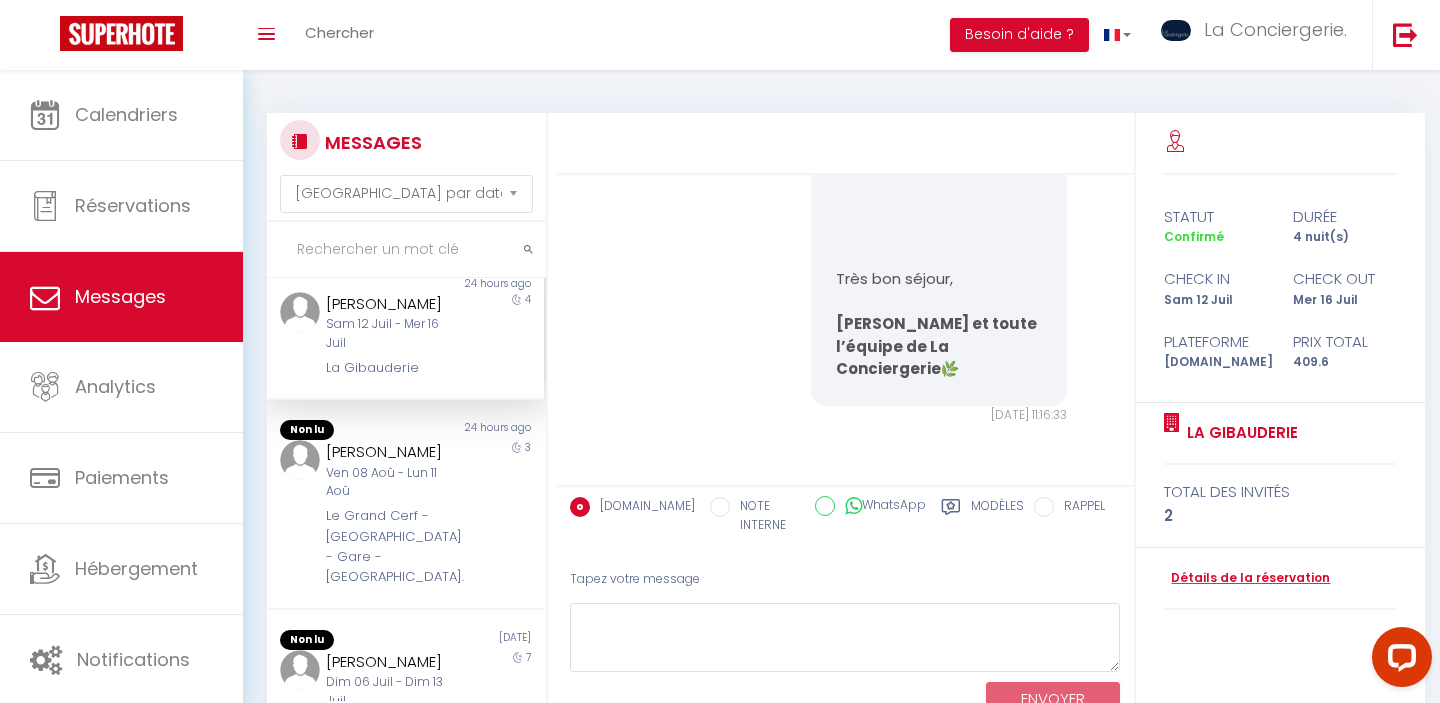click on "Le Grand Cerf - [GEOGRAPHIC_DATA] - Gare - [GEOGRAPHIC_DATA]." at bounding box center (393, 547) 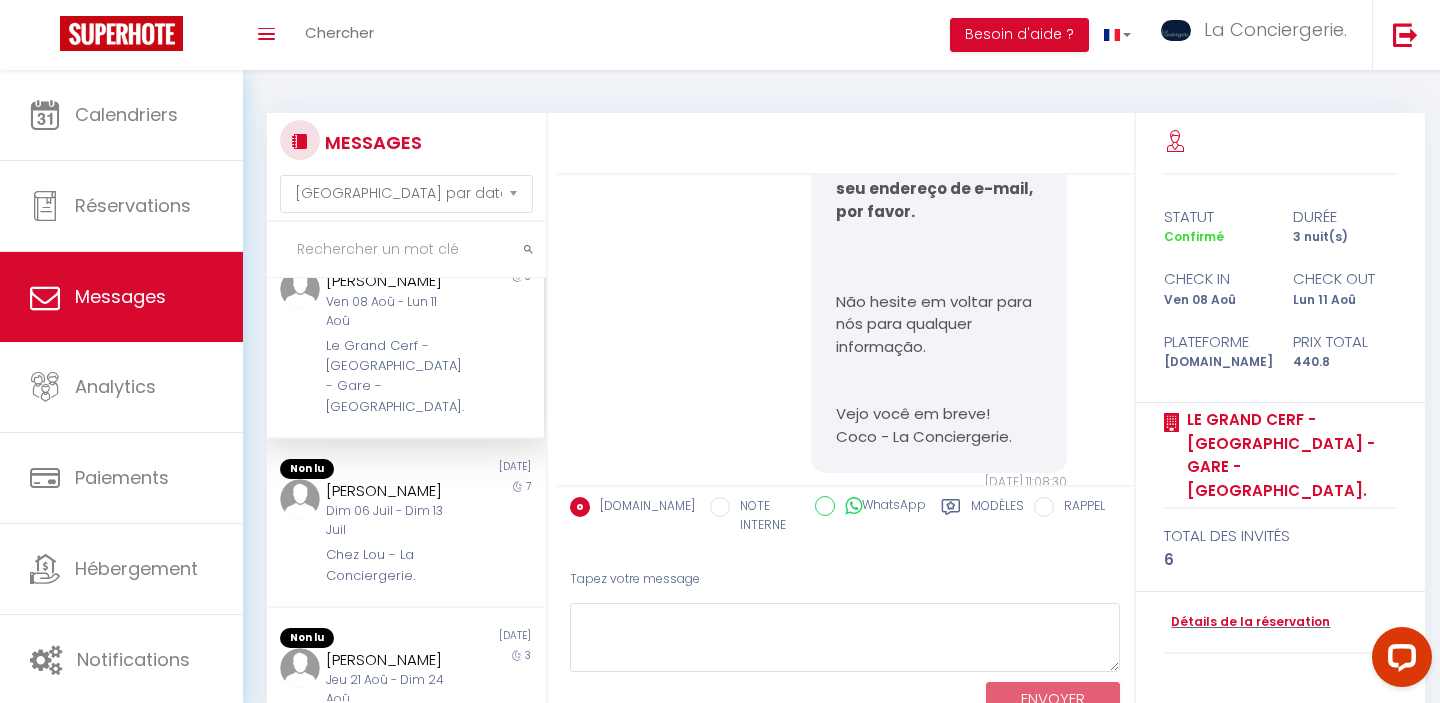 click on "Dim 06 Juil - Dim 13 Juil" at bounding box center (393, 521) 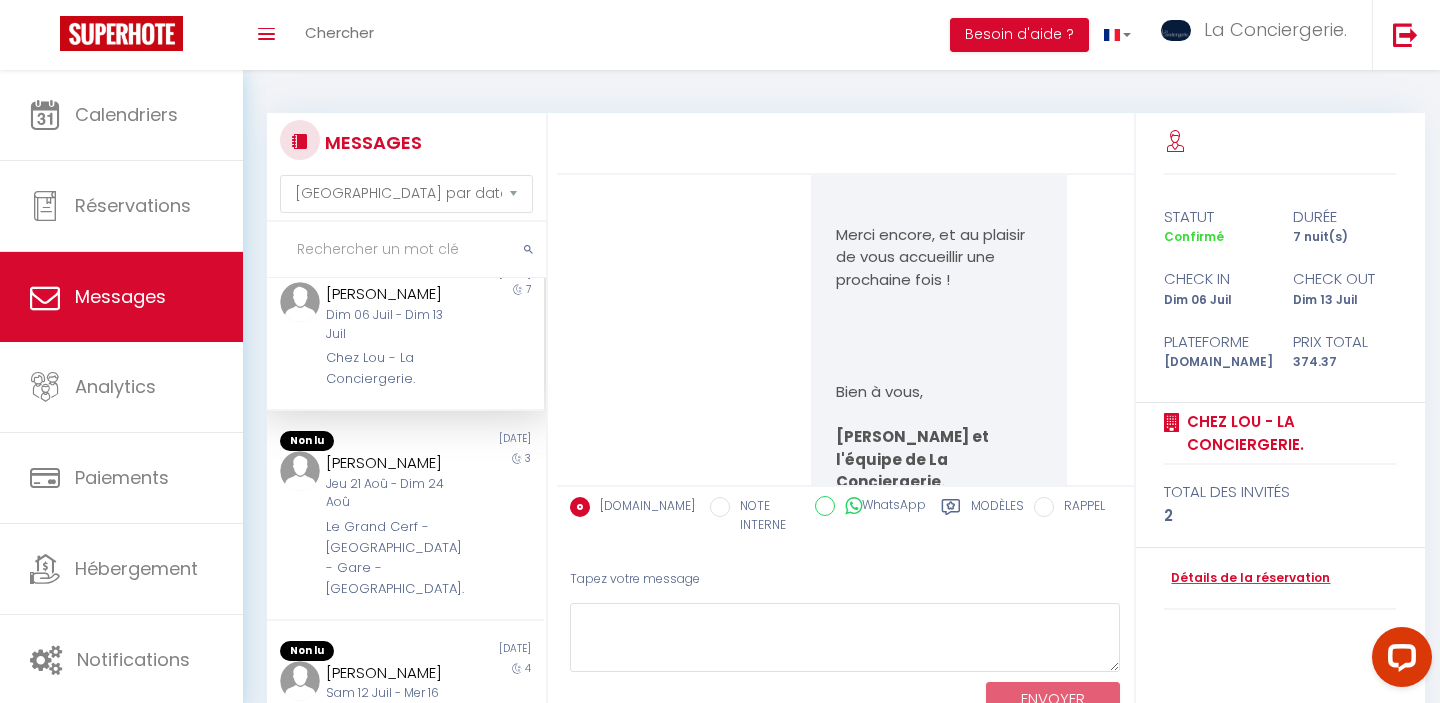 click on "Le Grand Cerf - [GEOGRAPHIC_DATA] - Gare - [GEOGRAPHIC_DATA]." at bounding box center [393, 558] 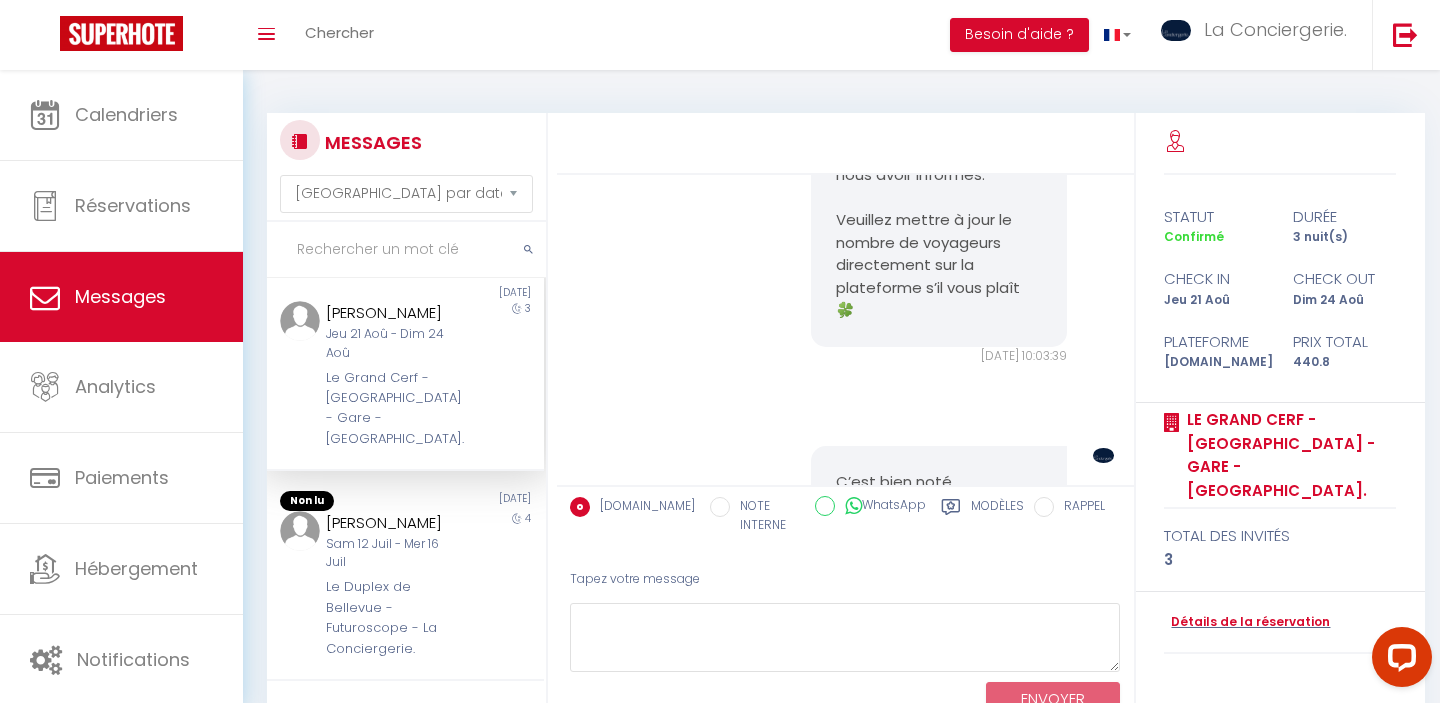 click on "[PERSON_NAME]   [DATE] - [DATE]   Le Duplex de Bellevue - Futuroscope - La Conciergerie." at bounding box center [393, 585] 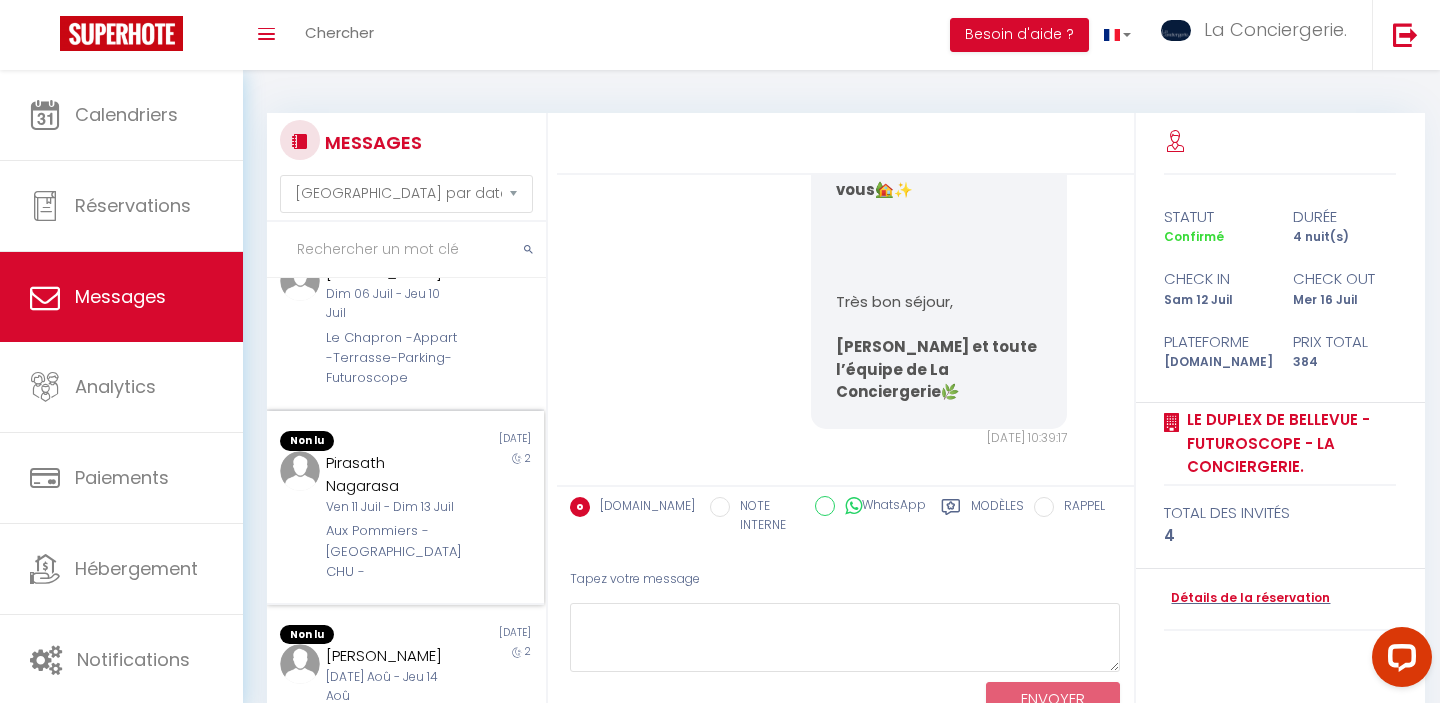 click on "Pirasath Nagarasa" at bounding box center [393, 474] 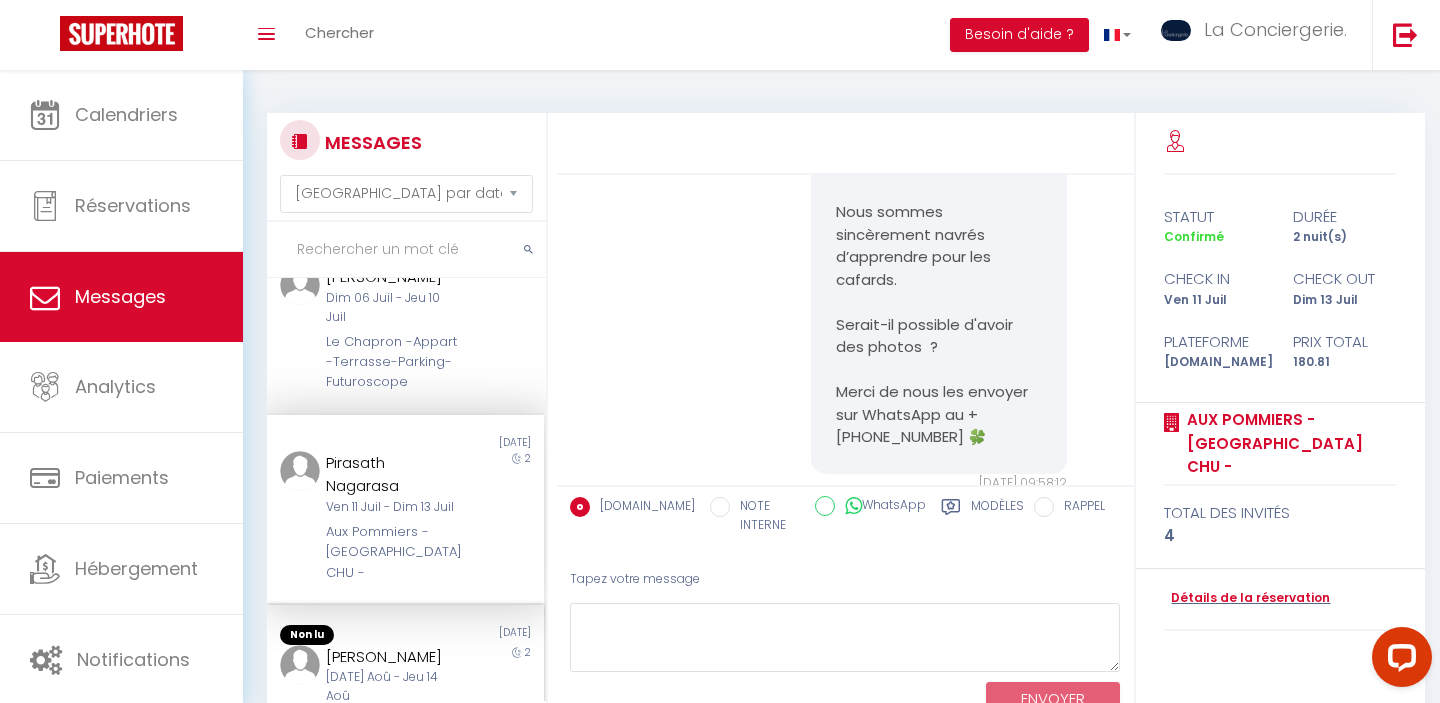 click on "[PERSON_NAME]" at bounding box center [393, 657] 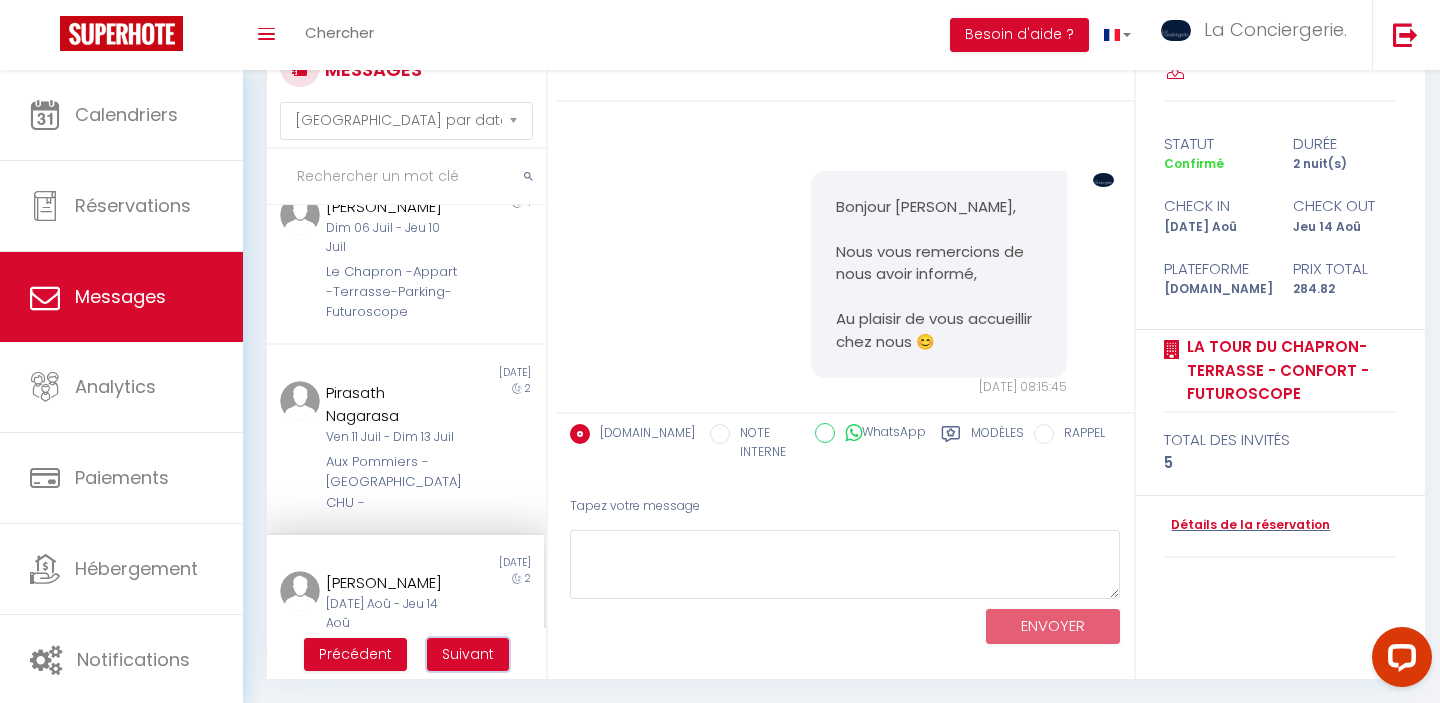 click on "Suivant" at bounding box center (468, 654) 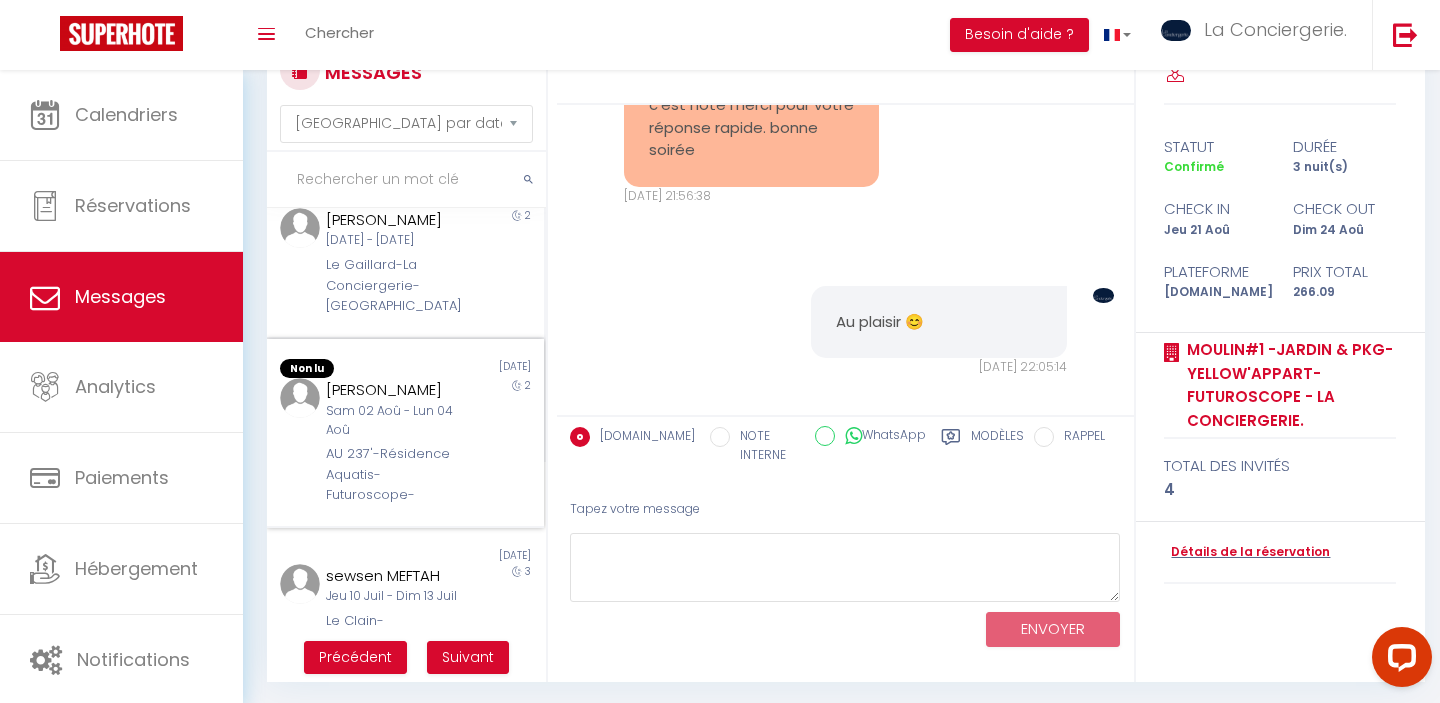 click on "AU 237'-Résidence Aquatis-Futuroscope-" at bounding box center (393, 474) 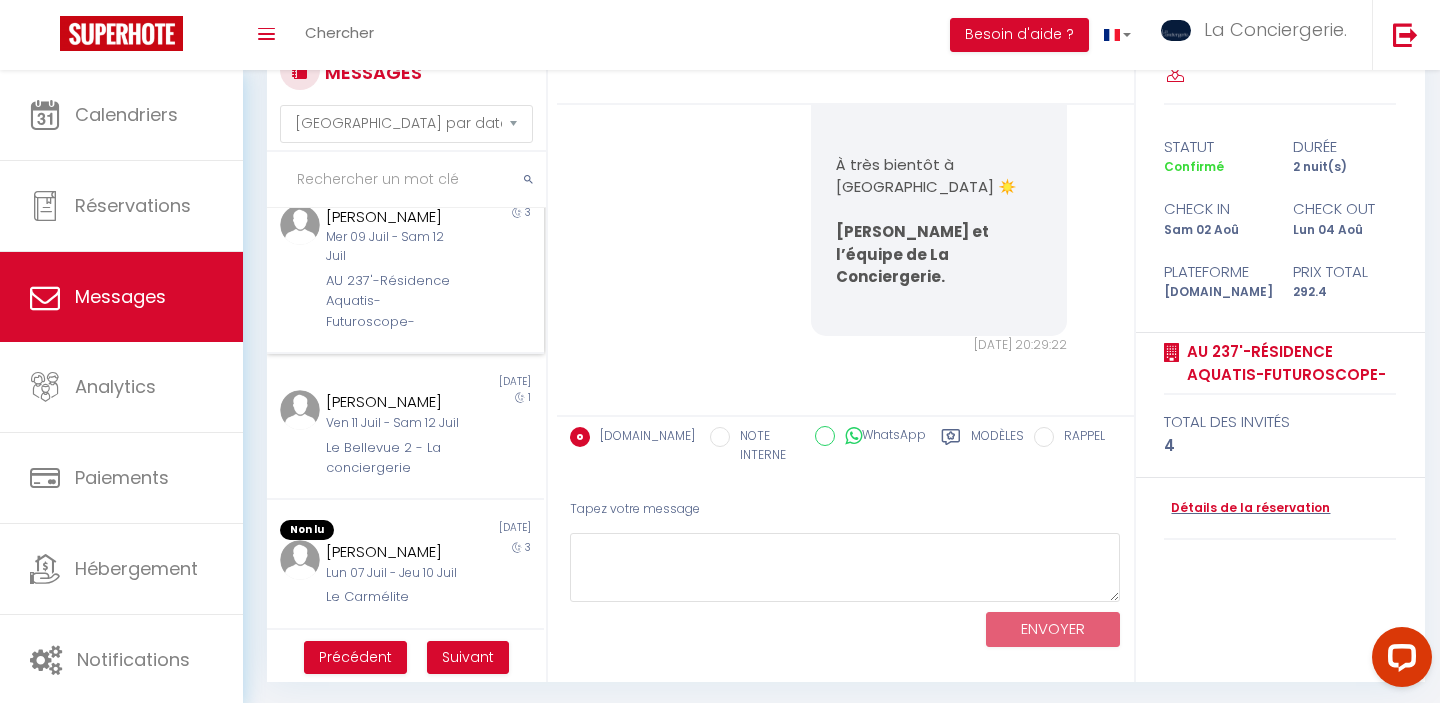click on "AU 237'-Résidence Aquatis-Futuroscope-" at bounding box center [393, 301] 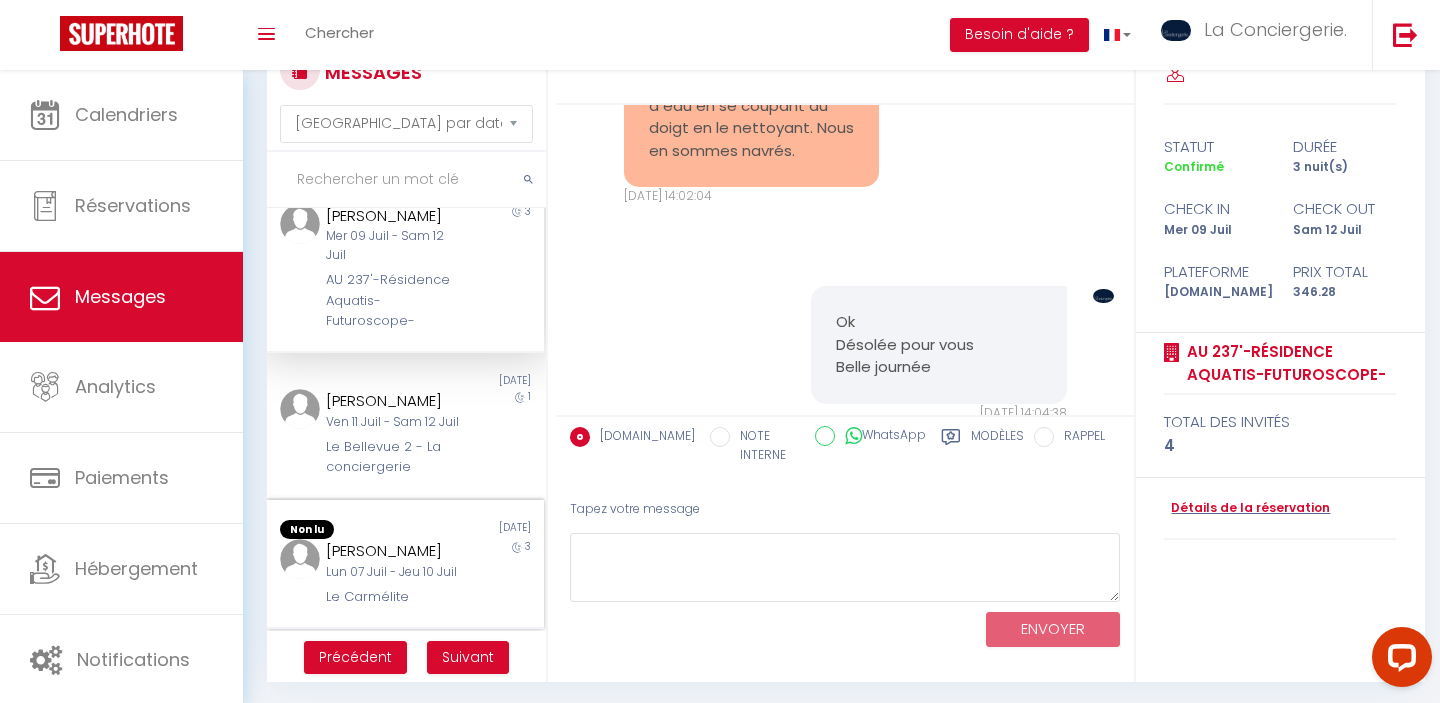 click on "[DATE]" at bounding box center (474, 530) 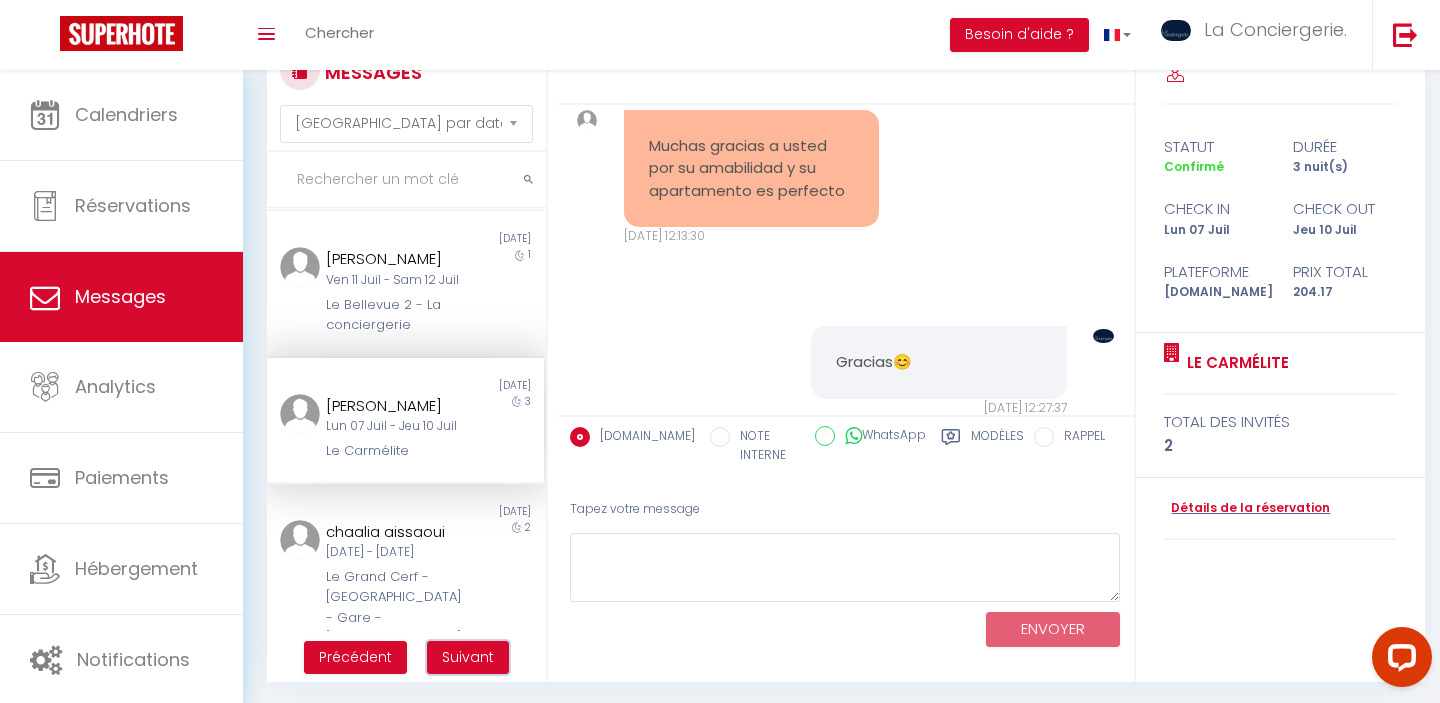 click on "Suivant" at bounding box center (468, 657) 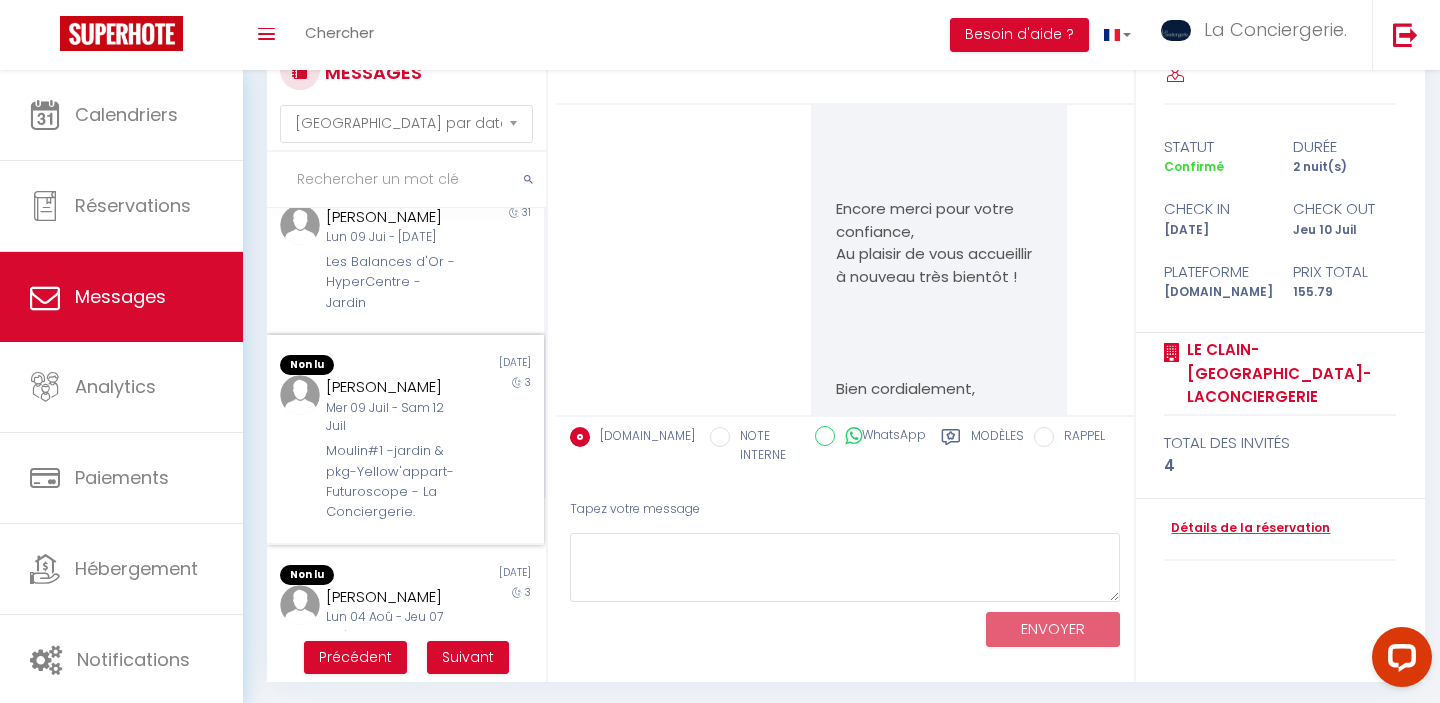 click on "[PERSON_NAME]" at bounding box center (393, 387) 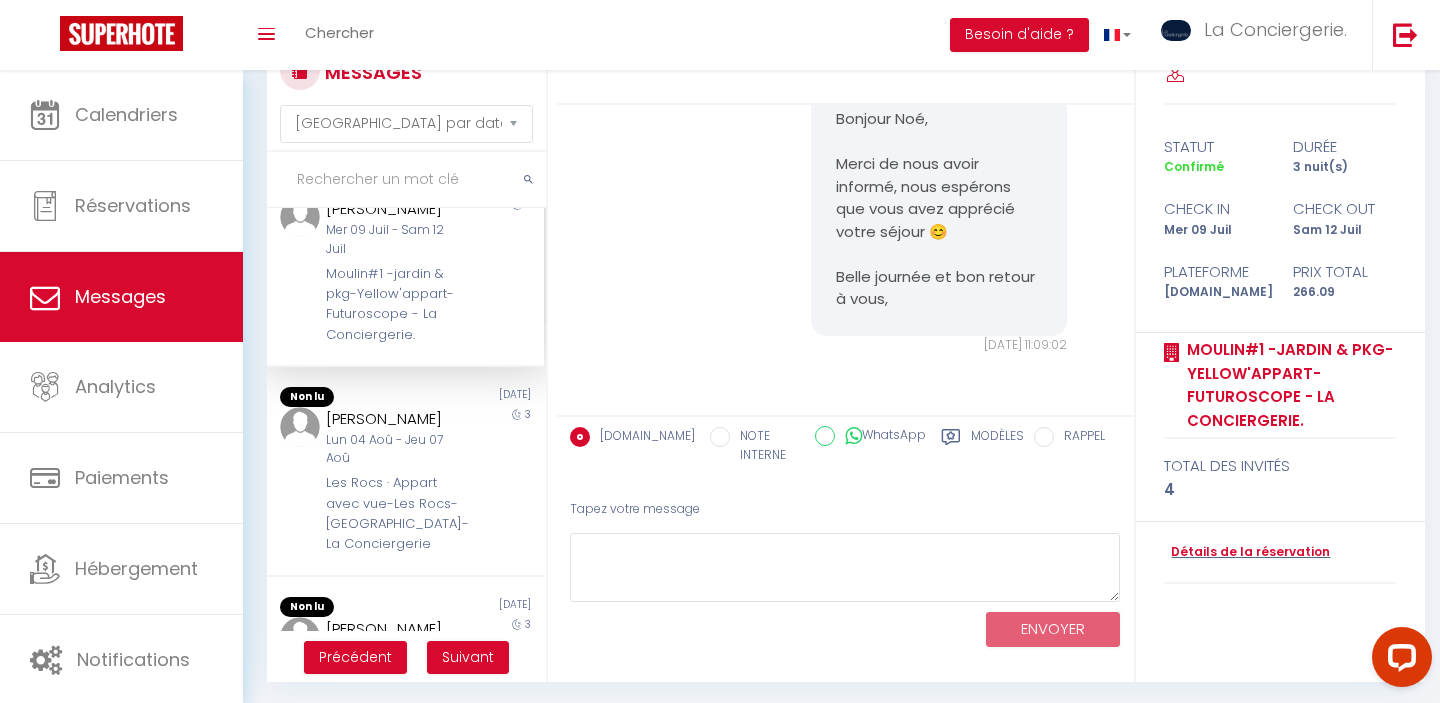 click on "[DATE]" at bounding box center (474, 397) 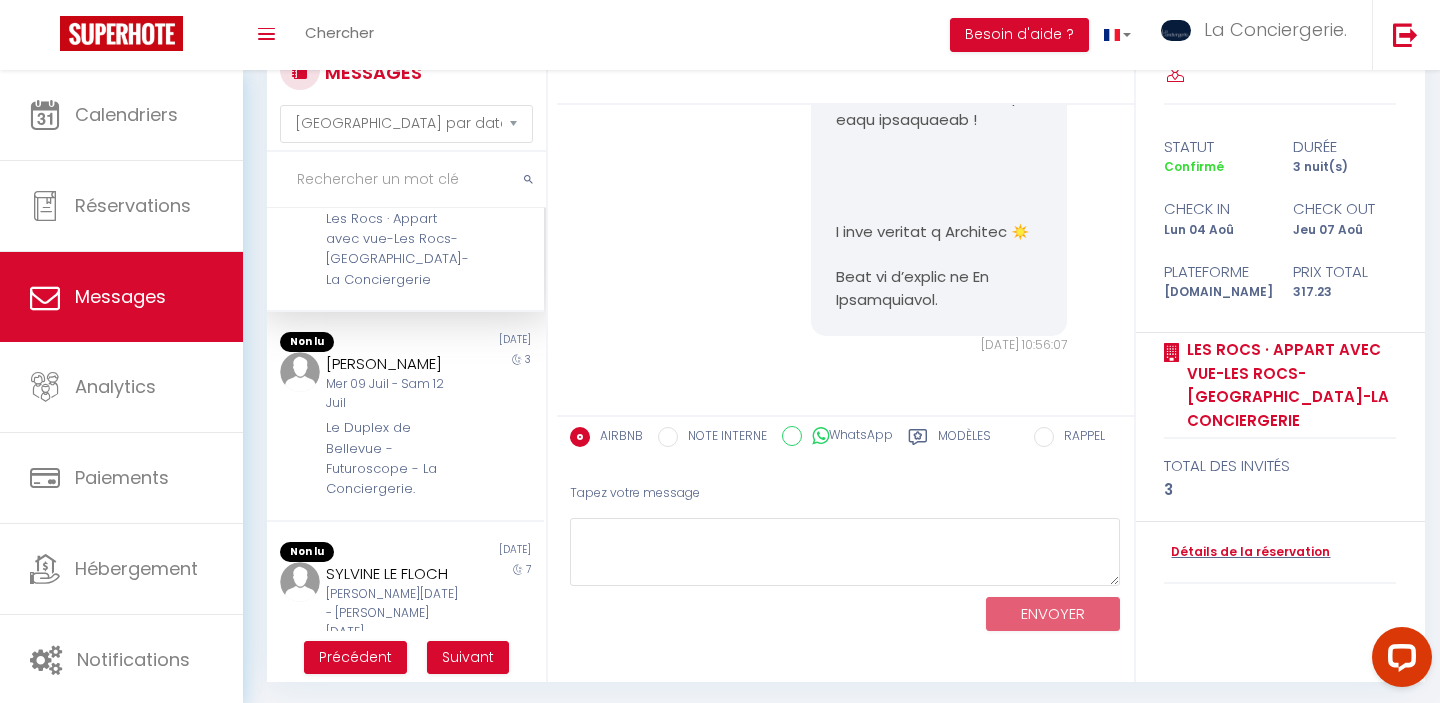 click on "Mer 09 Juil - Sam 12 Juil" at bounding box center [393, 394] 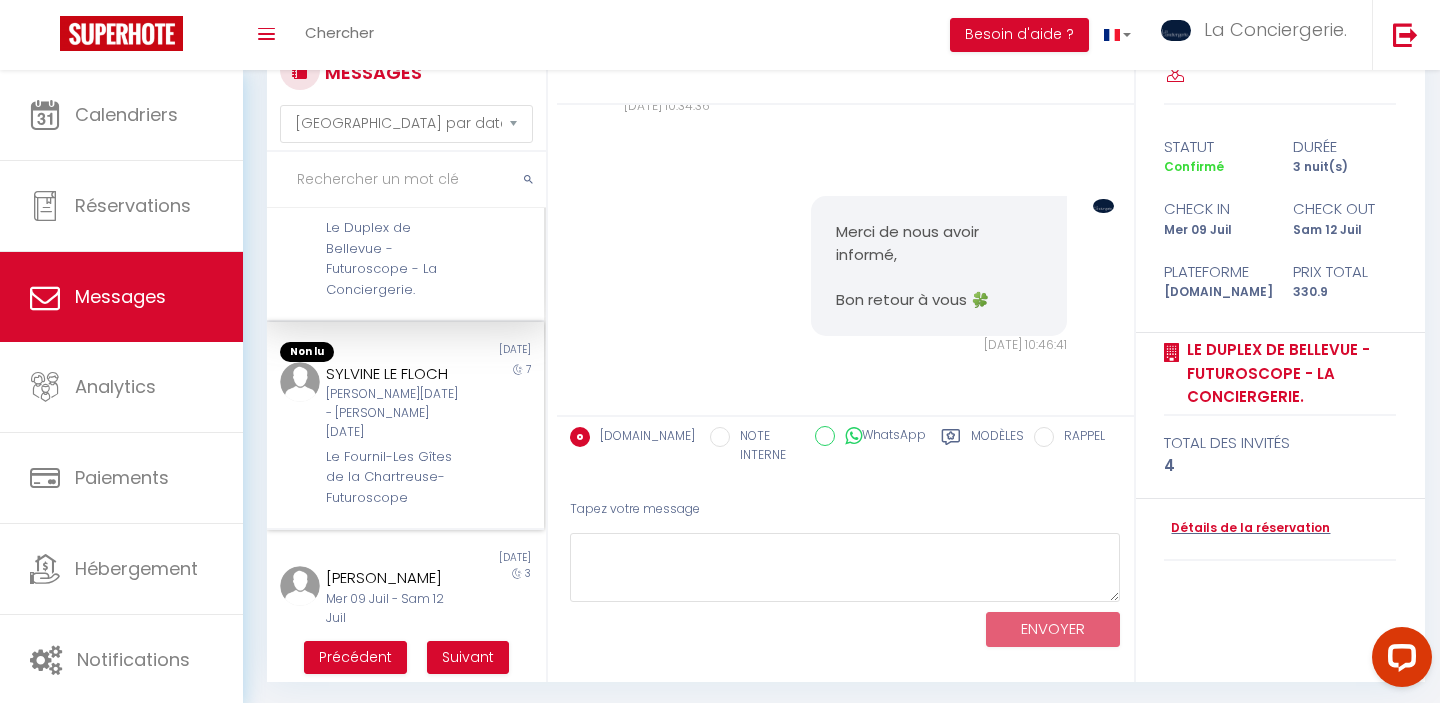 click on "[PERSON_NAME][DATE] - [PERSON_NAME][DATE]" at bounding box center [393, 413] 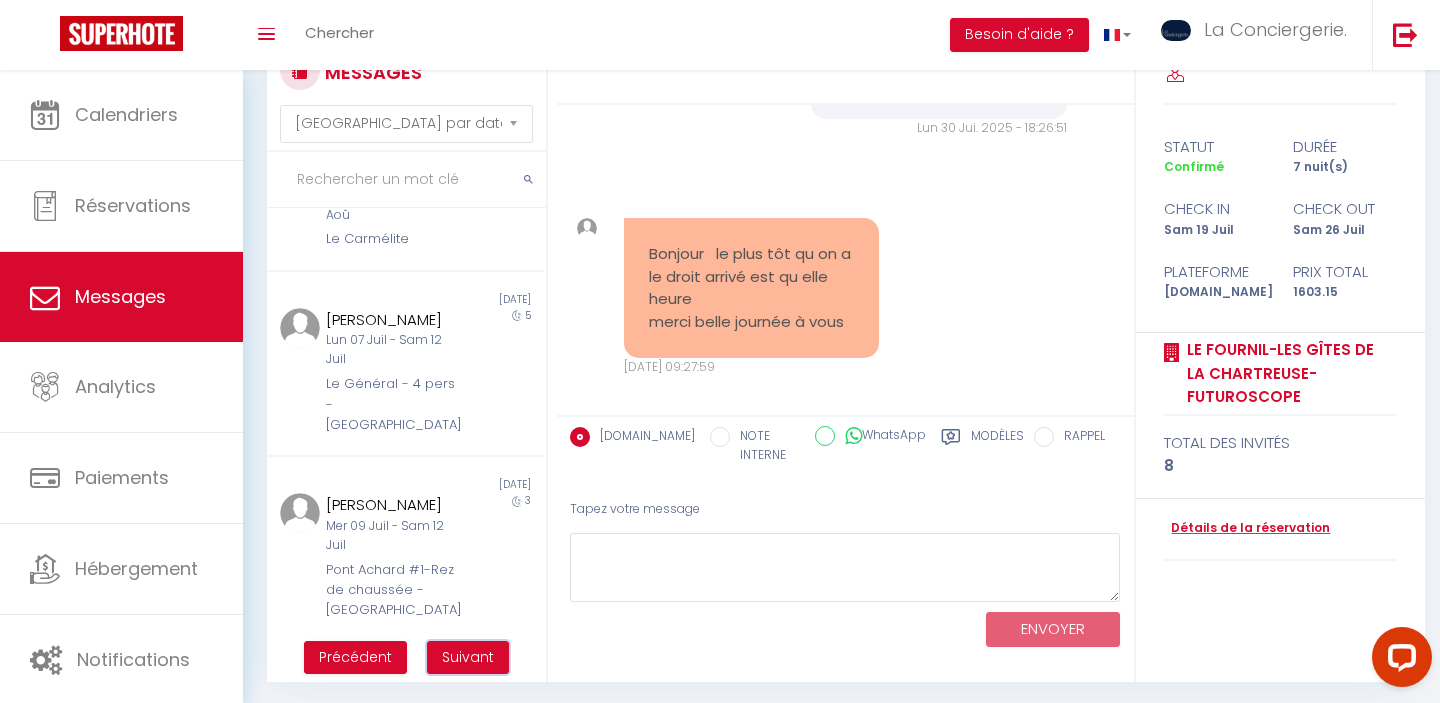 click on "Suivant" at bounding box center (468, 657) 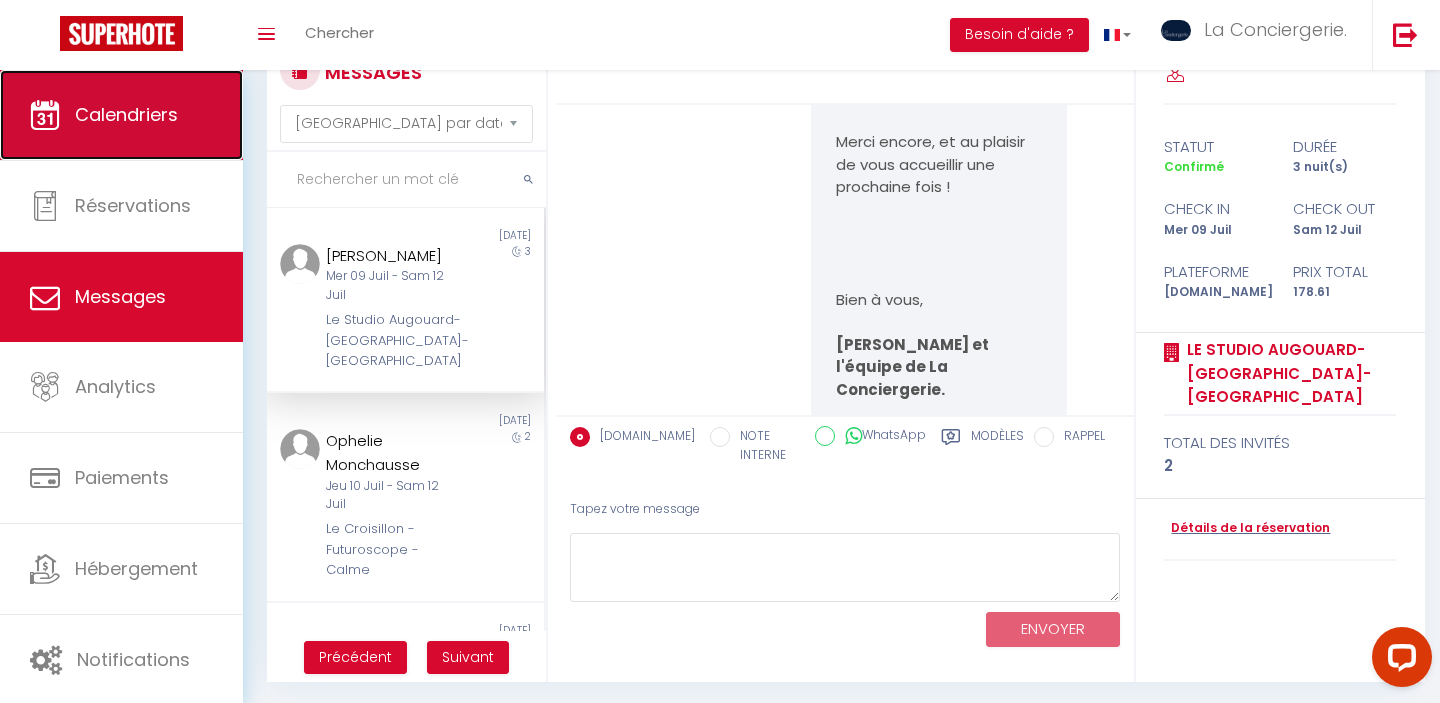 click on "Calendriers" at bounding box center [126, 114] 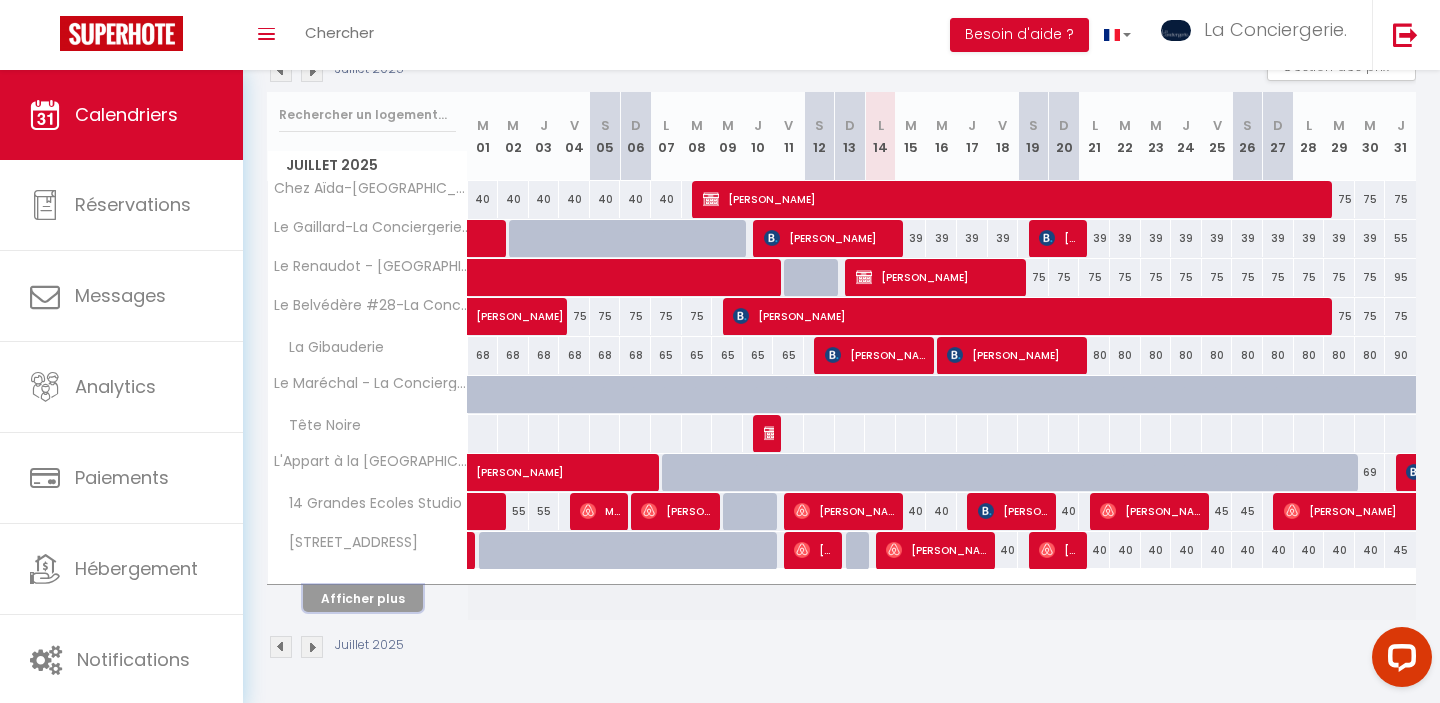 click on "Afficher plus" at bounding box center (363, 598) 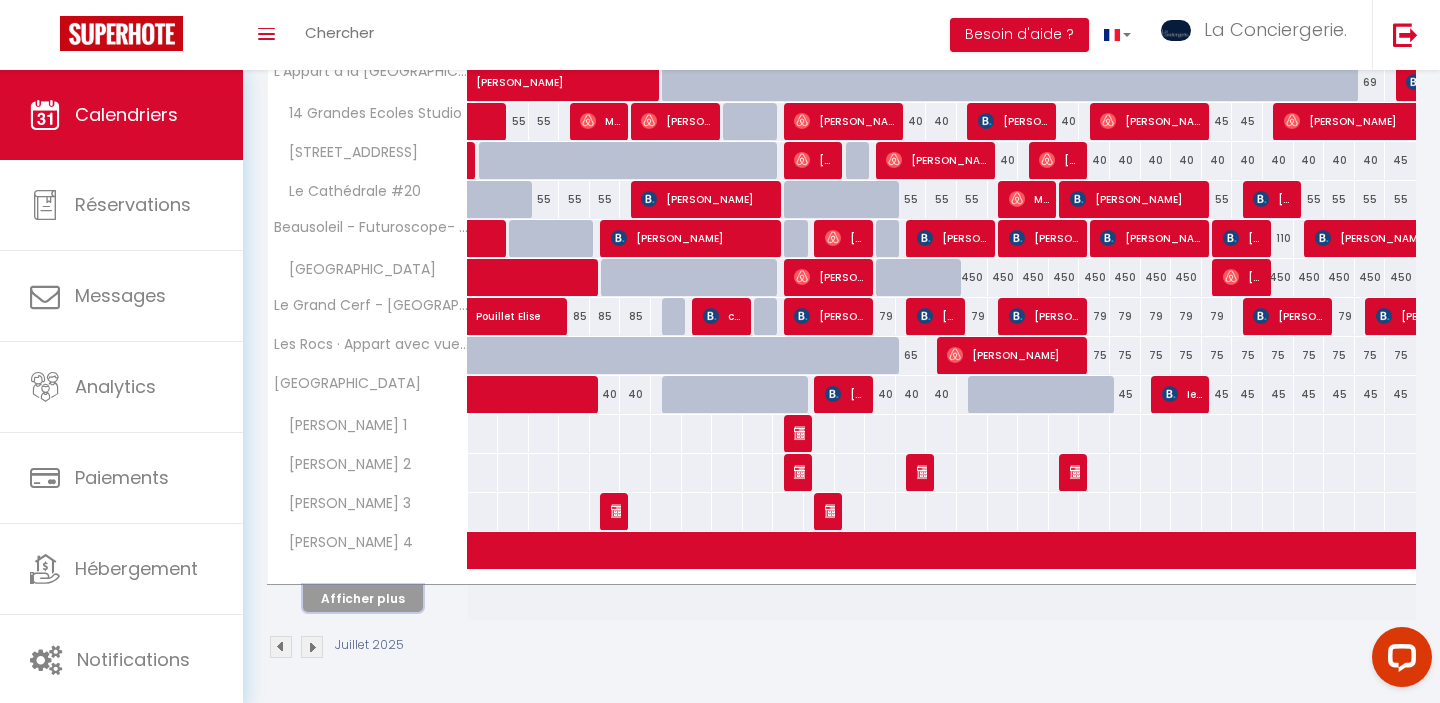 click on "Afficher plus" at bounding box center (363, 598) 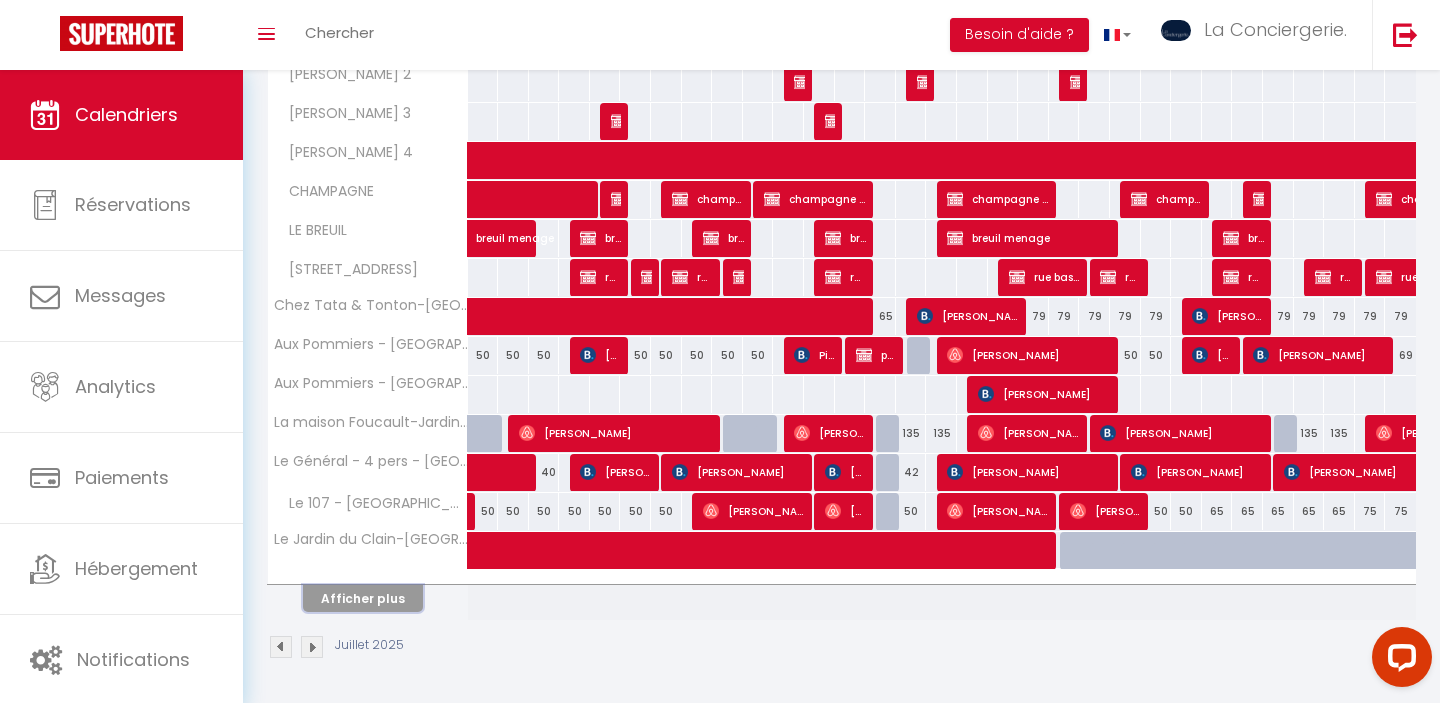click on "Afficher plus" at bounding box center [363, 598] 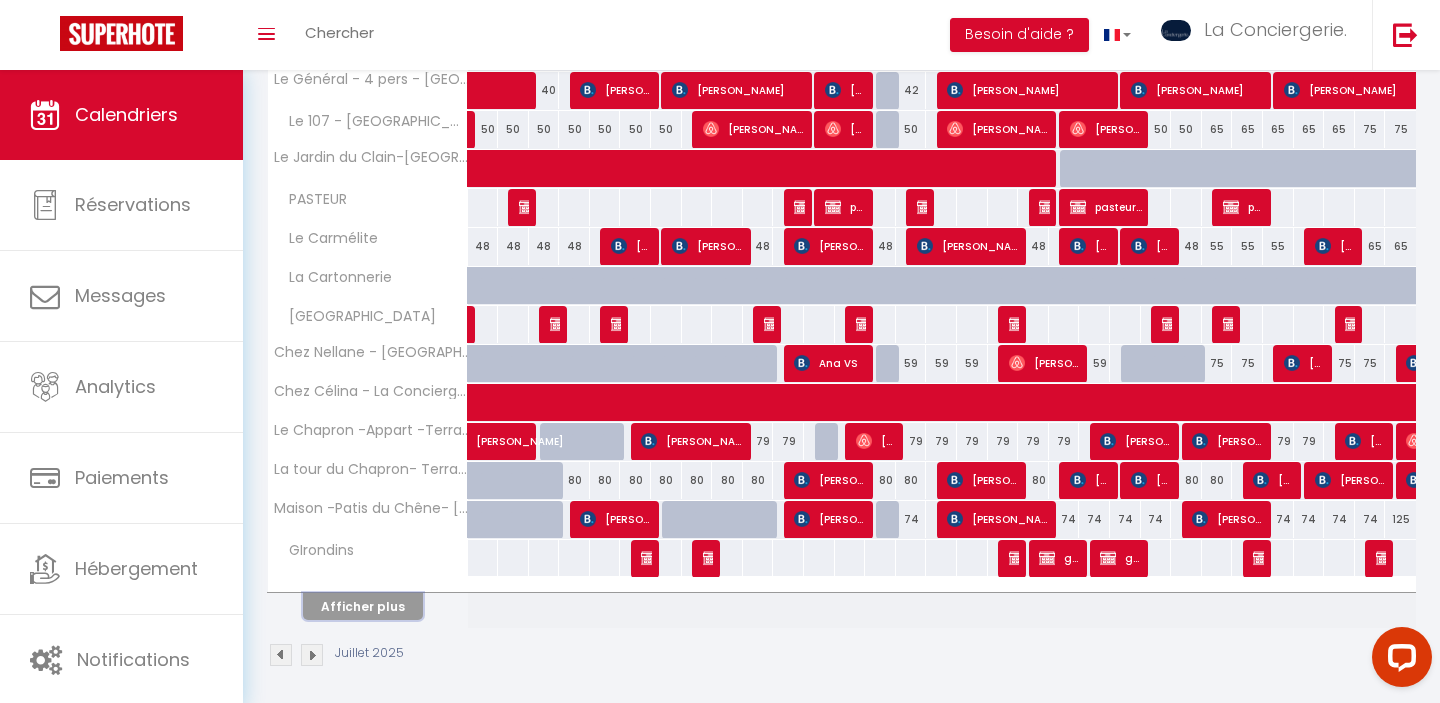 click on "Afficher plus" at bounding box center (363, 606) 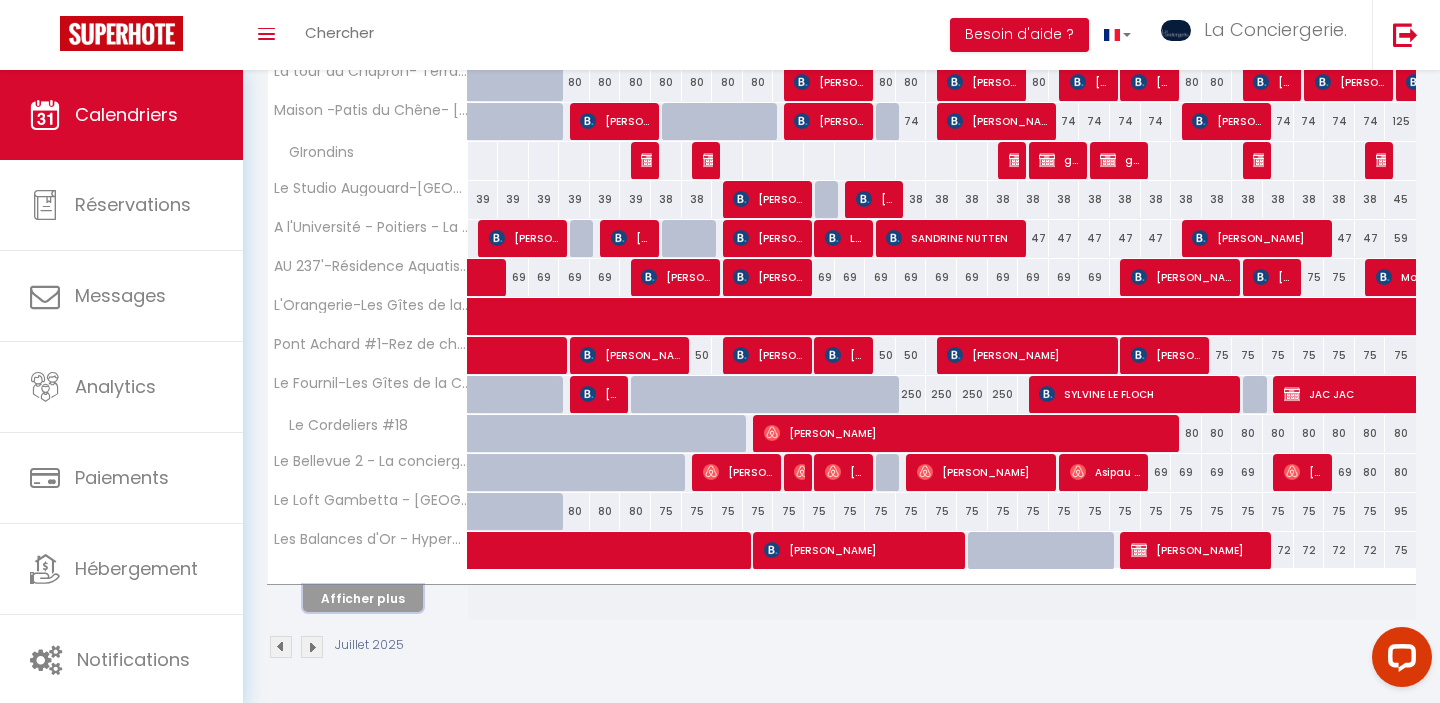 click on "Afficher plus" at bounding box center [363, 598] 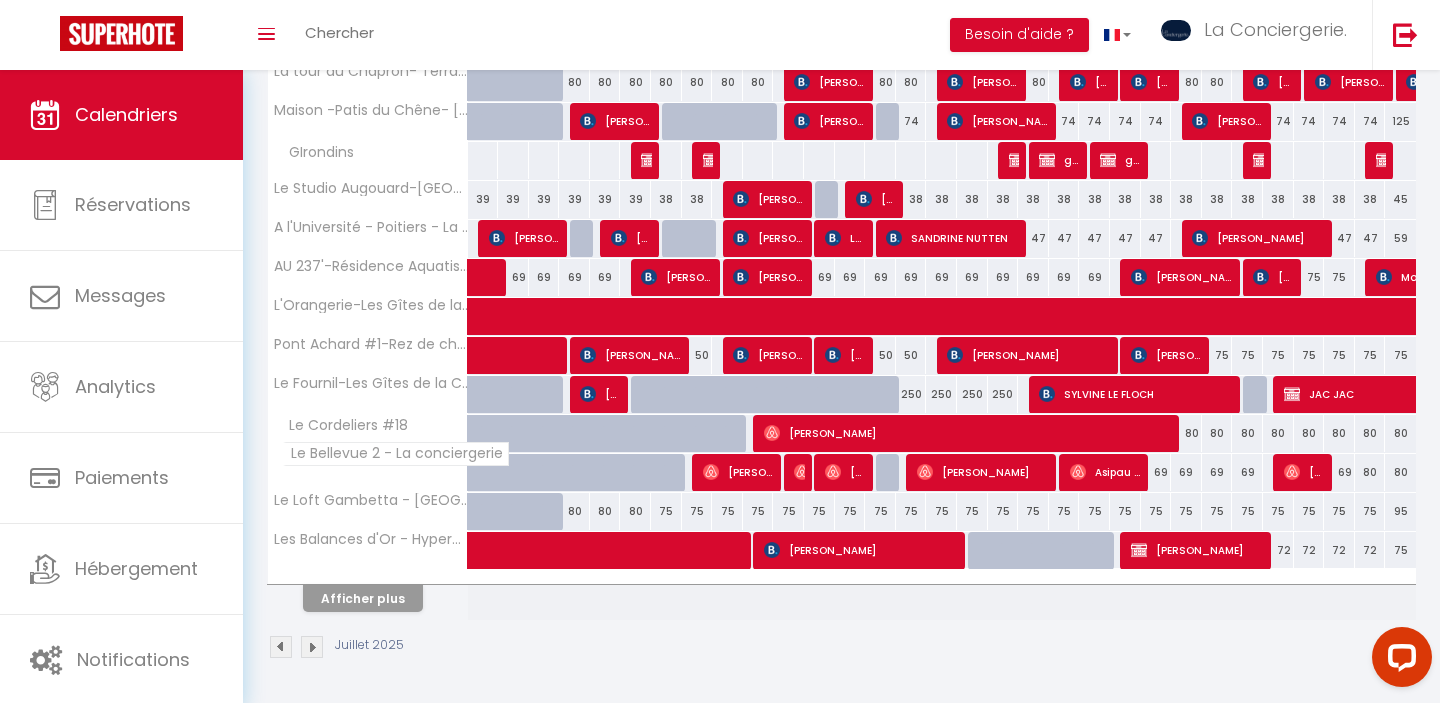 select 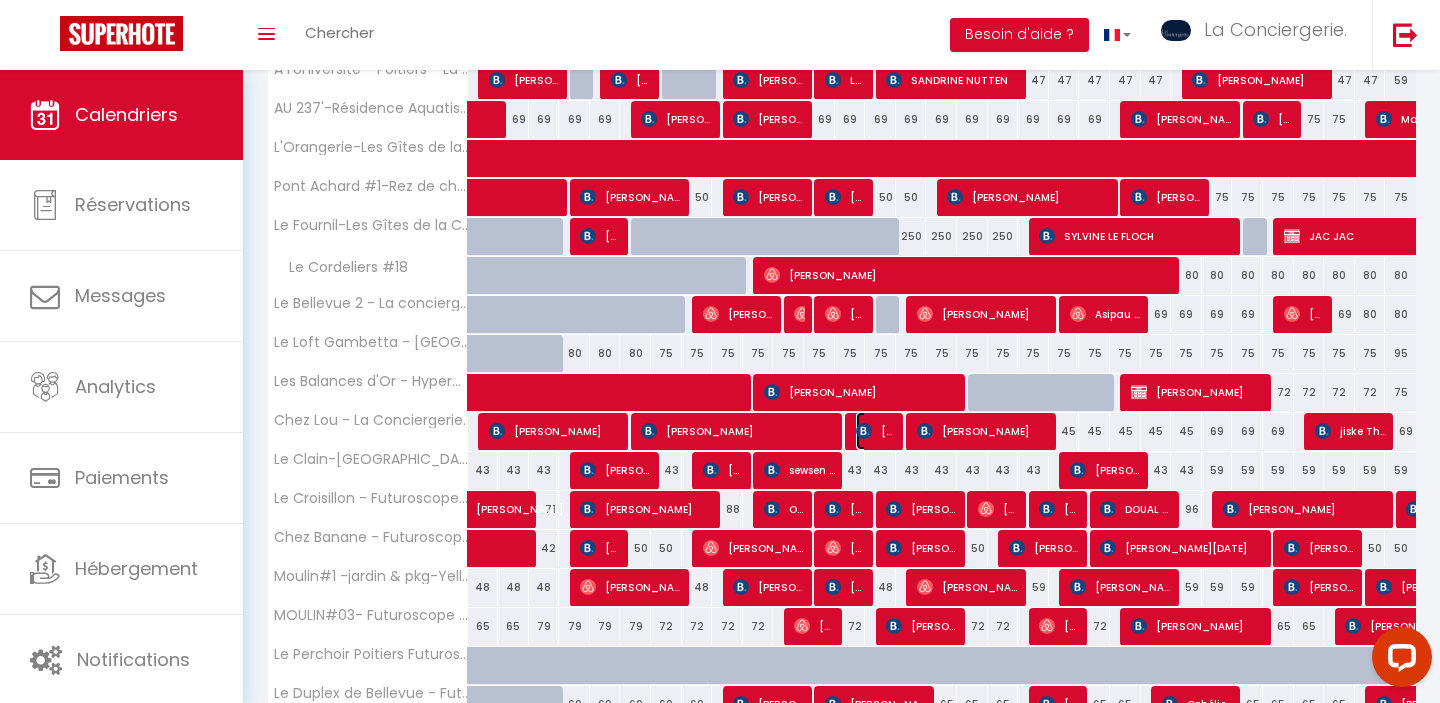 click on "[PERSON_NAME]" at bounding box center (876, 431) 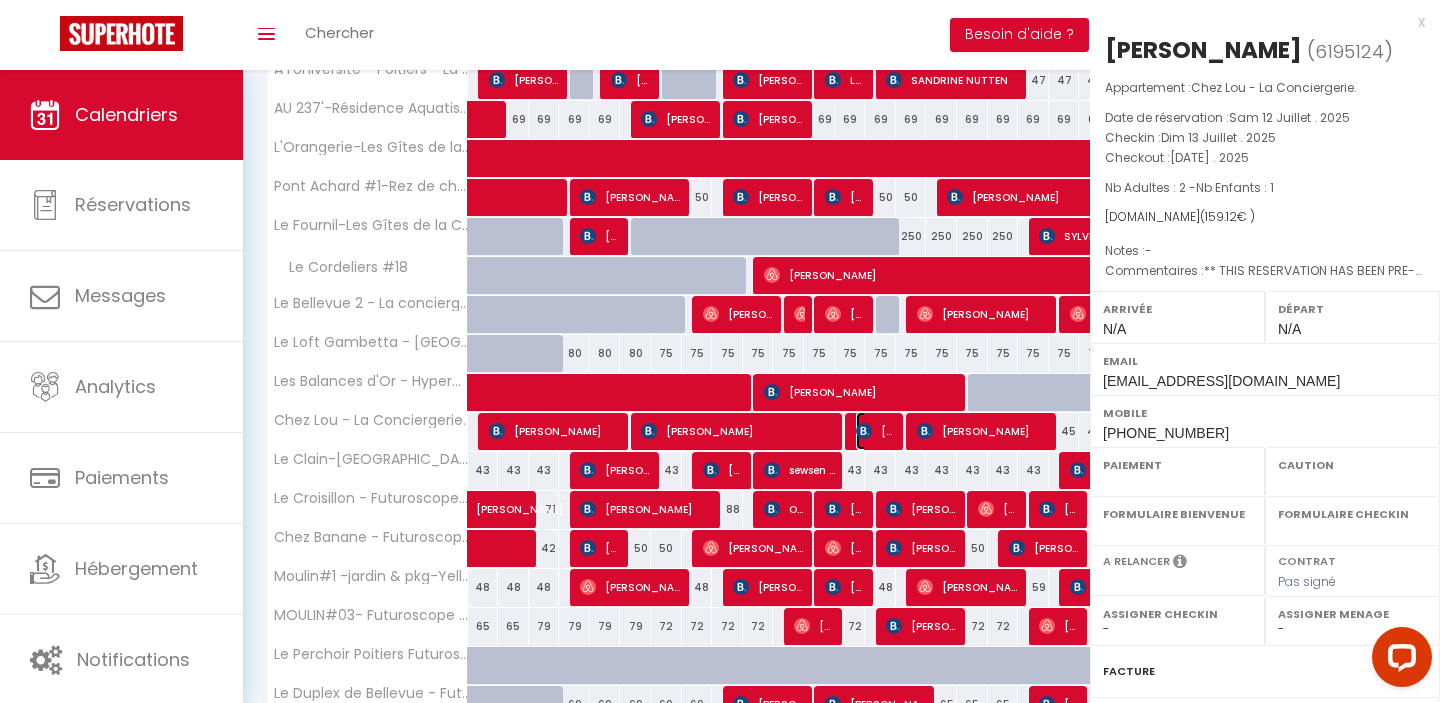 select on "OK" 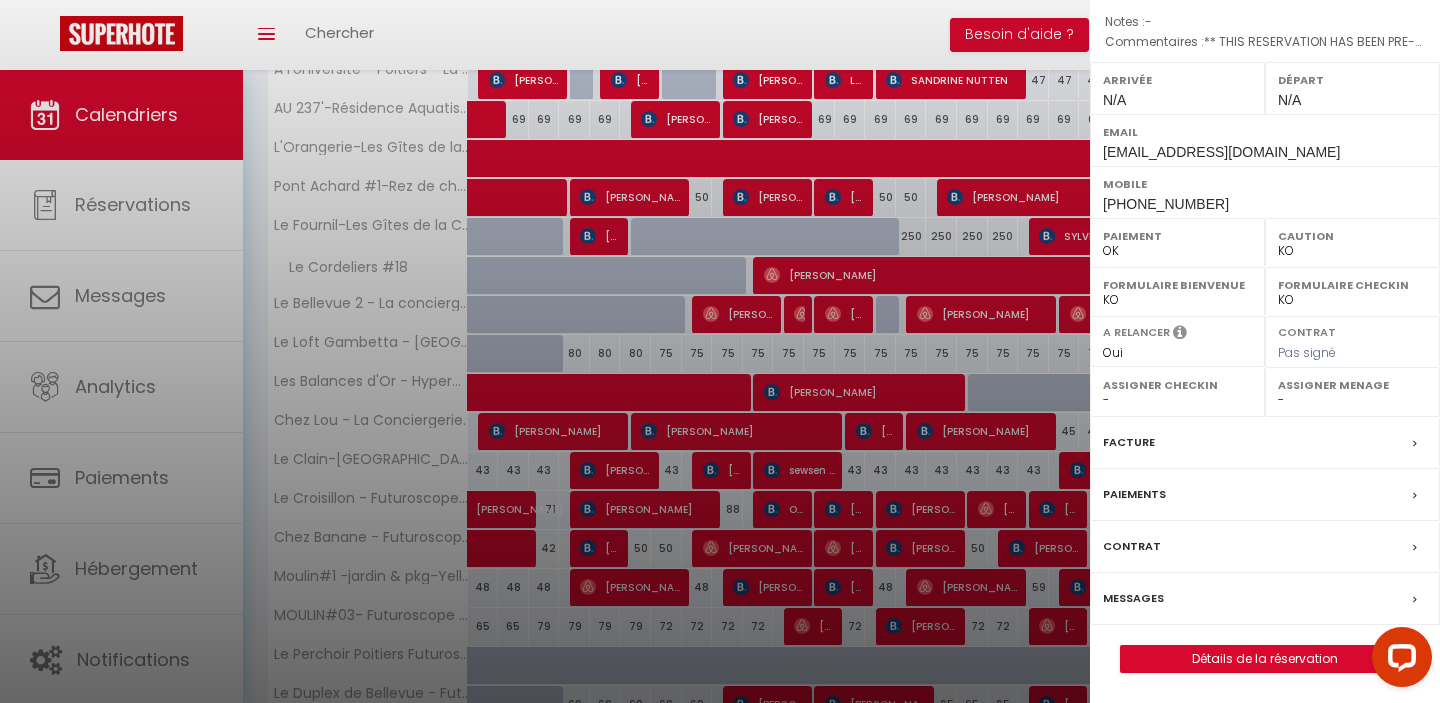 click on "Messages" at bounding box center [1133, 598] 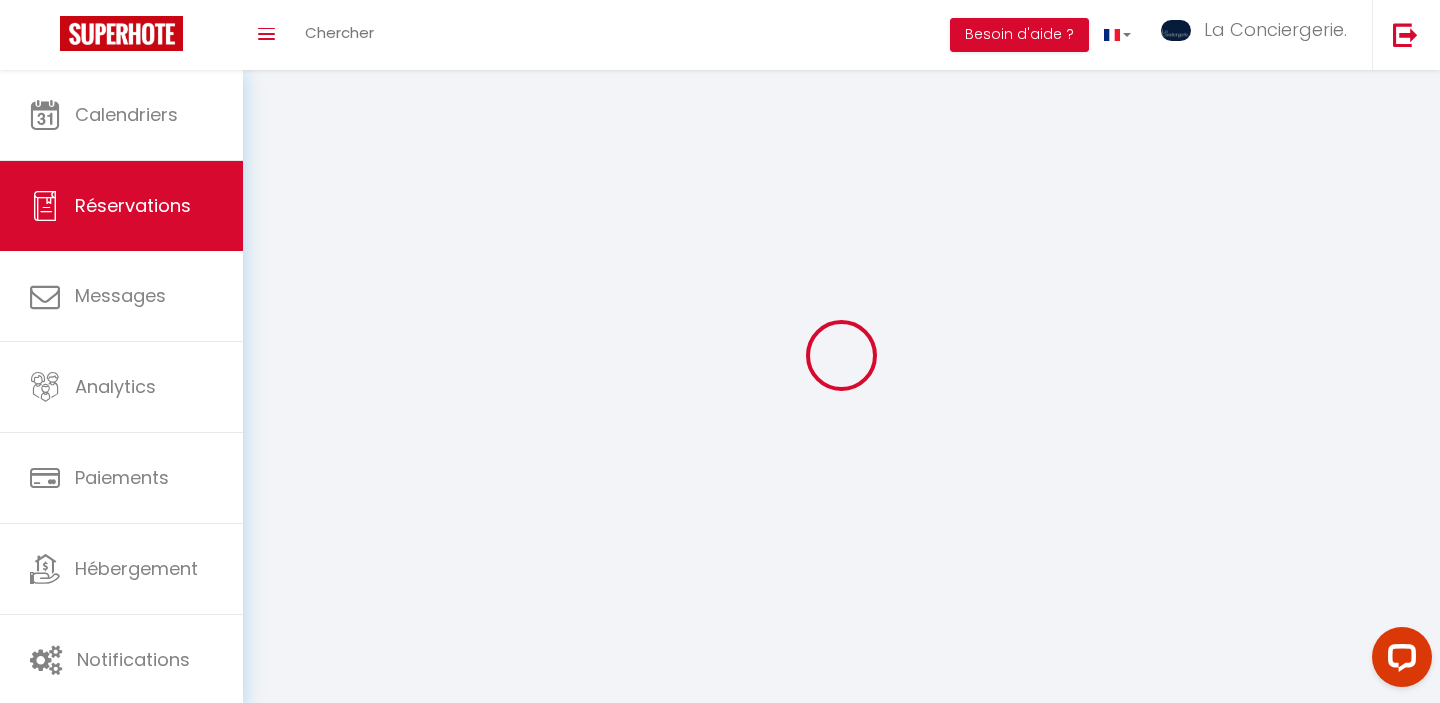 select 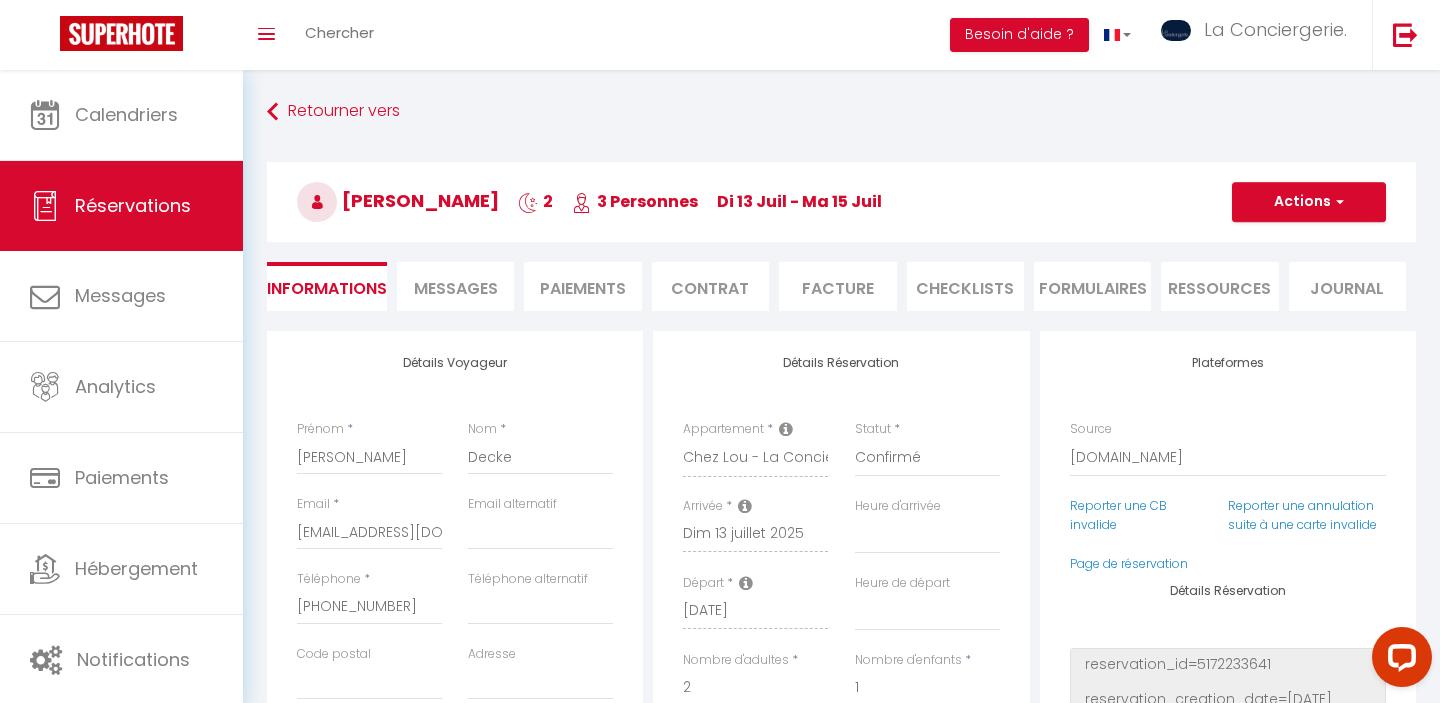 select 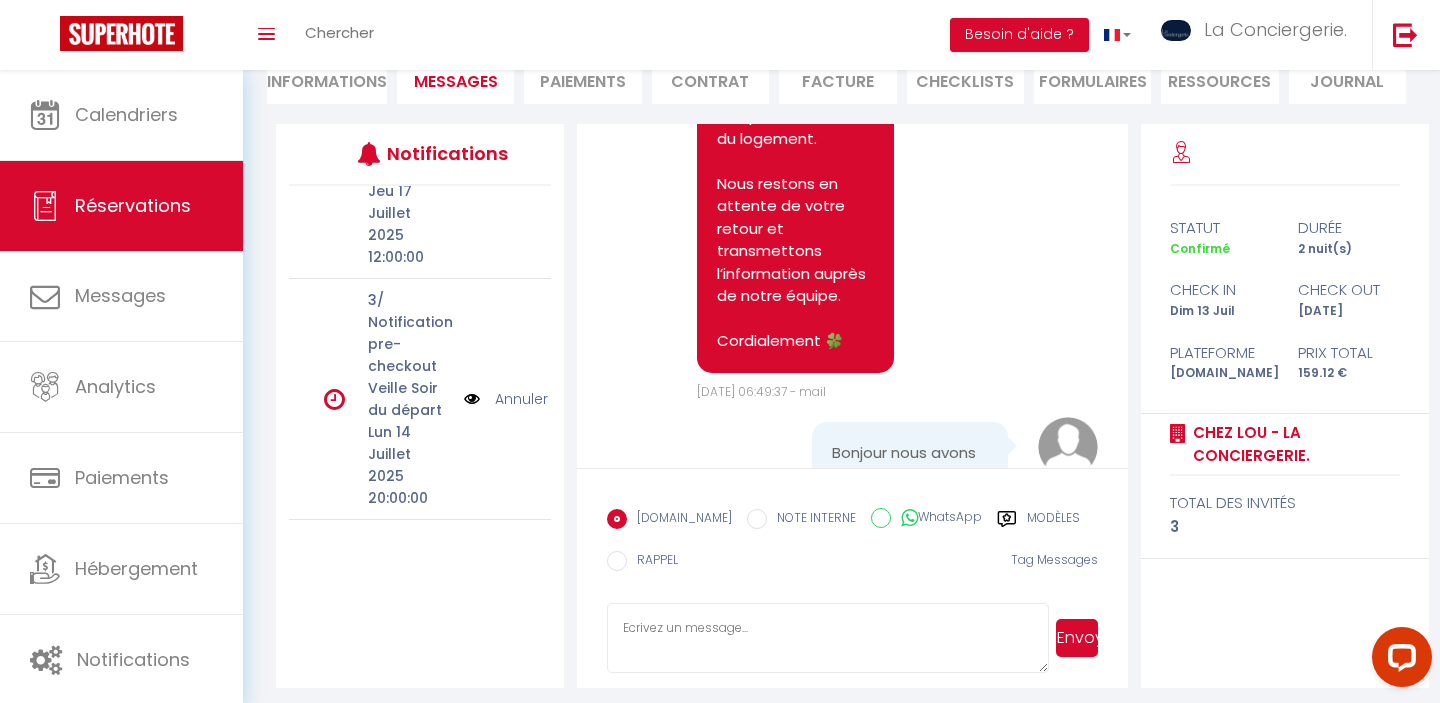 click on "Annuler" at bounding box center [521, 399] 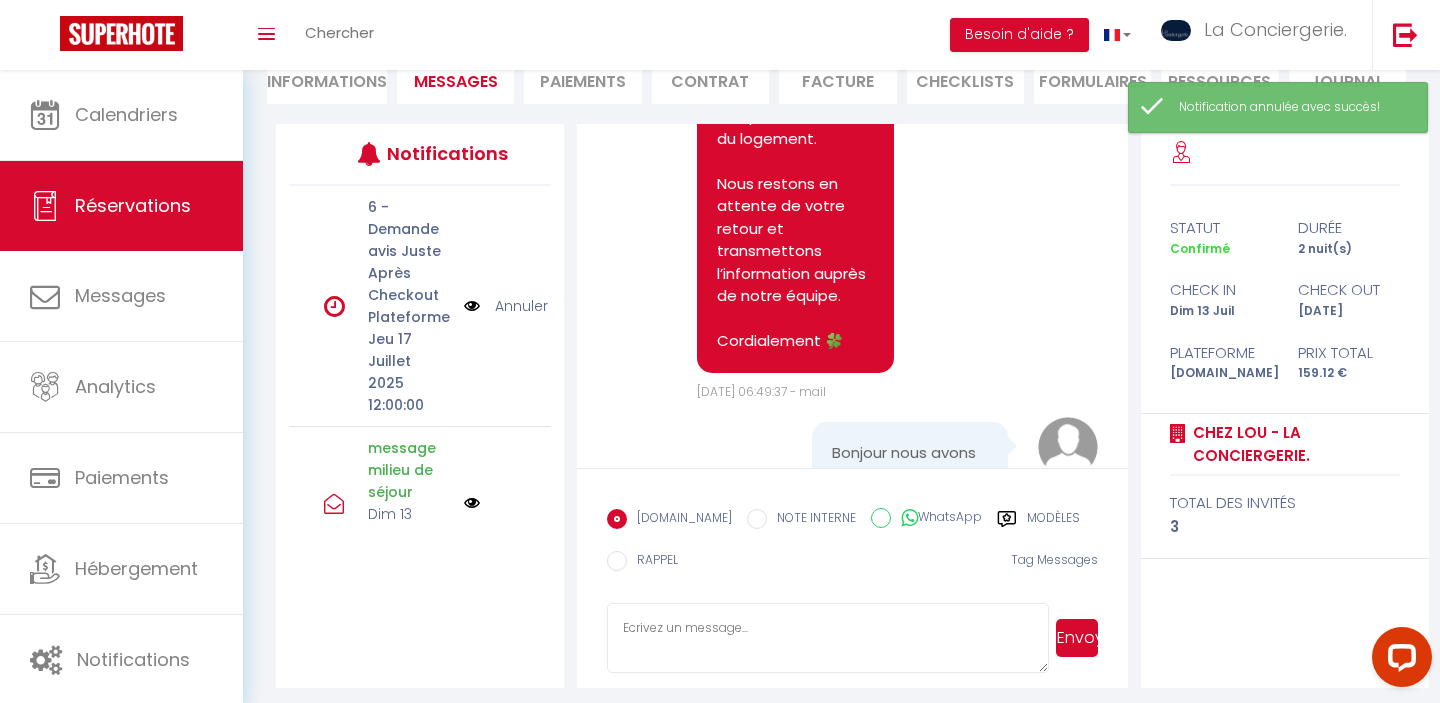 click on "Annuler" at bounding box center (521, 306) 